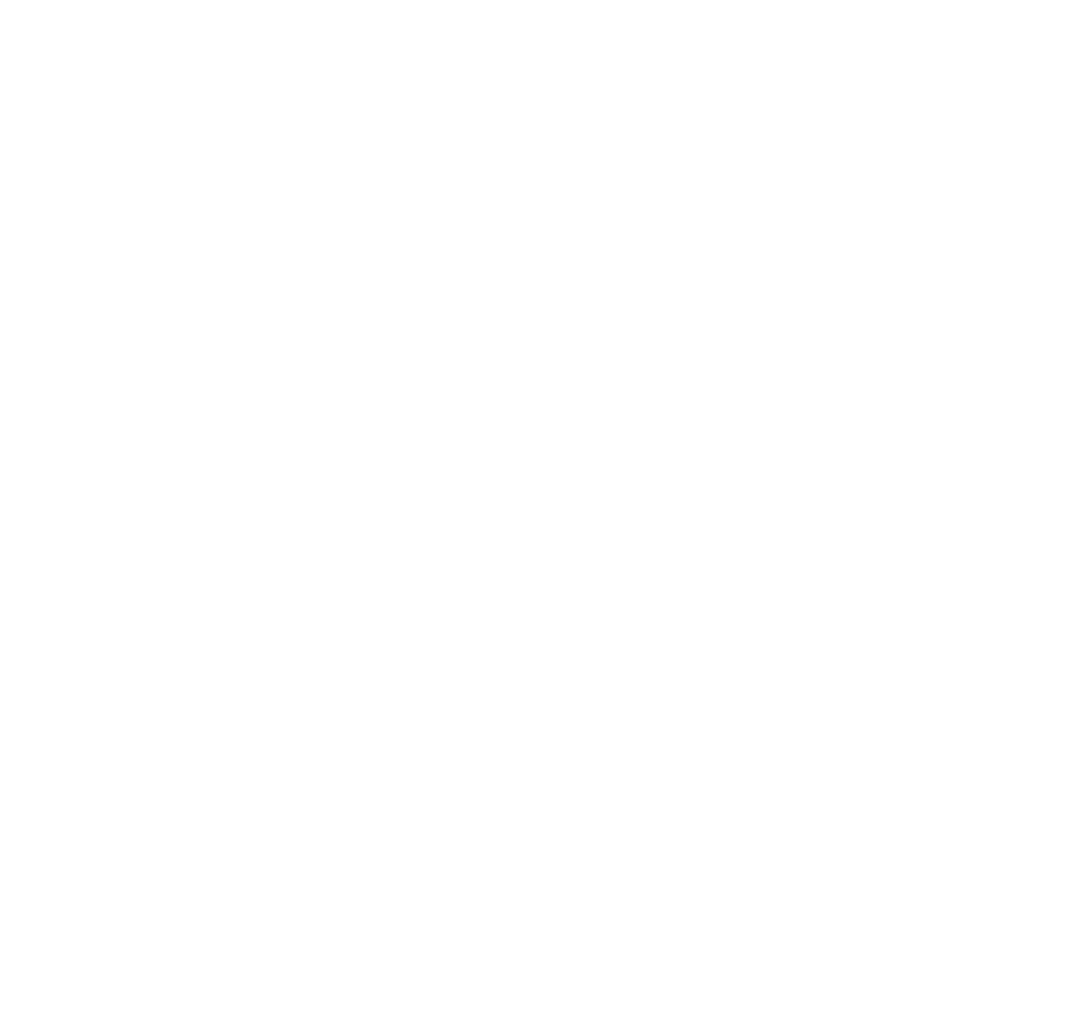 scroll, scrollTop: 0, scrollLeft: 0, axis: both 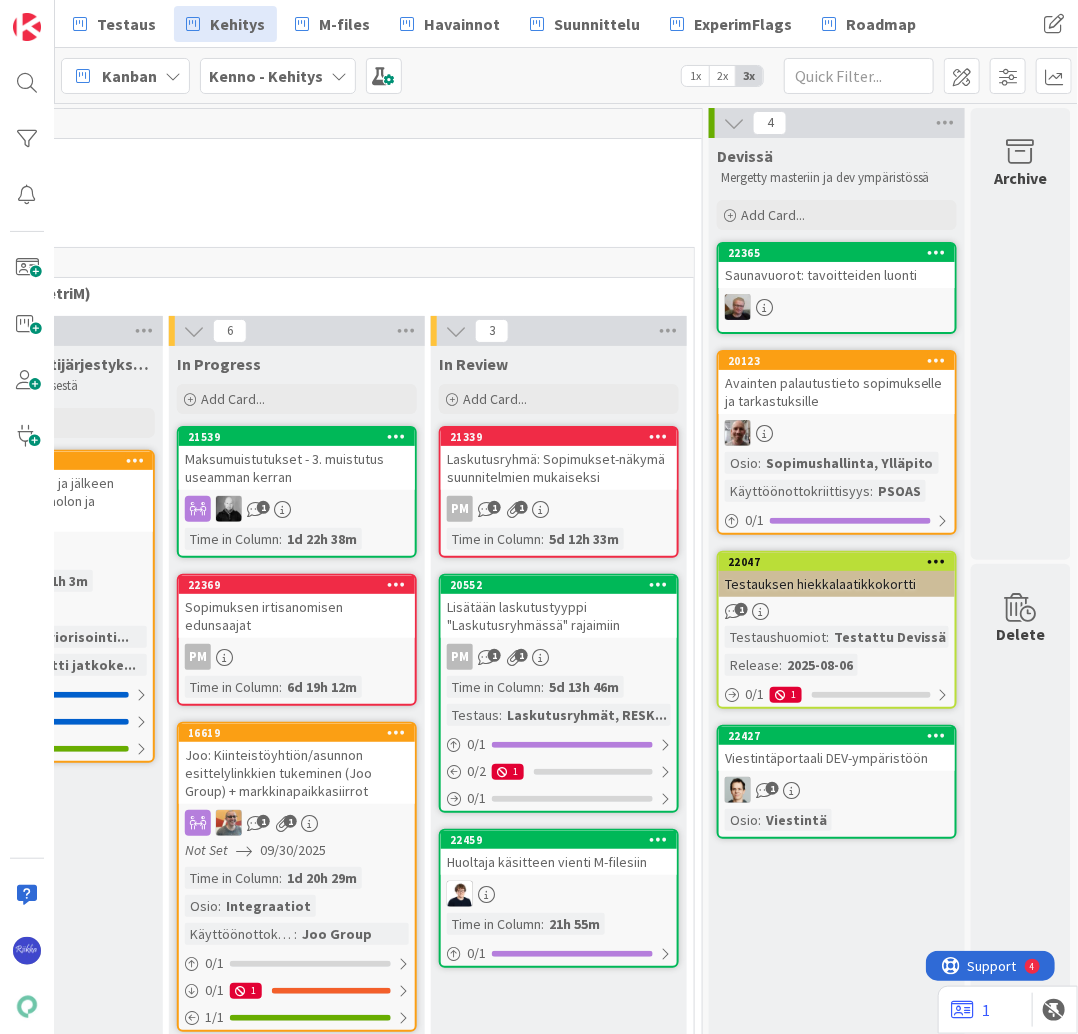 click at bounding box center (837, 307) 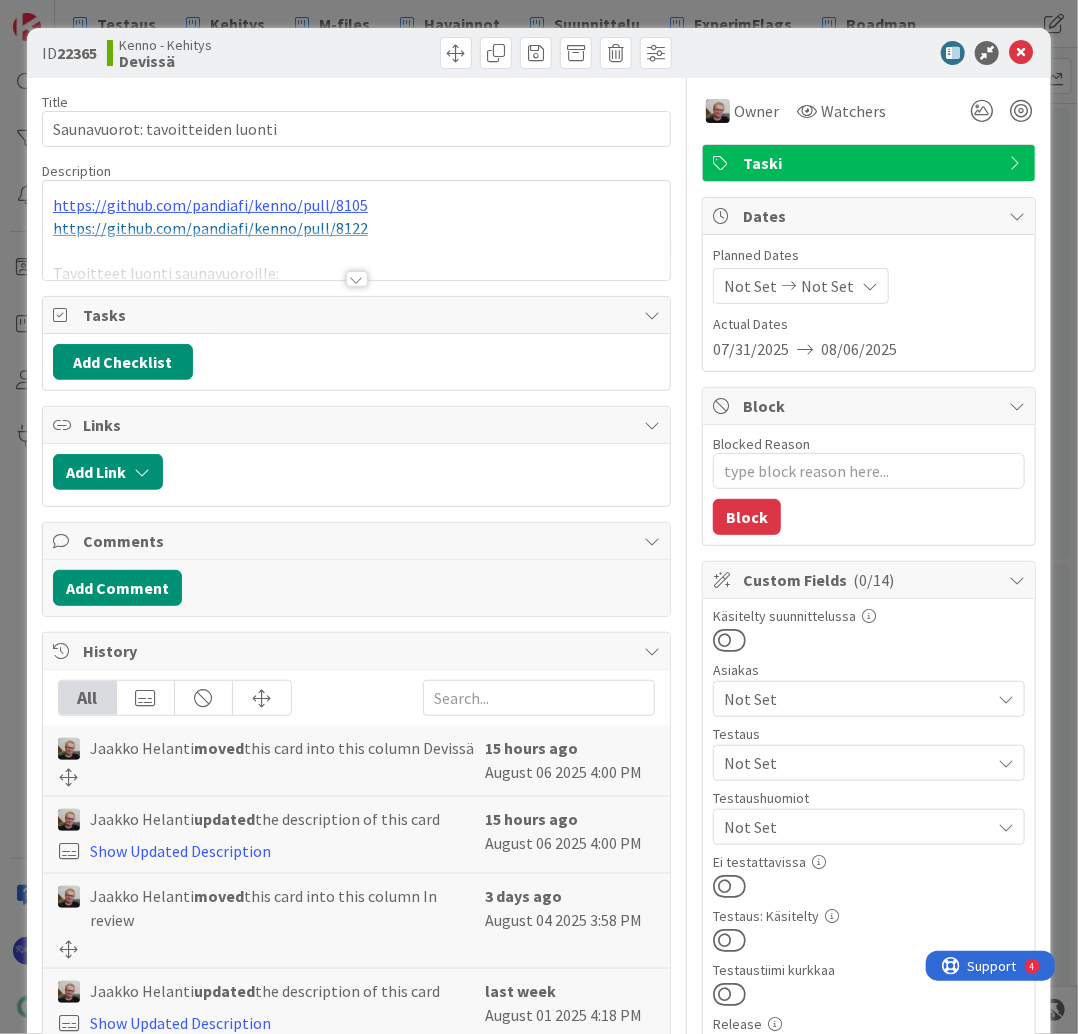 scroll, scrollTop: 0, scrollLeft: 0, axis: both 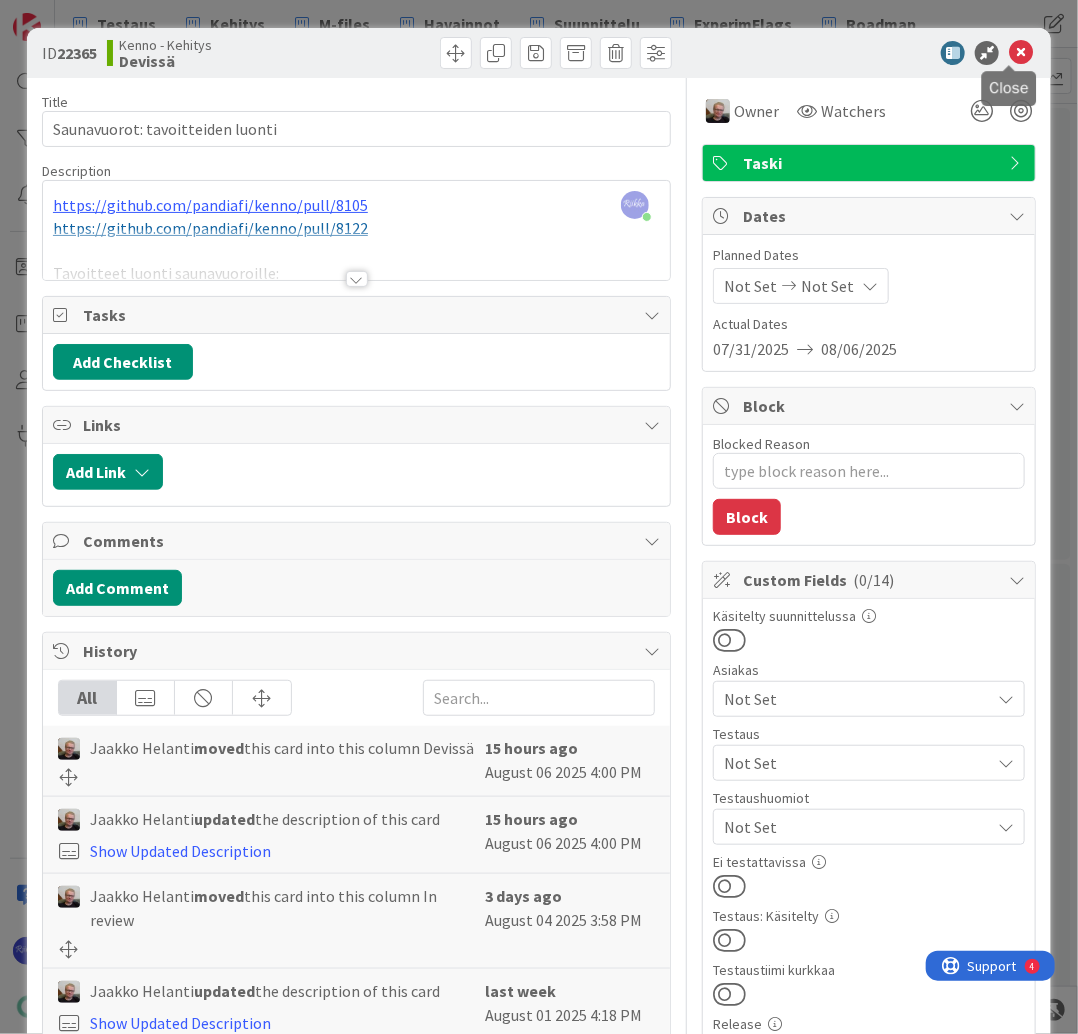 click at bounding box center (1021, 53) 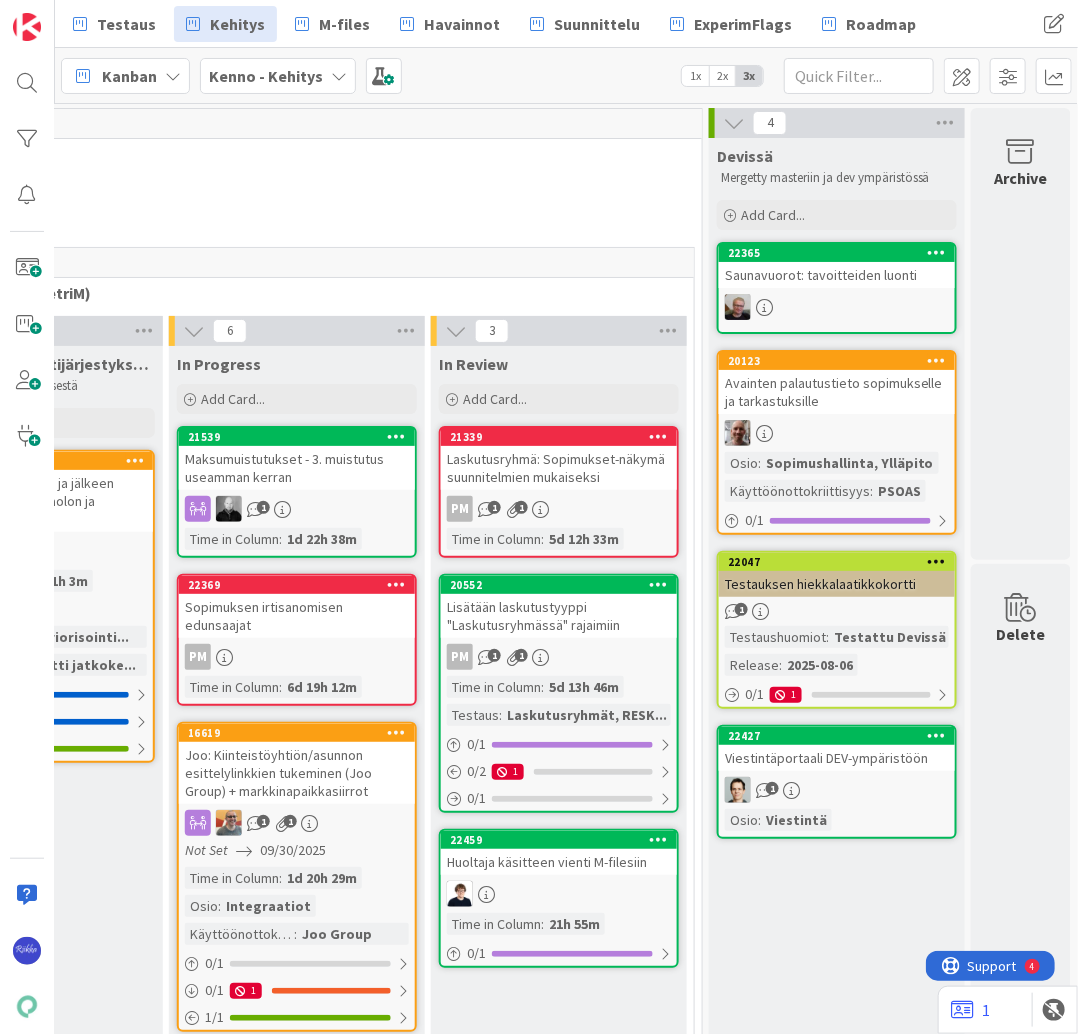 scroll, scrollTop: 0, scrollLeft: 0, axis: both 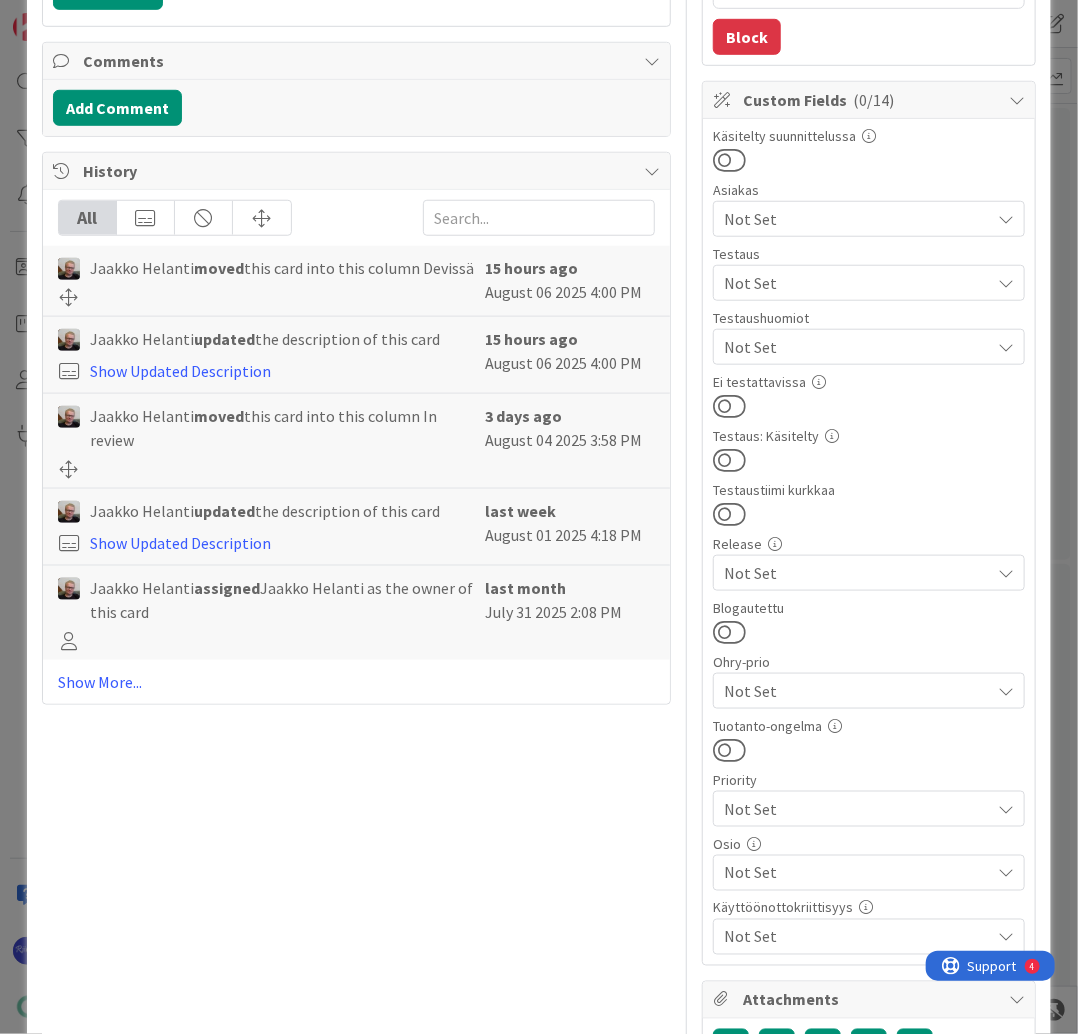 click on "Not Set" at bounding box center [857, 573] 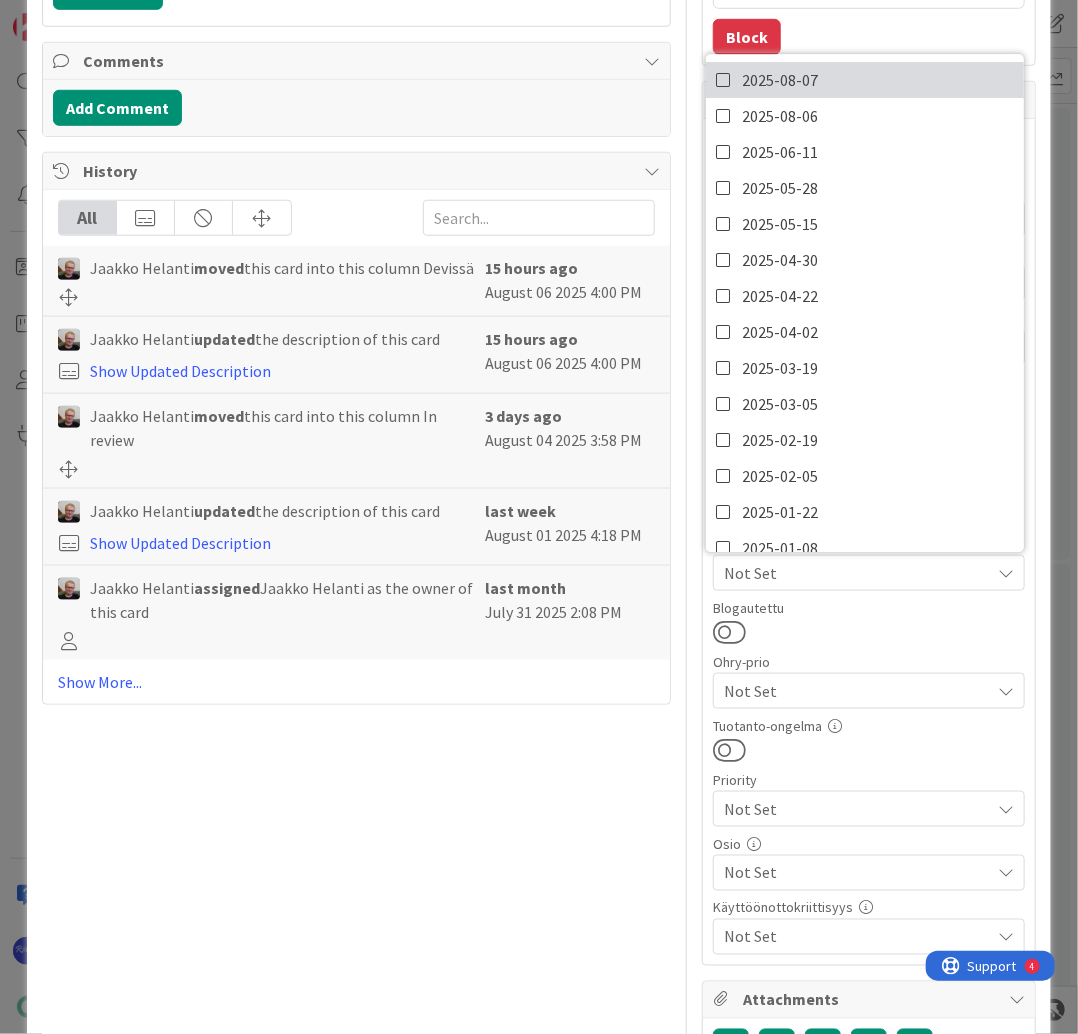 click on "2025-08-07" at bounding box center [865, 80] 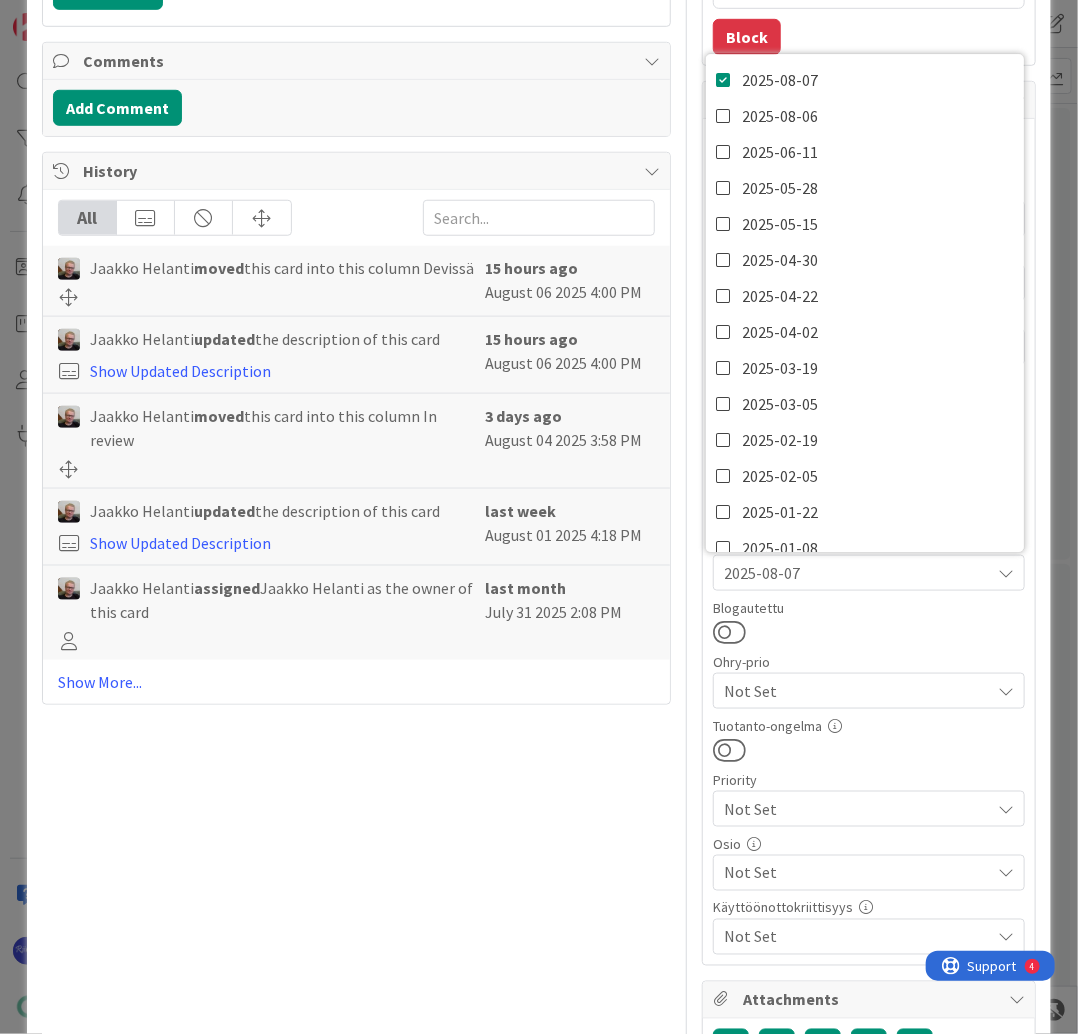 click at bounding box center (869, 632) 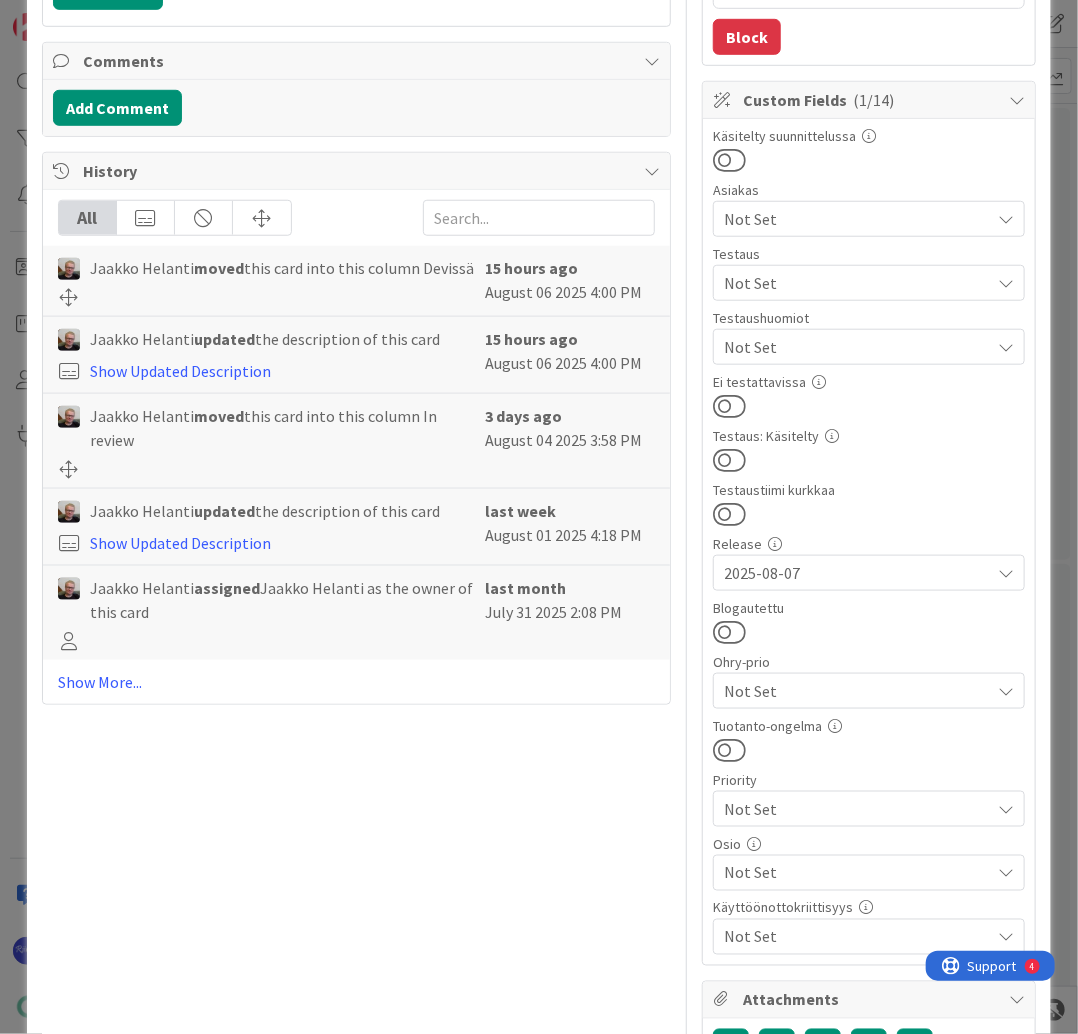 scroll, scrollTop: 160, scrollLeft: 0, axis: vertical 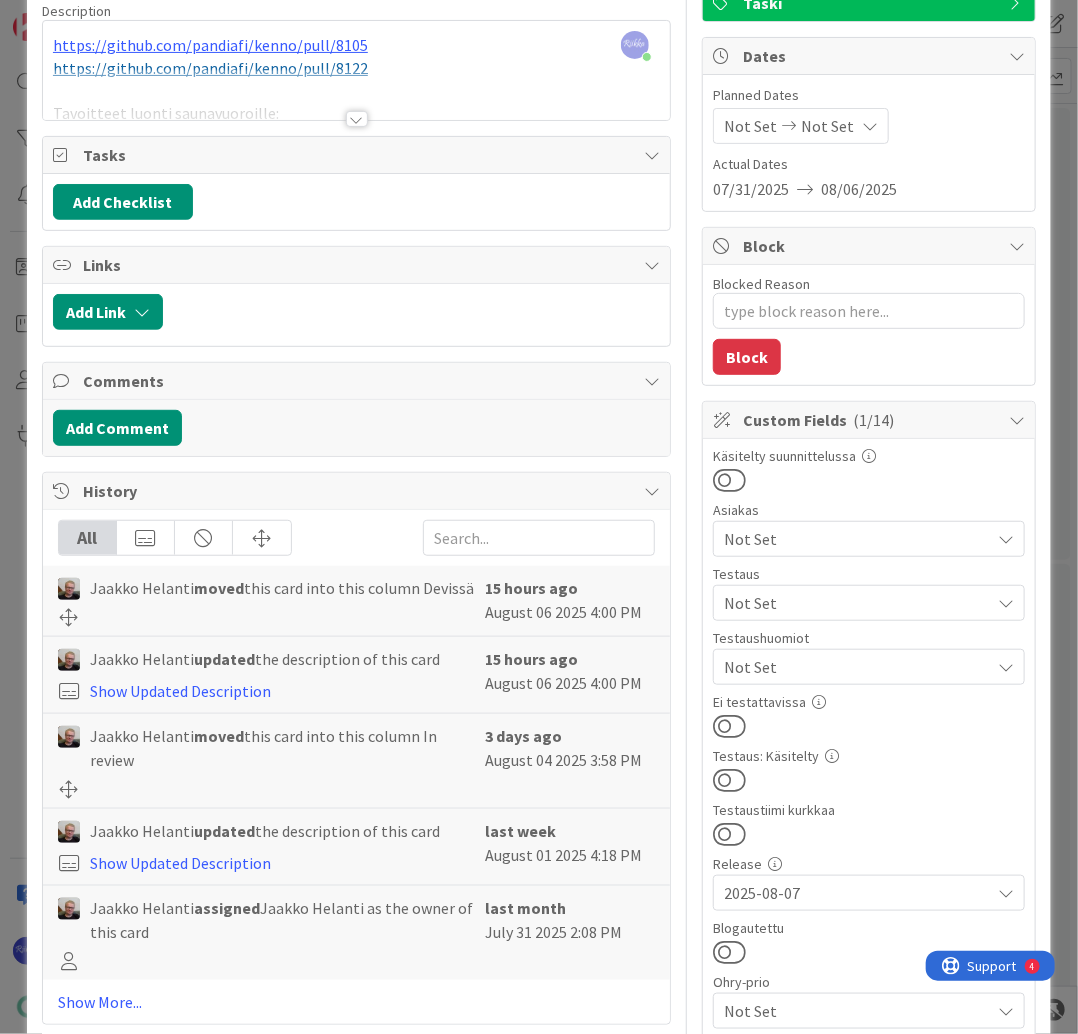 click on "Not Set" at bounding box center [857, 603] 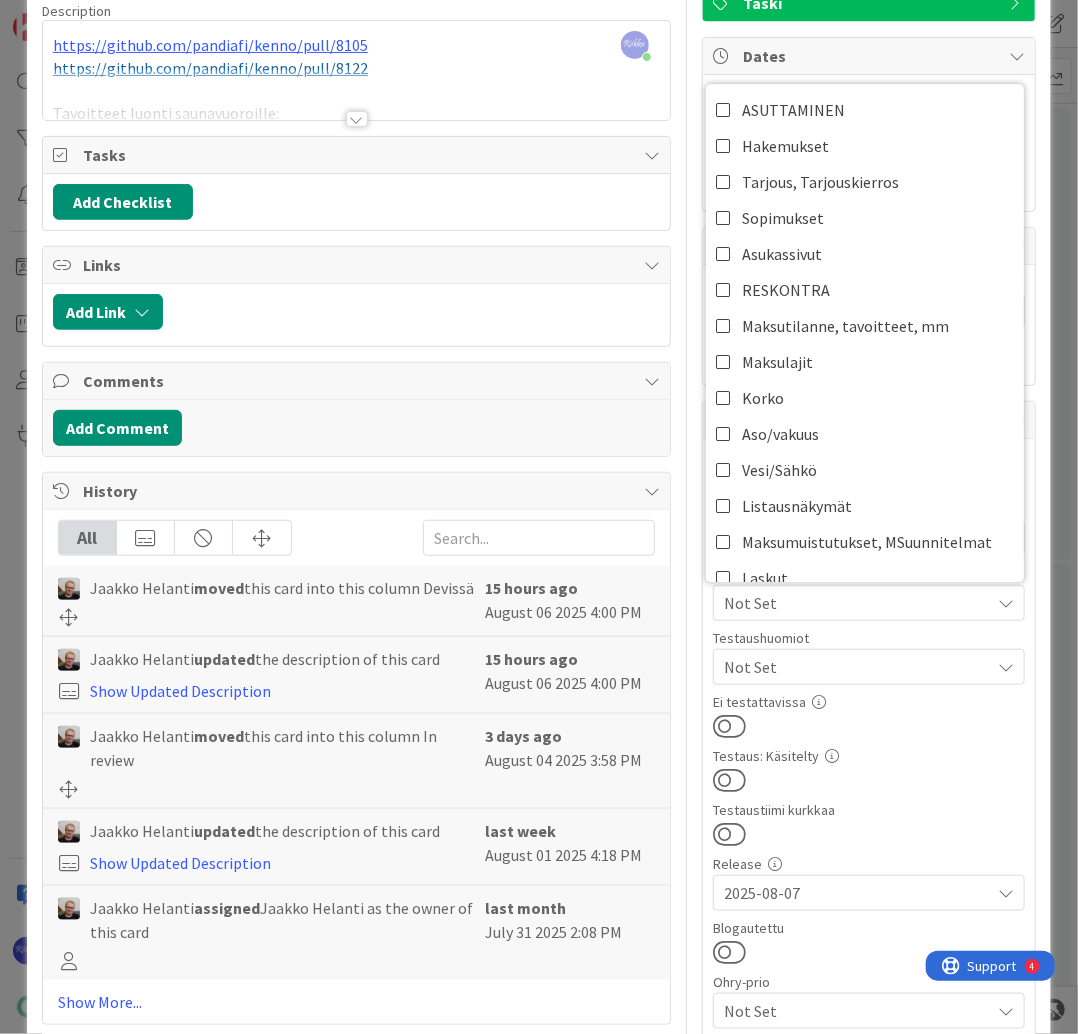 click at bounding box center (357, 119) 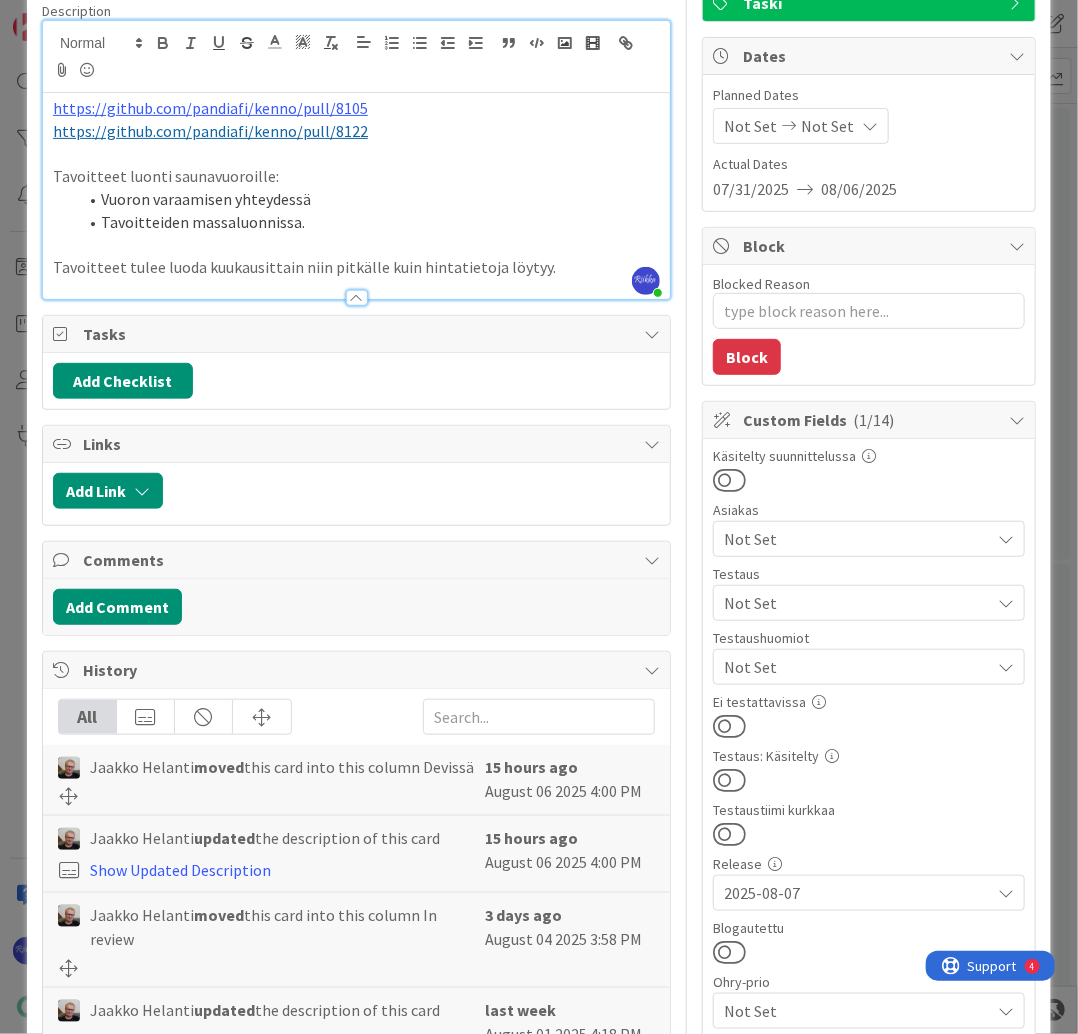scroll, scrollTop: 0, scrollLeft: 0, axis: both 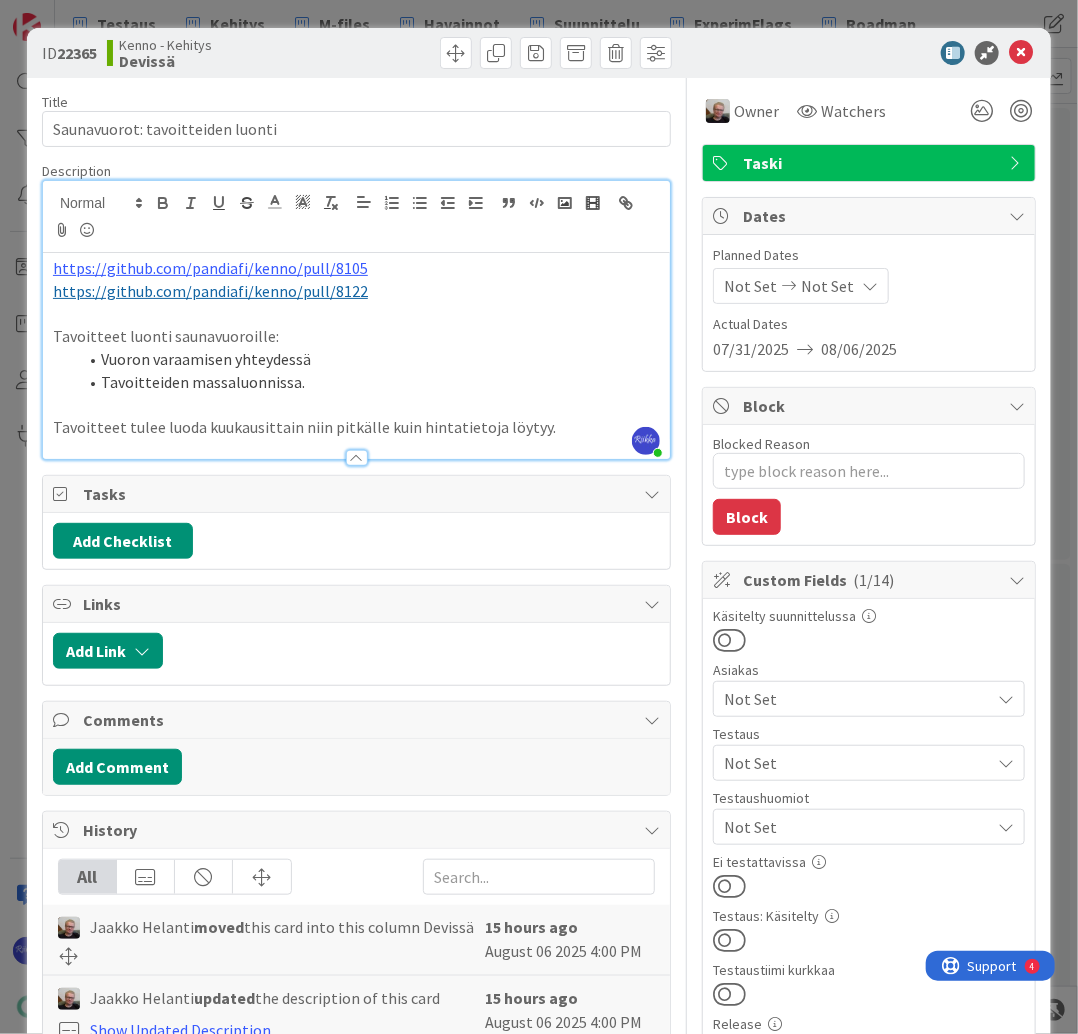 click on "Not Set" at bounding box center [857, 763] 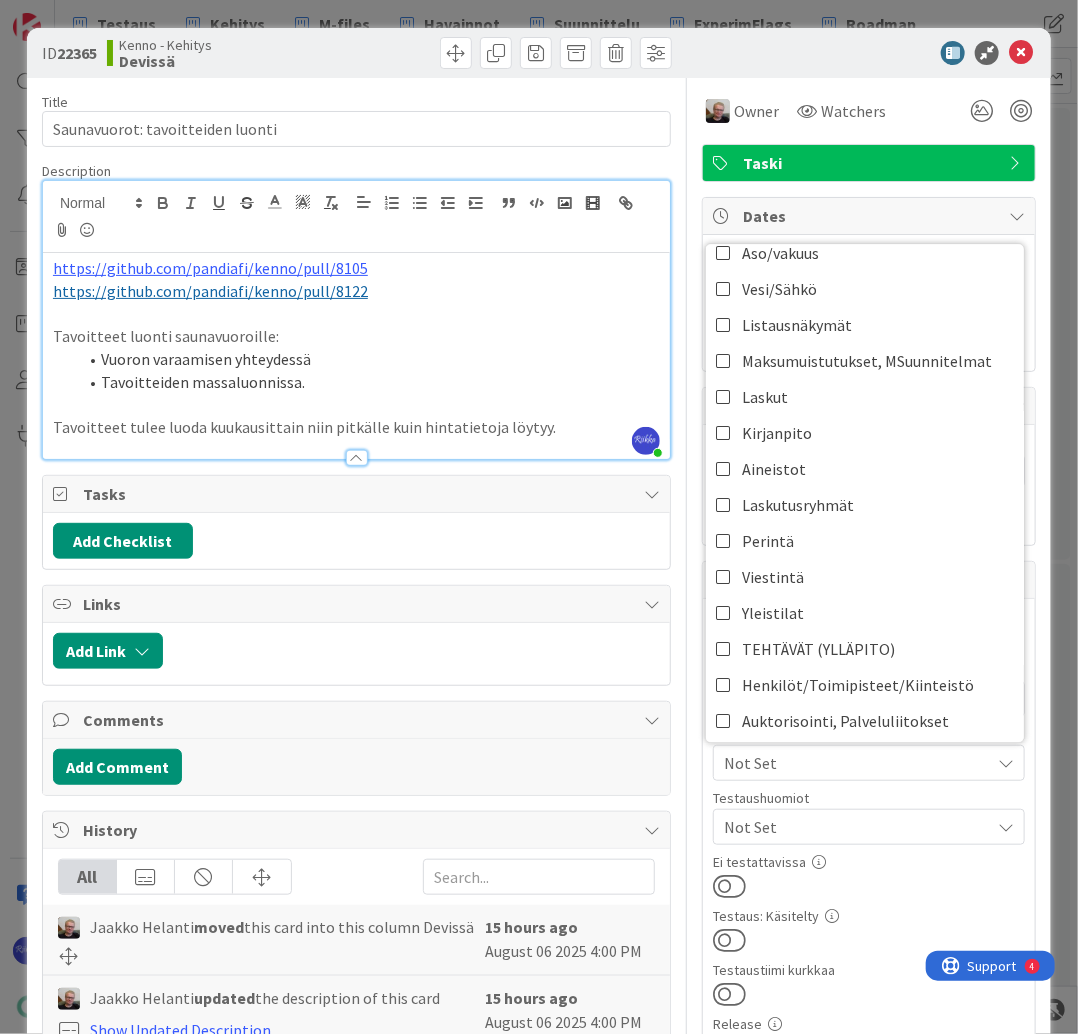scroll, scrollTop: 240, scrollLeft: 0, axis: vertical 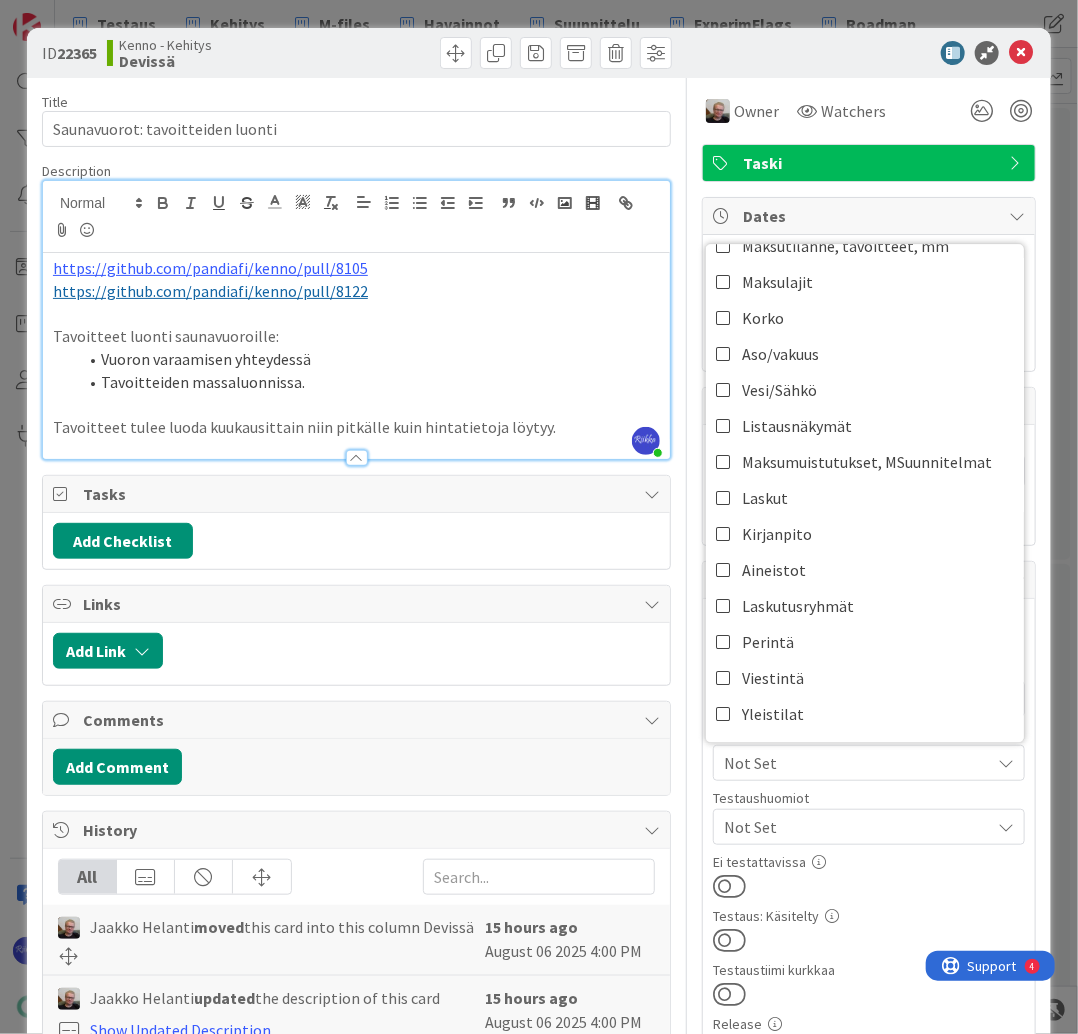 click on "Ei testattavissa" at bounding box center (869, 862) 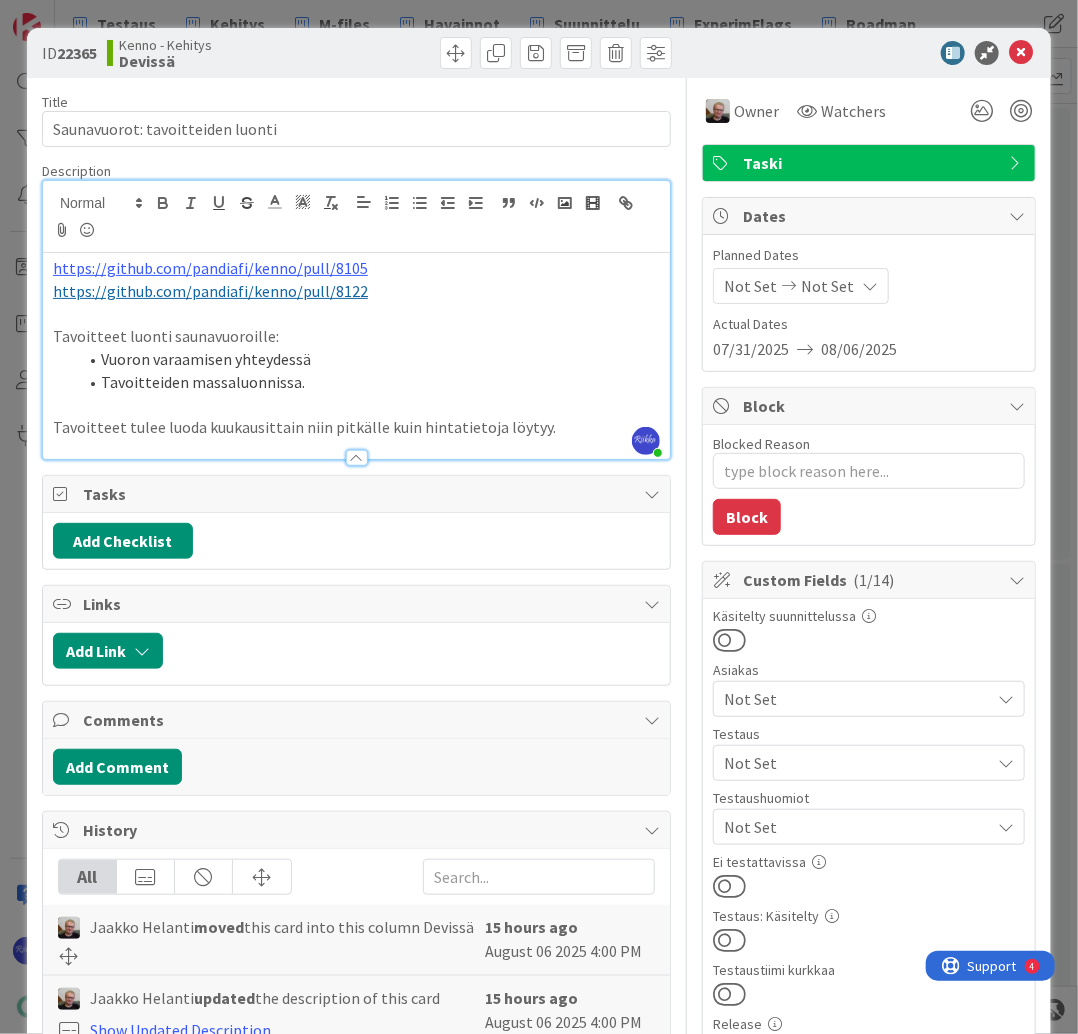 click on "Not Set" at bounding box center (857, 827) 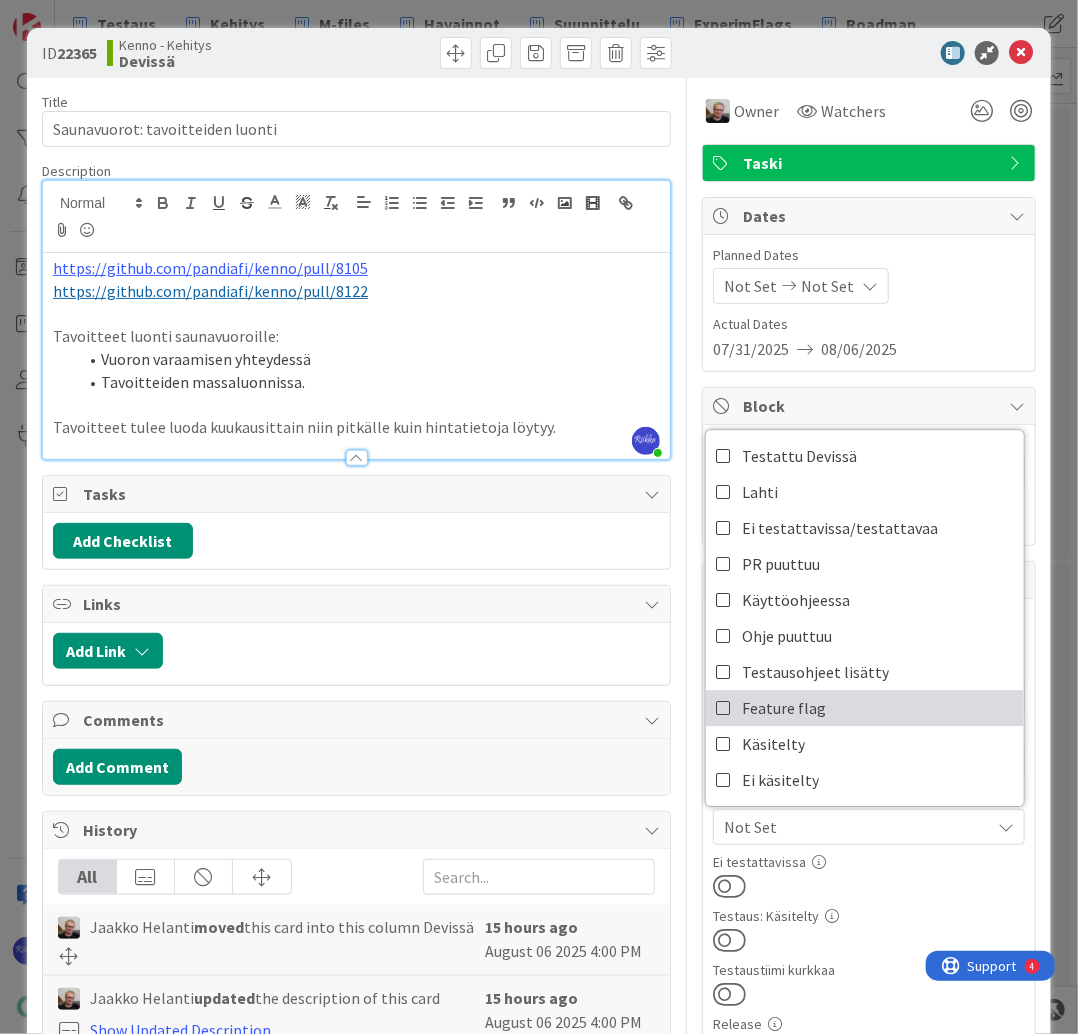 click on "Feature flag" at bounding box center (865, 708) 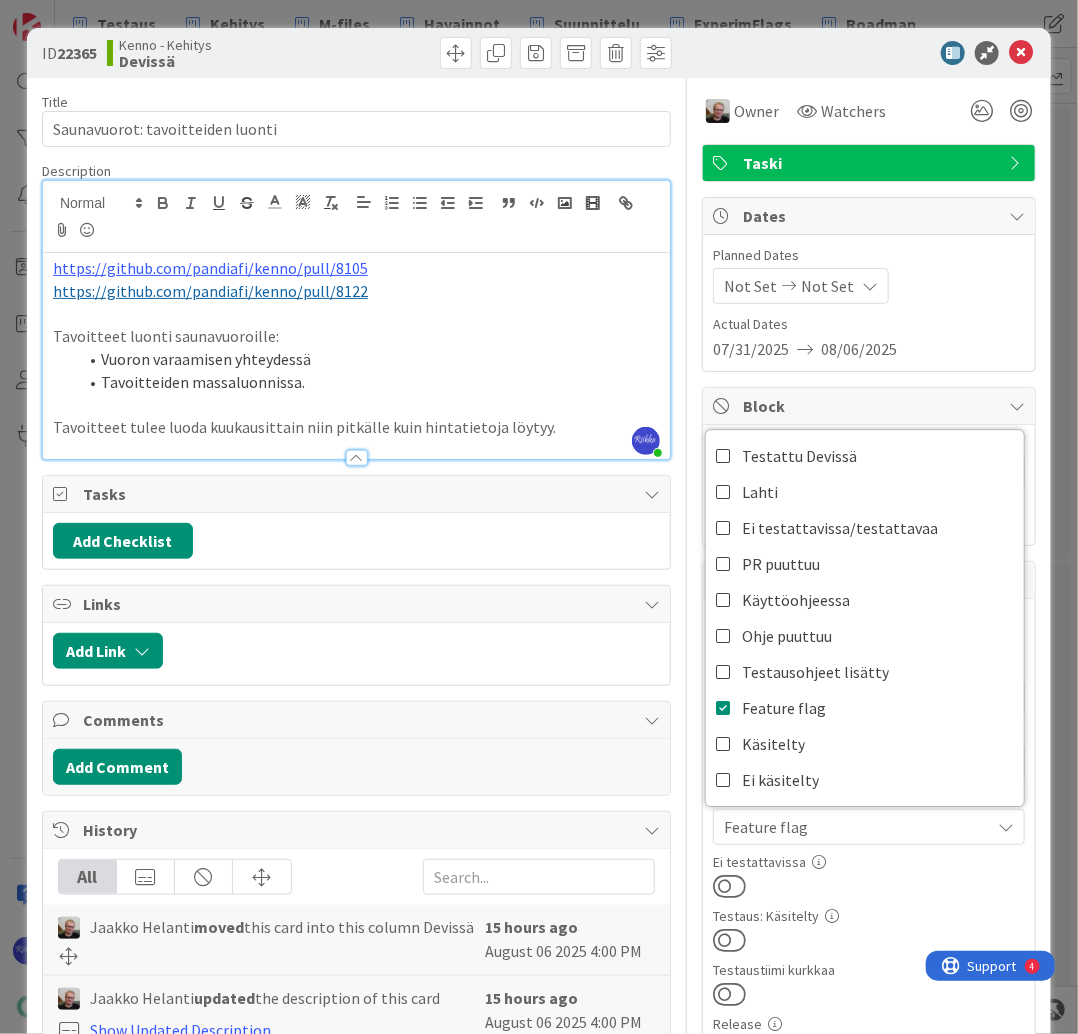 type on "x" 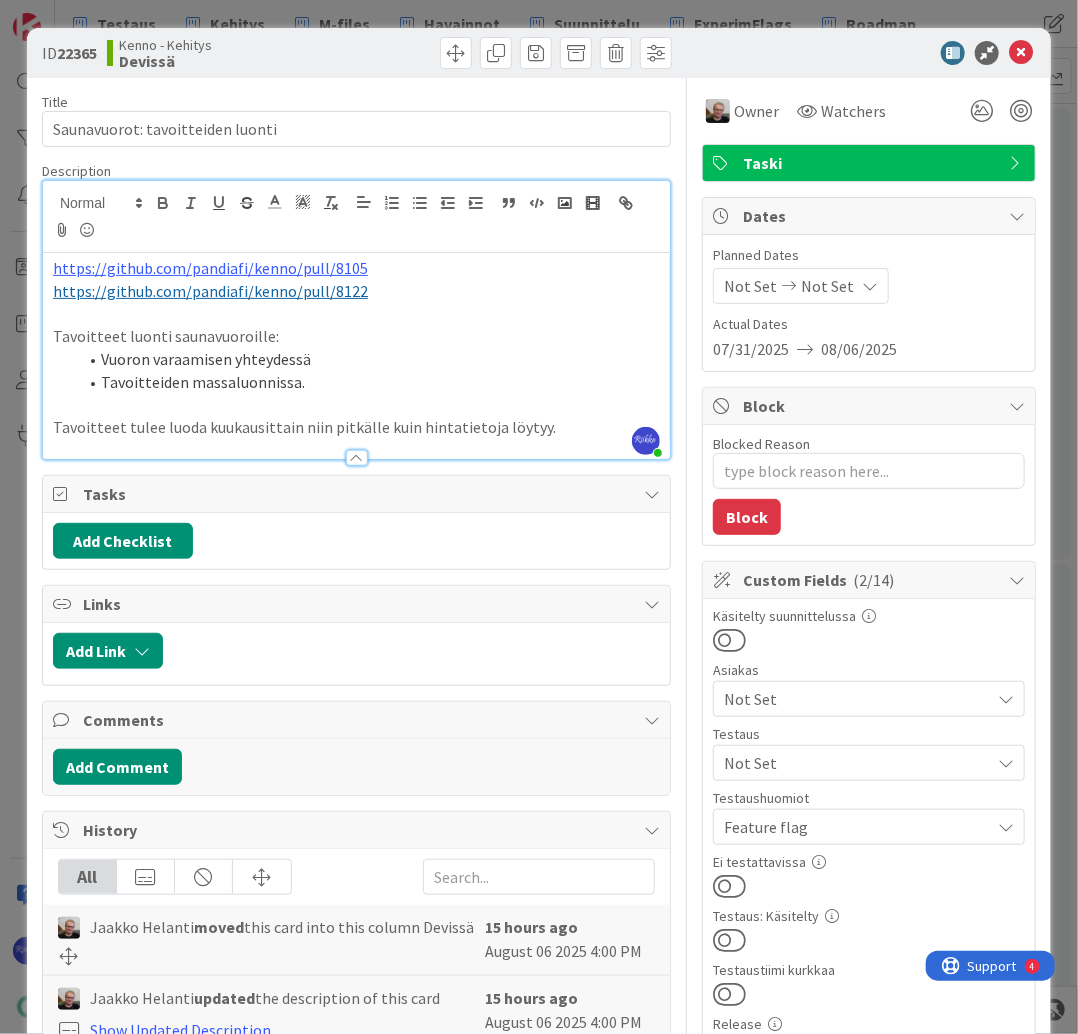 click on "Tavoitteet tulee luoda kuukausittain niin pitkälle kuin hintatietoja löytyy." at bounding box center [356, 427] 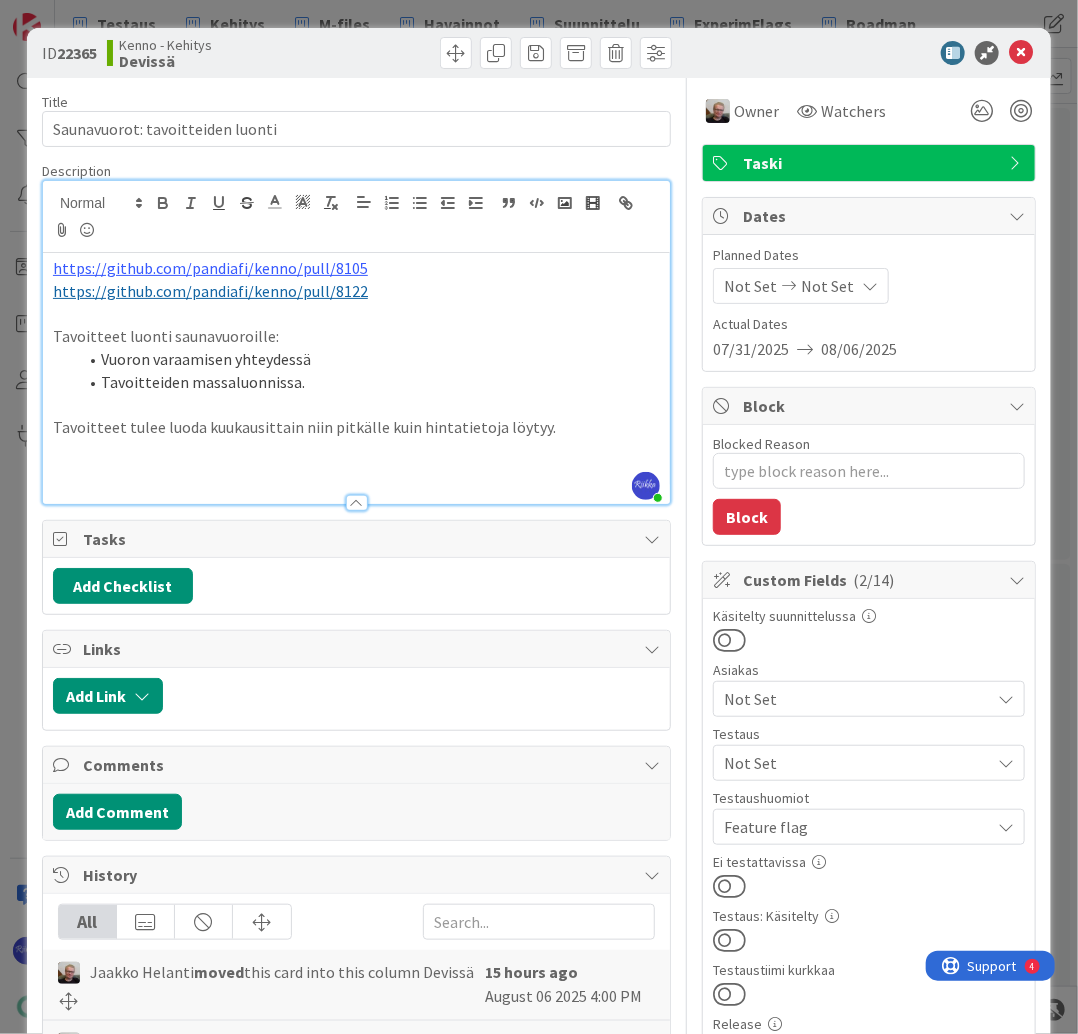 type 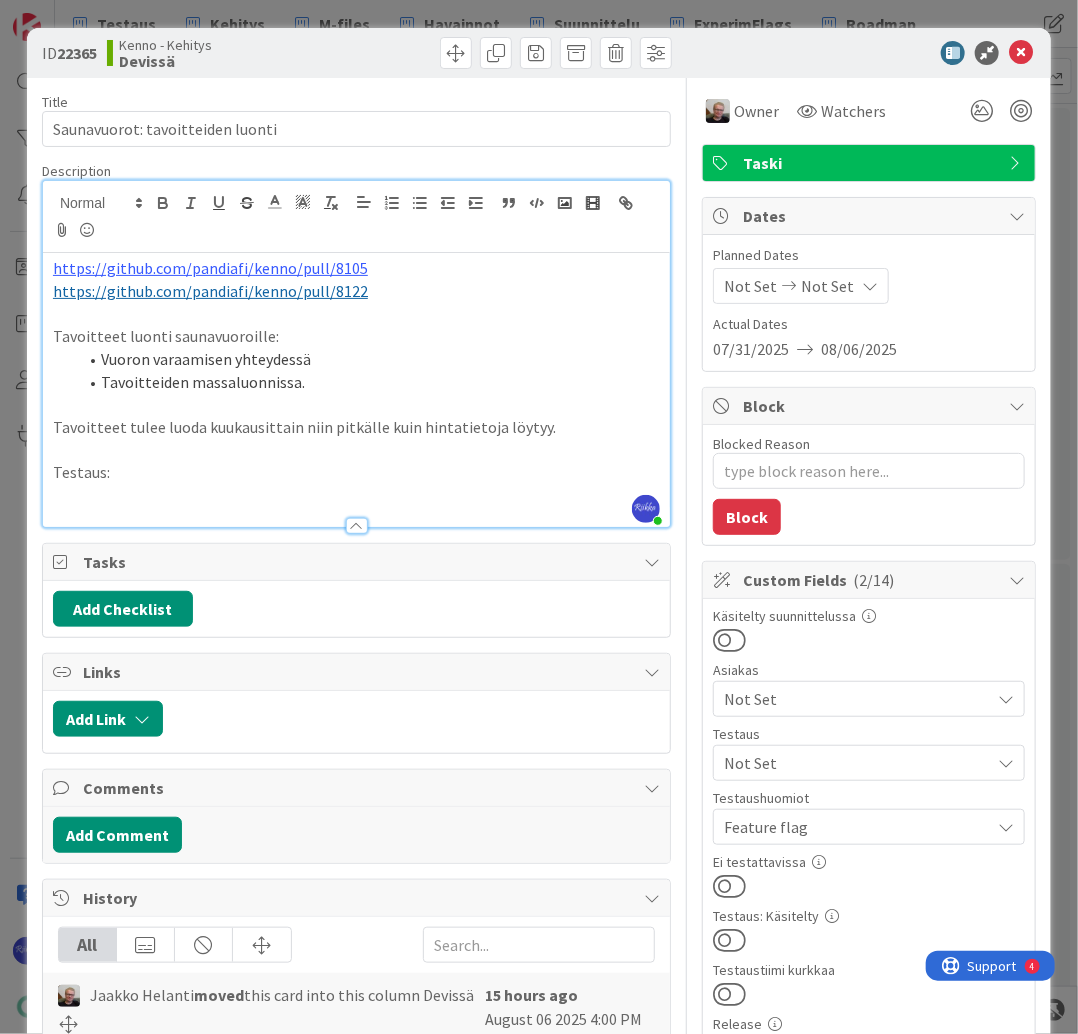 click at bounding box center [356, 495] 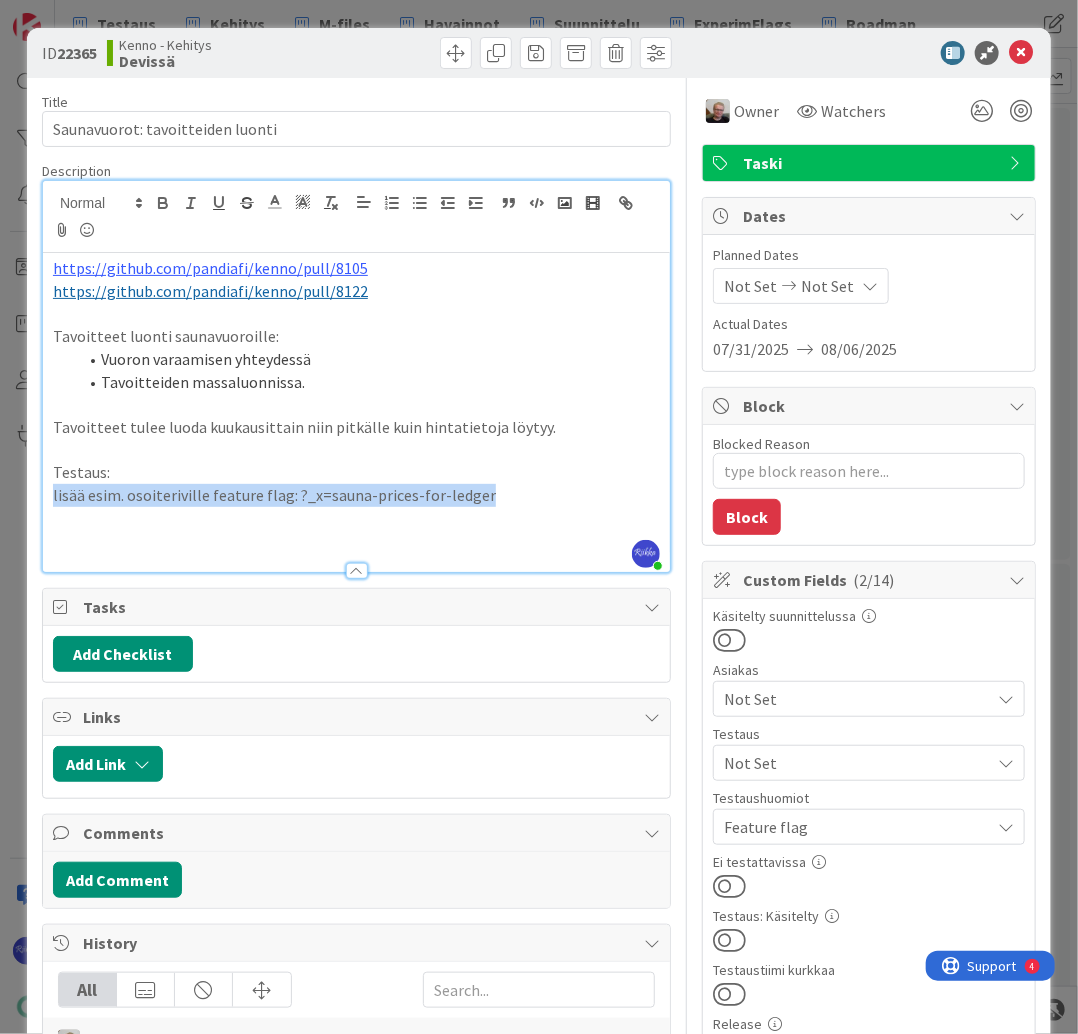 drag, startPoint x: 504, startPoint y: 497, endPoint x: 48, endPoint y: 495, distance: 456.0044 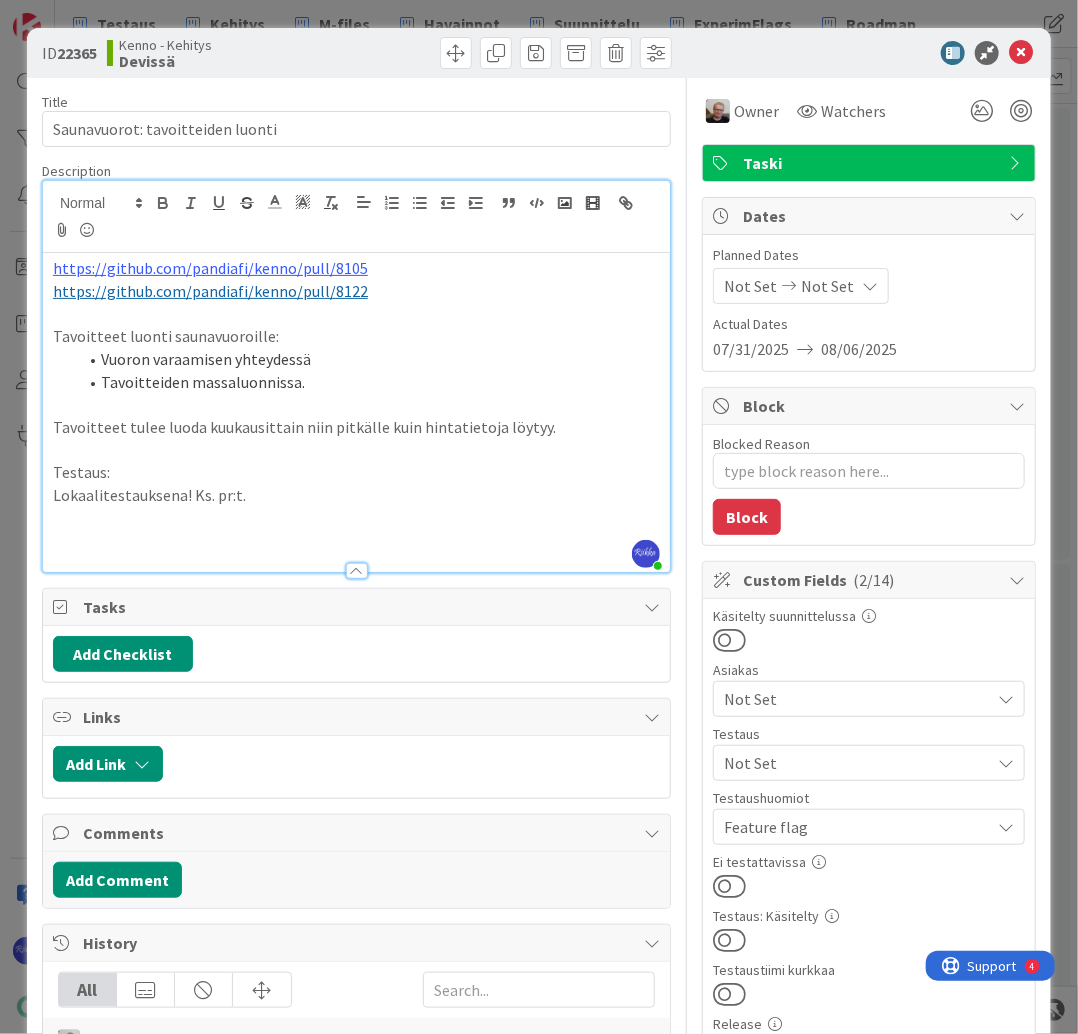 click on "Not Set" at bounding box center [857, 763] 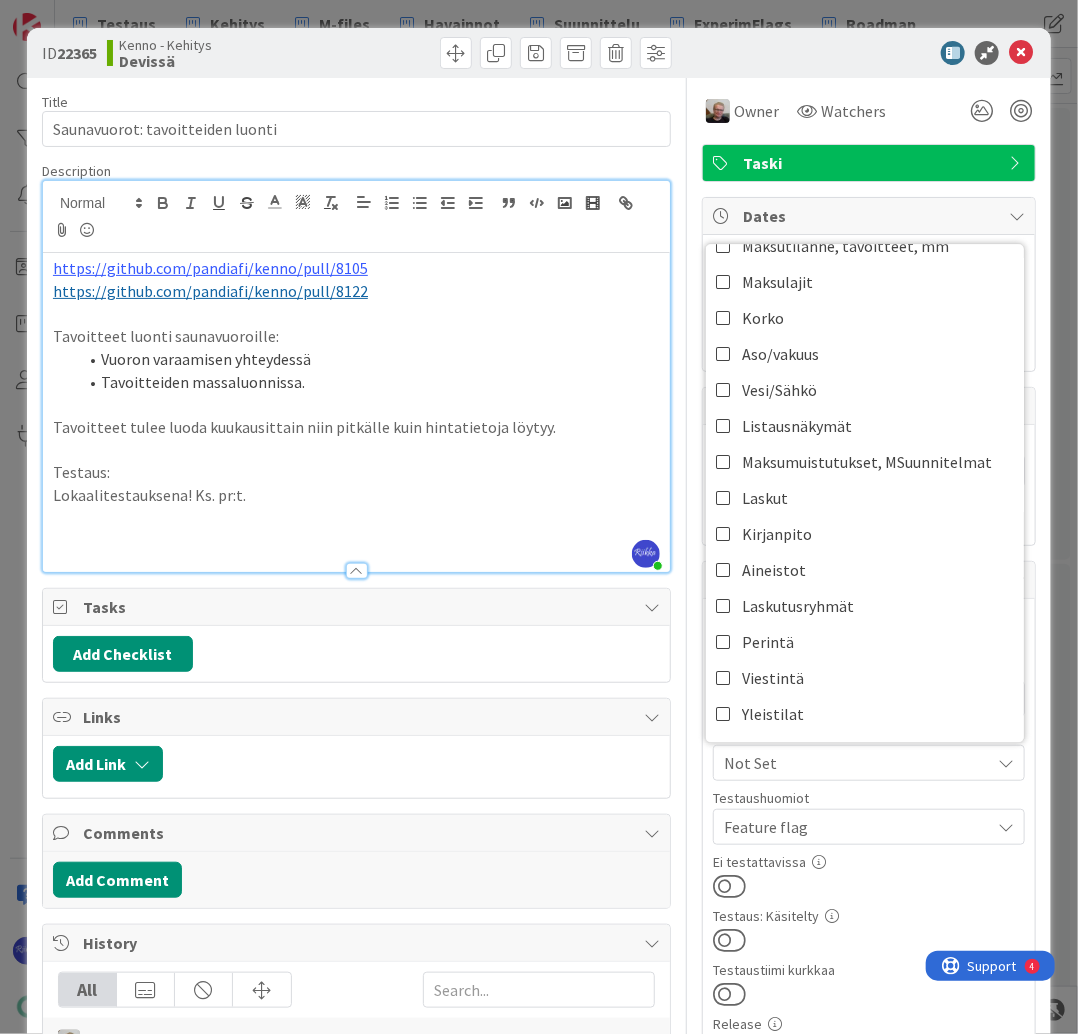 scroll, scrollTop: 80, scrollLeft: 0, axis: vertical 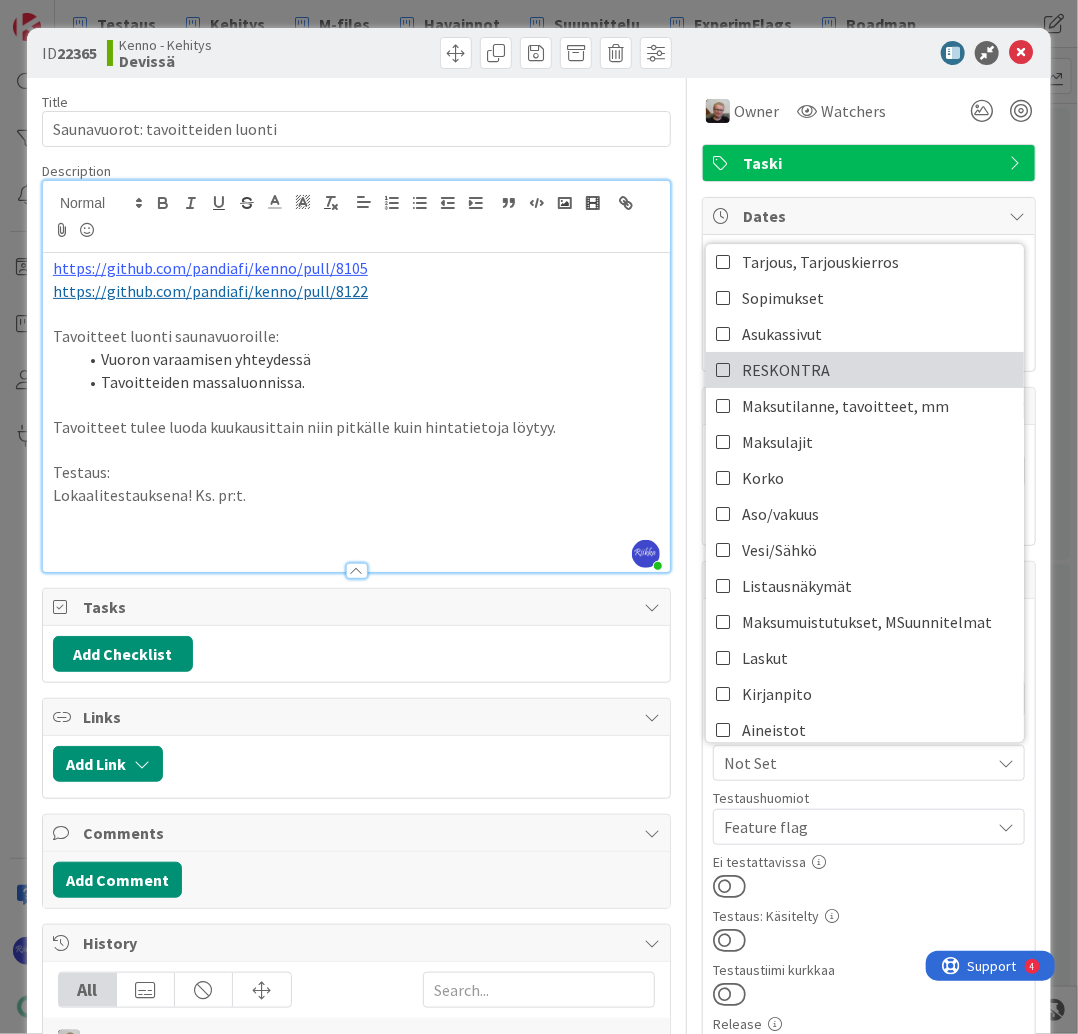 click on "RESKONTRA" at bounding box center [865, 370] 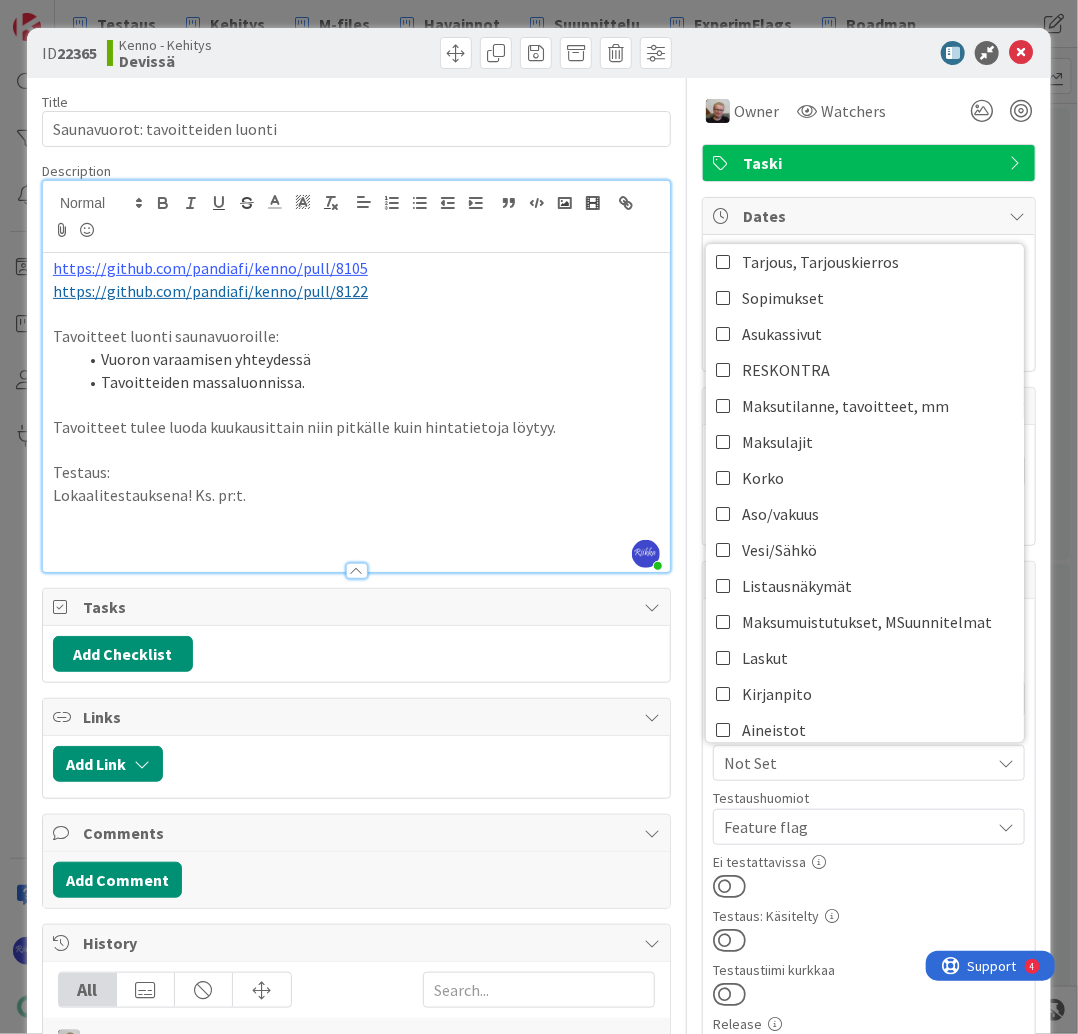 scroll, scrollTop: 0, scrollLeft: 0, axis: both 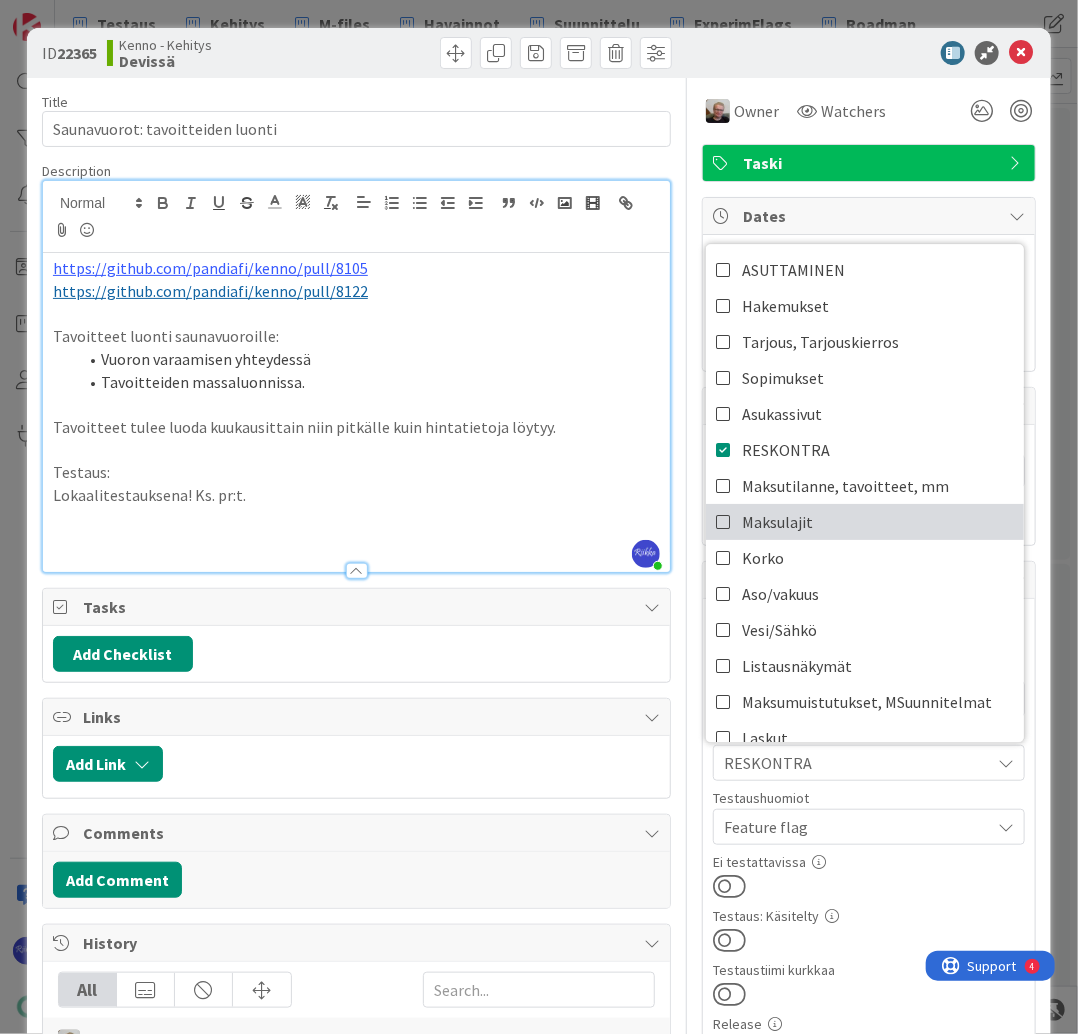 click on "Maksulajit" at bounding box center (865, 522) 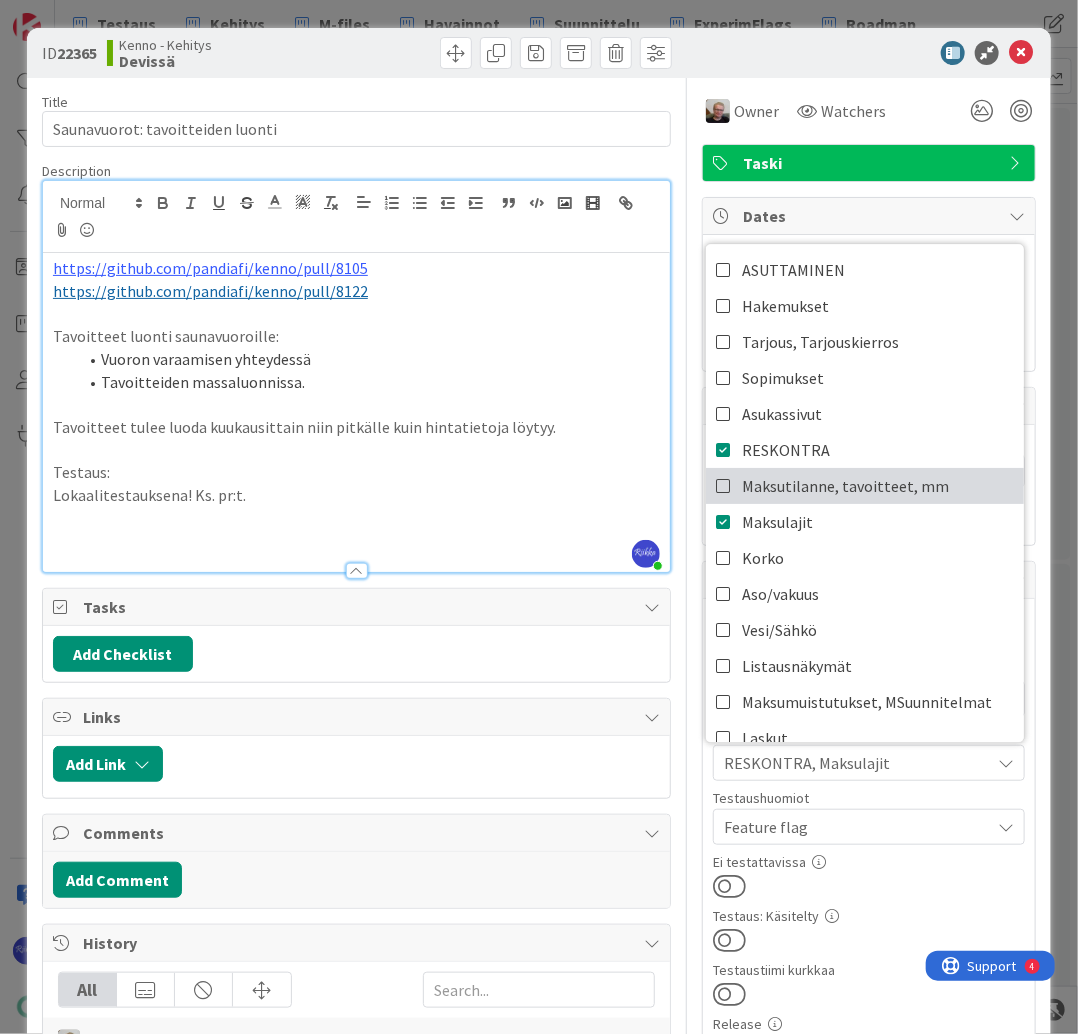 click on "Maksutilanne, tavoitteet, mm" at bounding box center [845, 486] 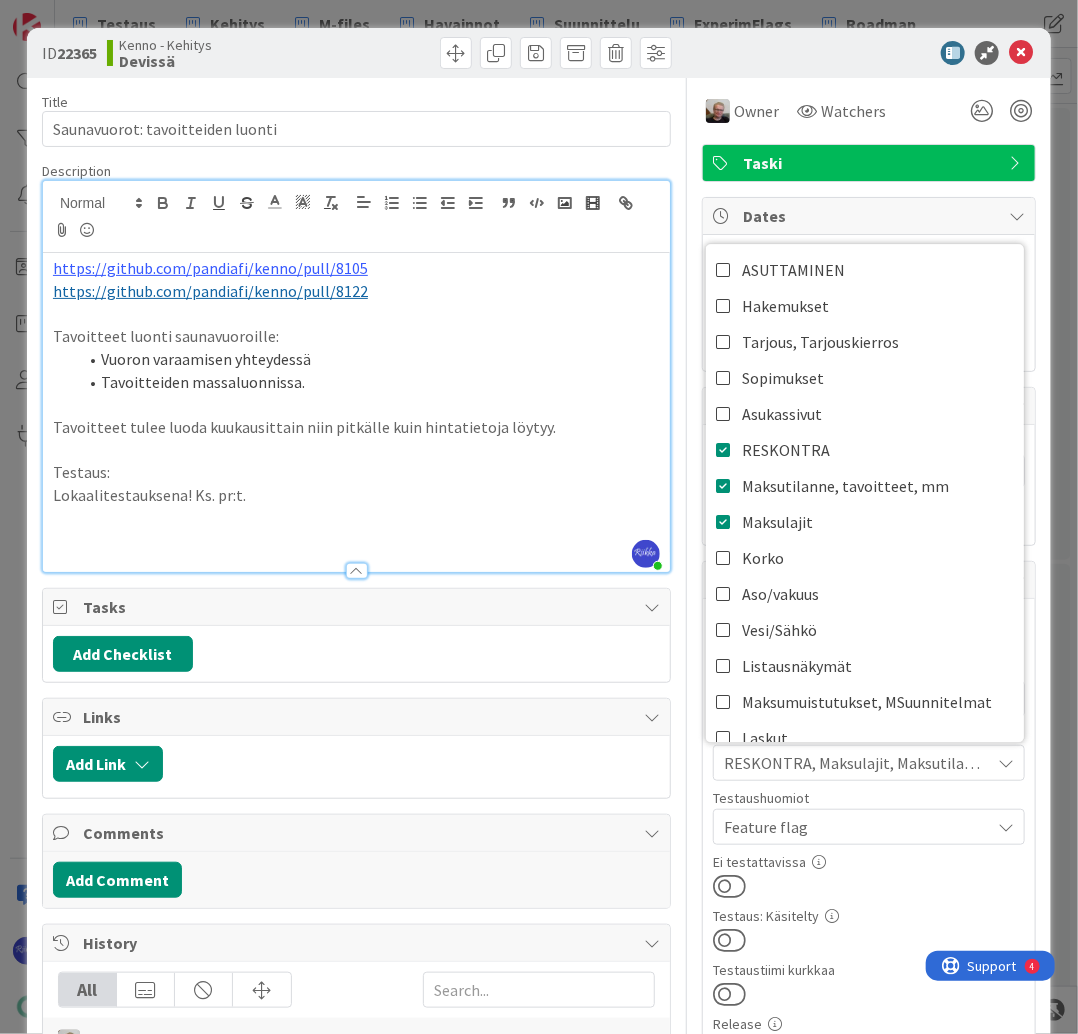 click on "Tavoitteiden massaluonnissa." at bounding box center [368, 382] 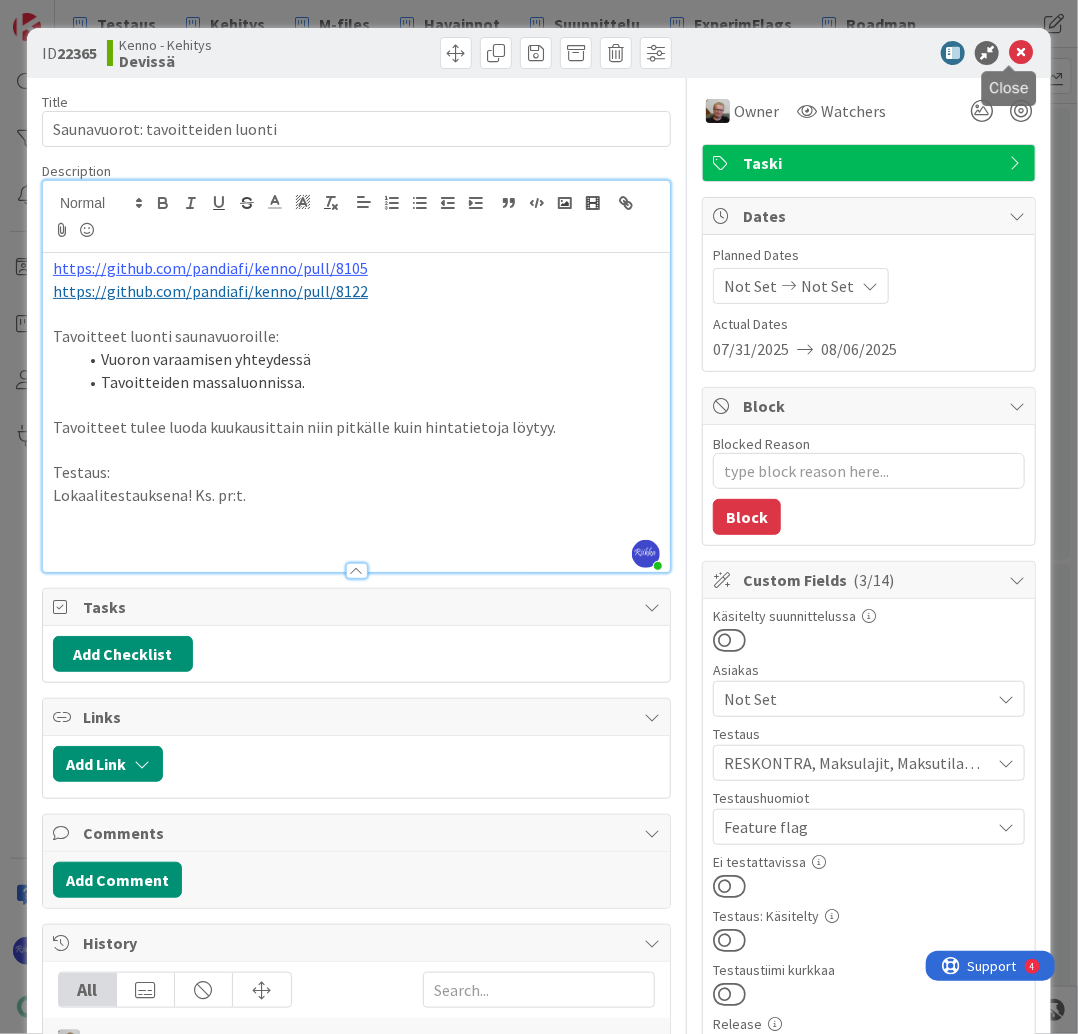 click at bounding box center (1021, 53) 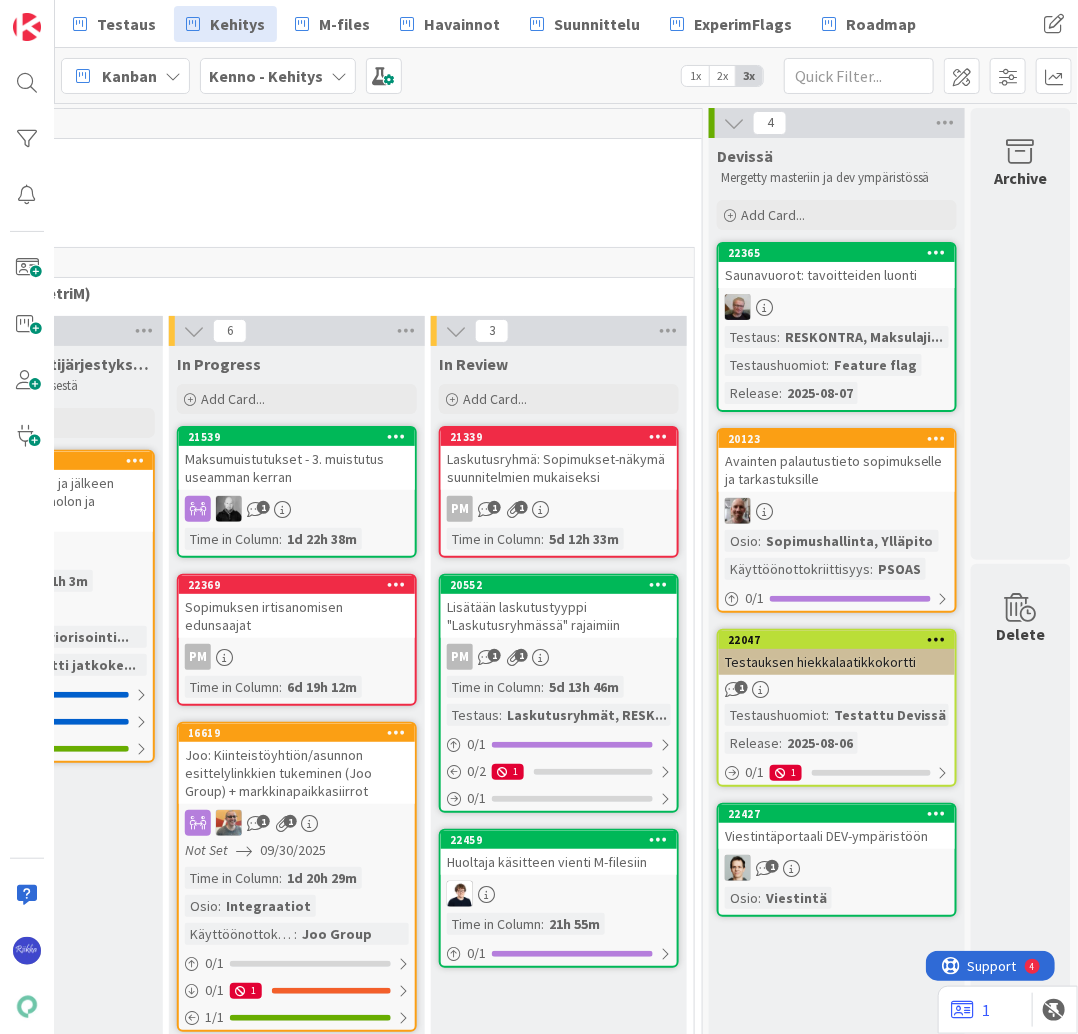 click on "Avainten palautustieto sopimukselle ja tarkastuksille" at bounding box center (837, 470) 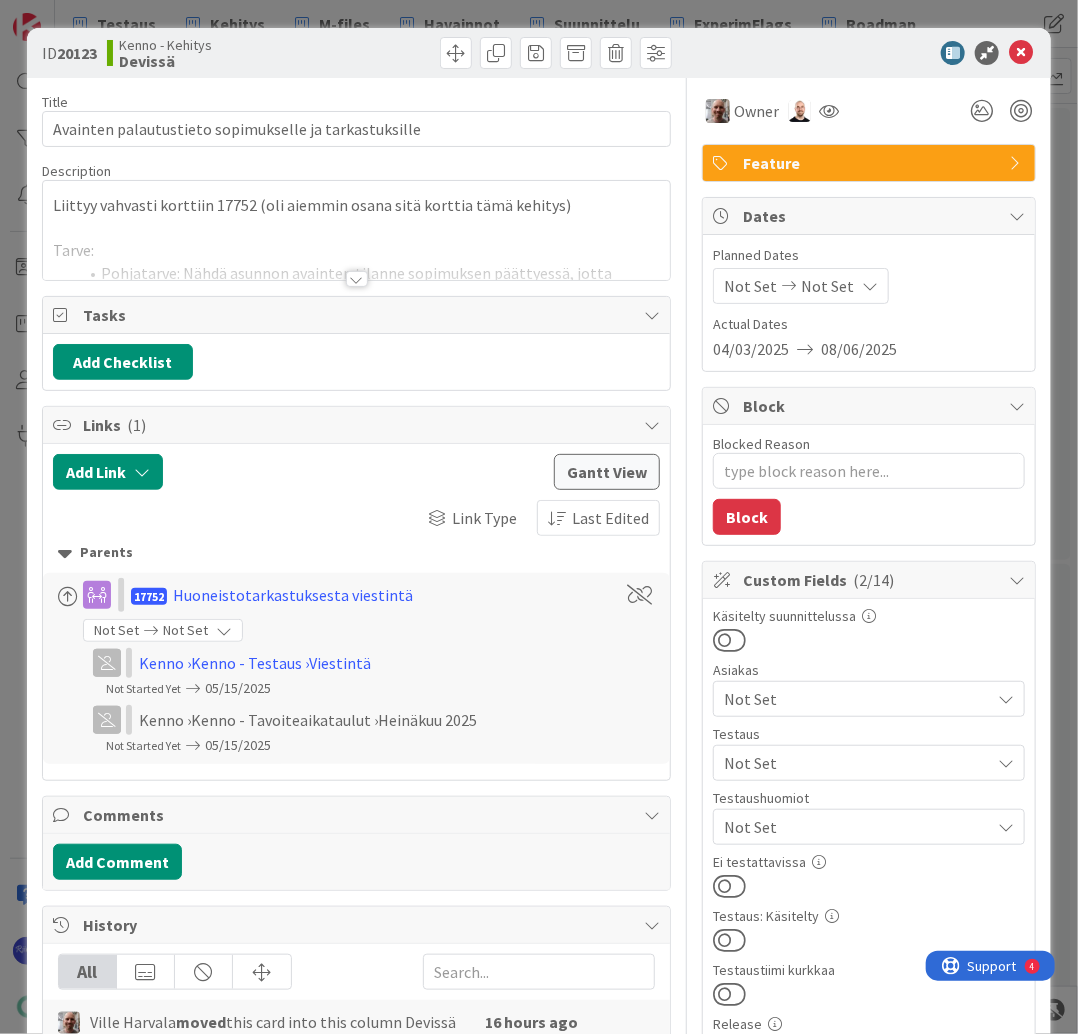 scroll, scrollTop: 0, scrollLeft: 0, axis: both 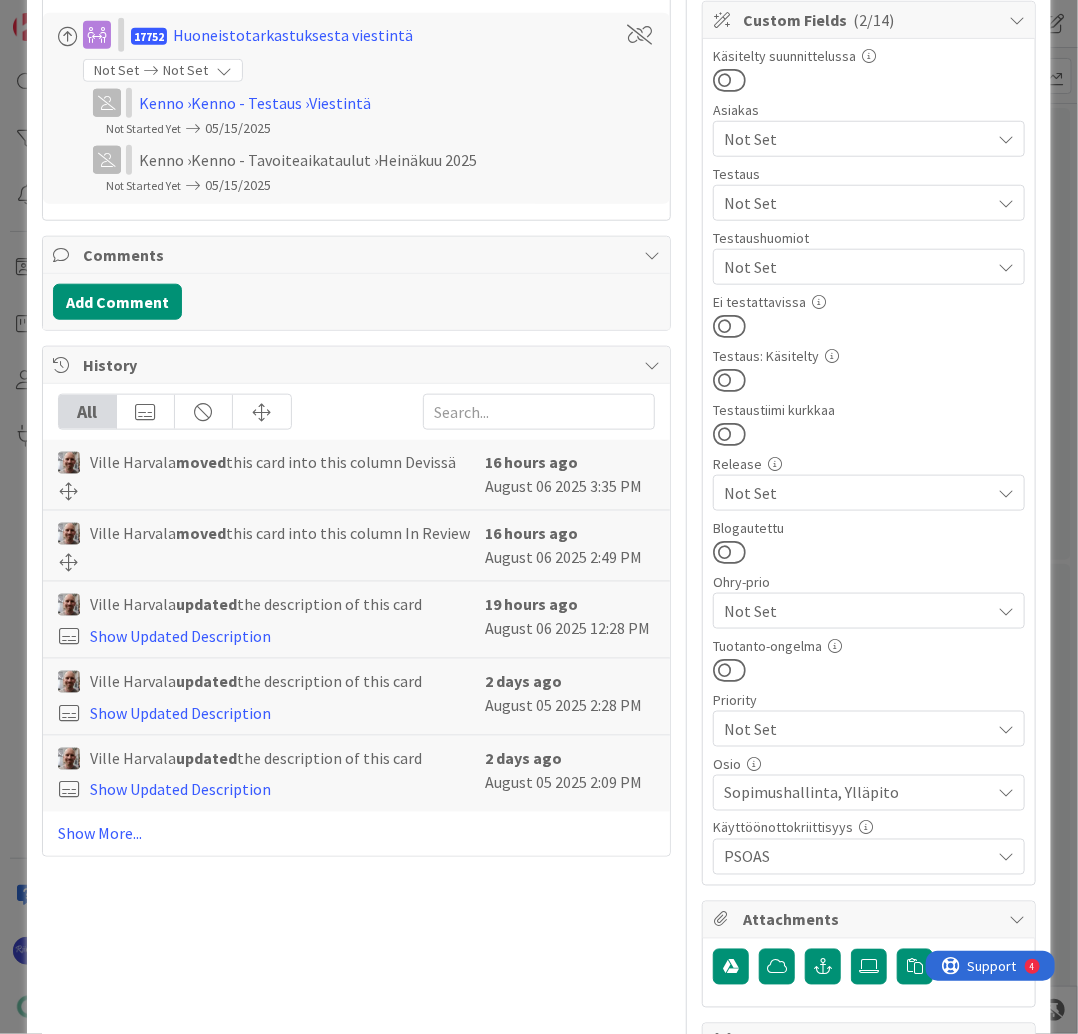 click on "Not Set" at bounding box center (857, 493) 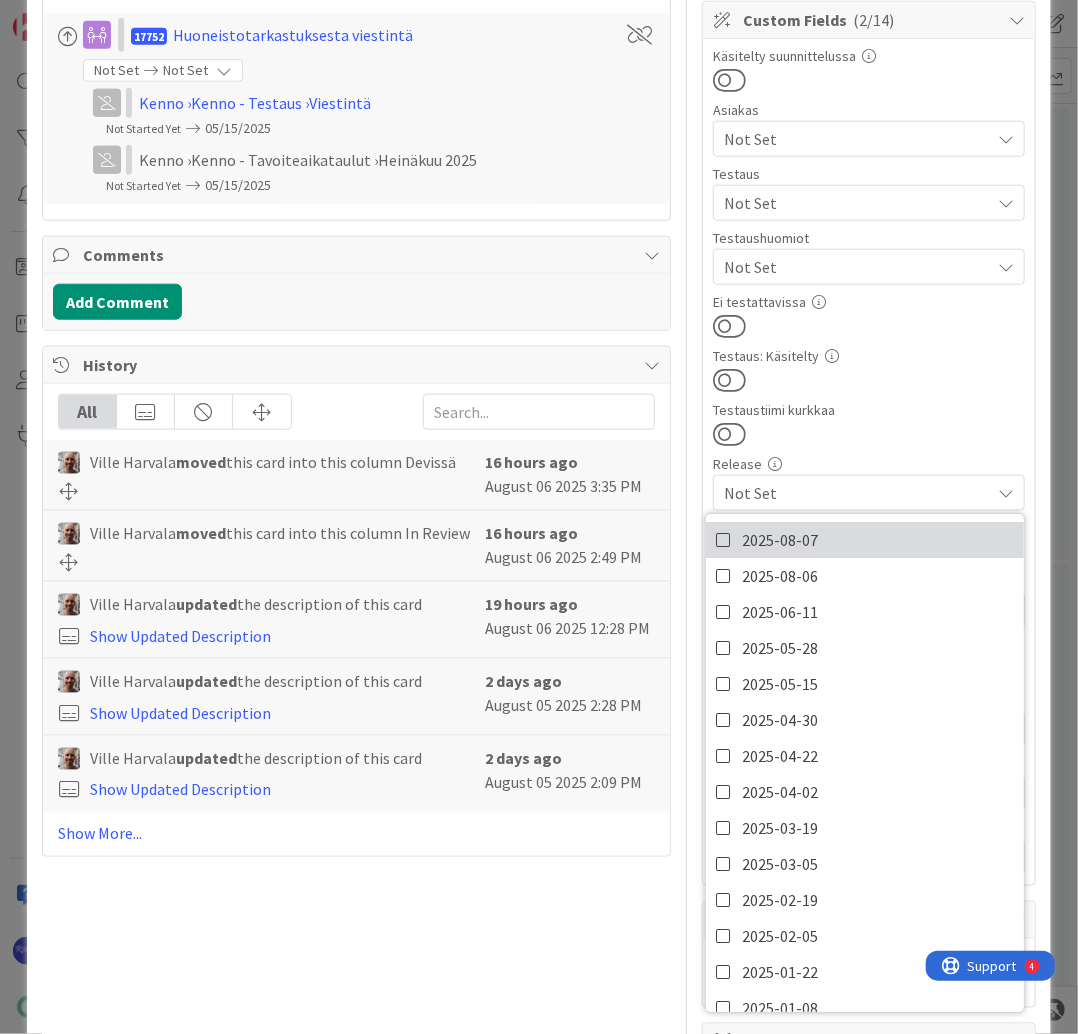 click on "2025-08-07" at bounding box center (865, 540) 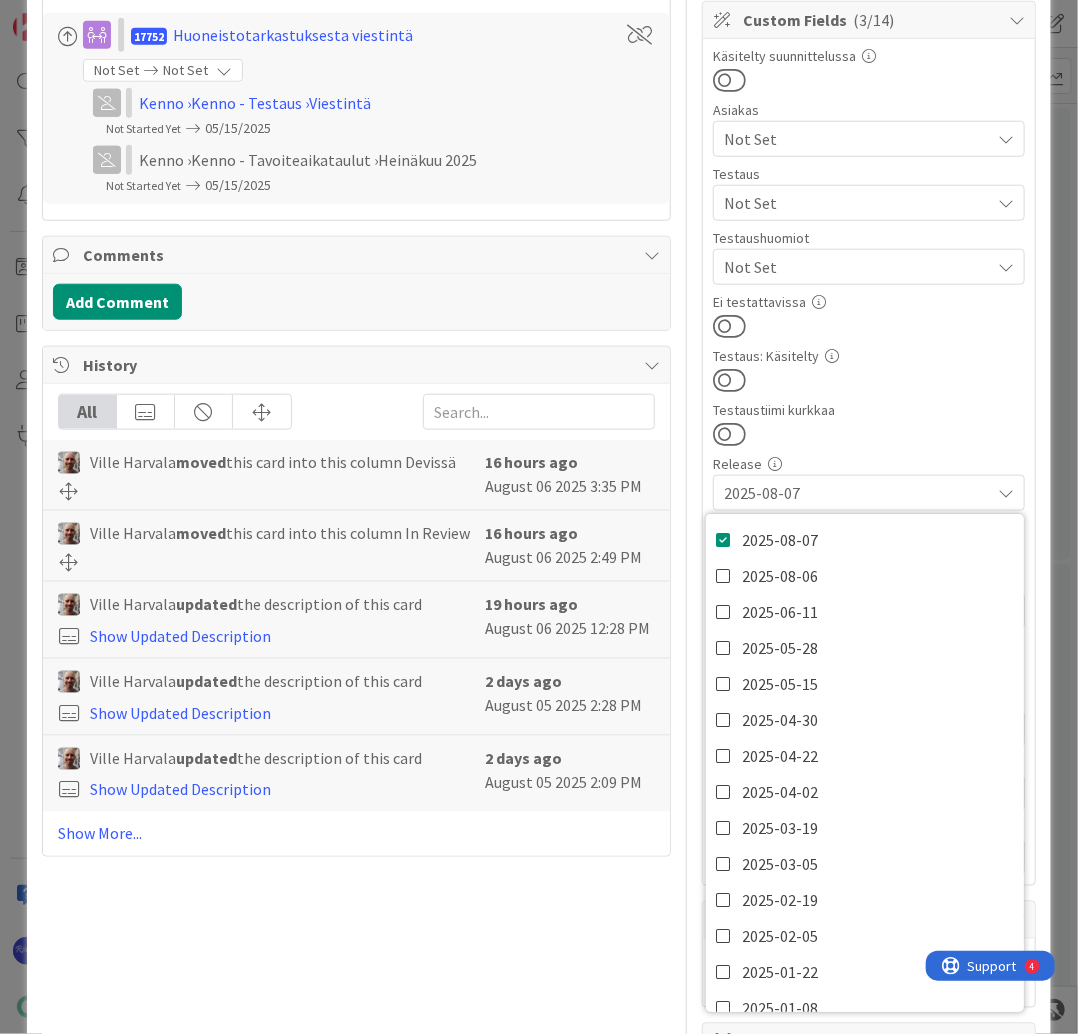 click at bounding box center (869, 434) 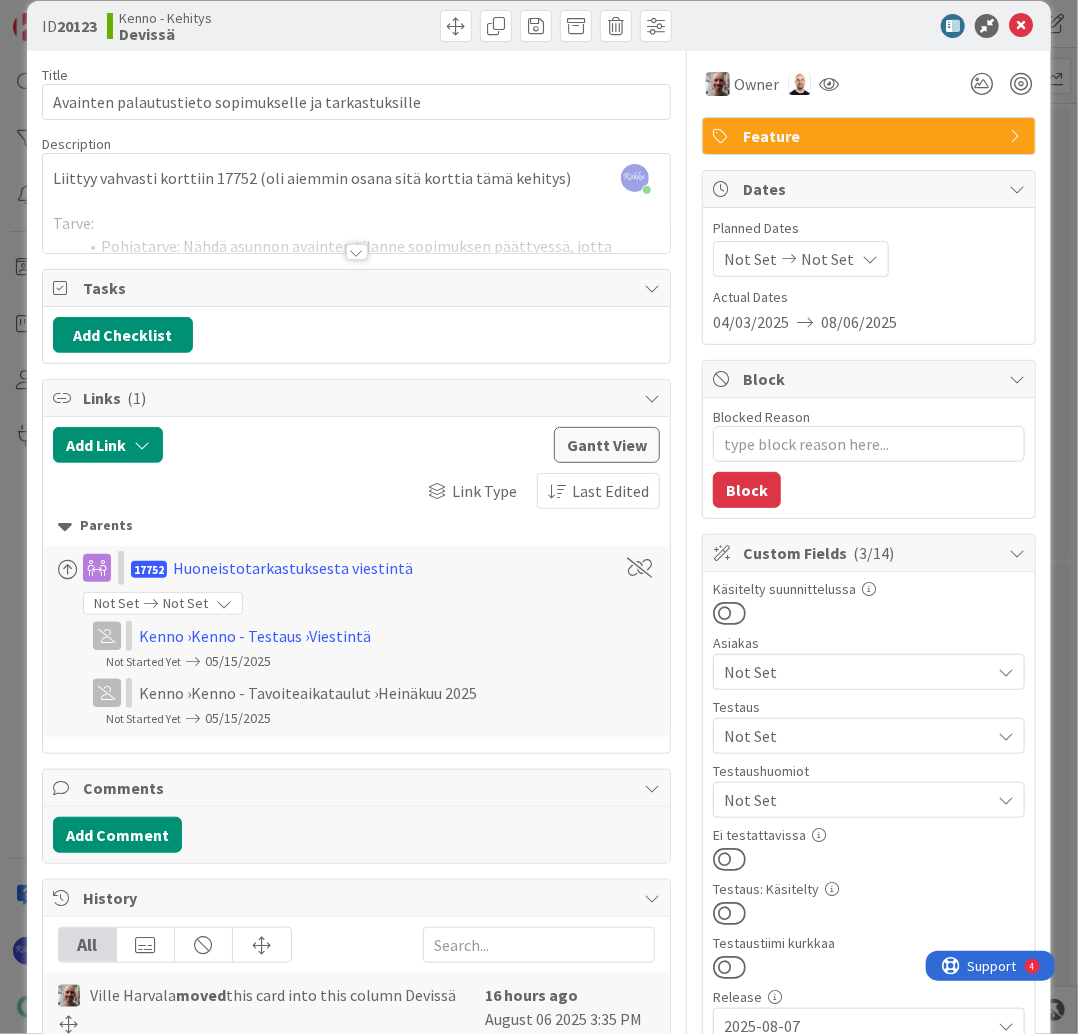 scroll, scrollTop: 0, scrollLeft: 0, axis: both 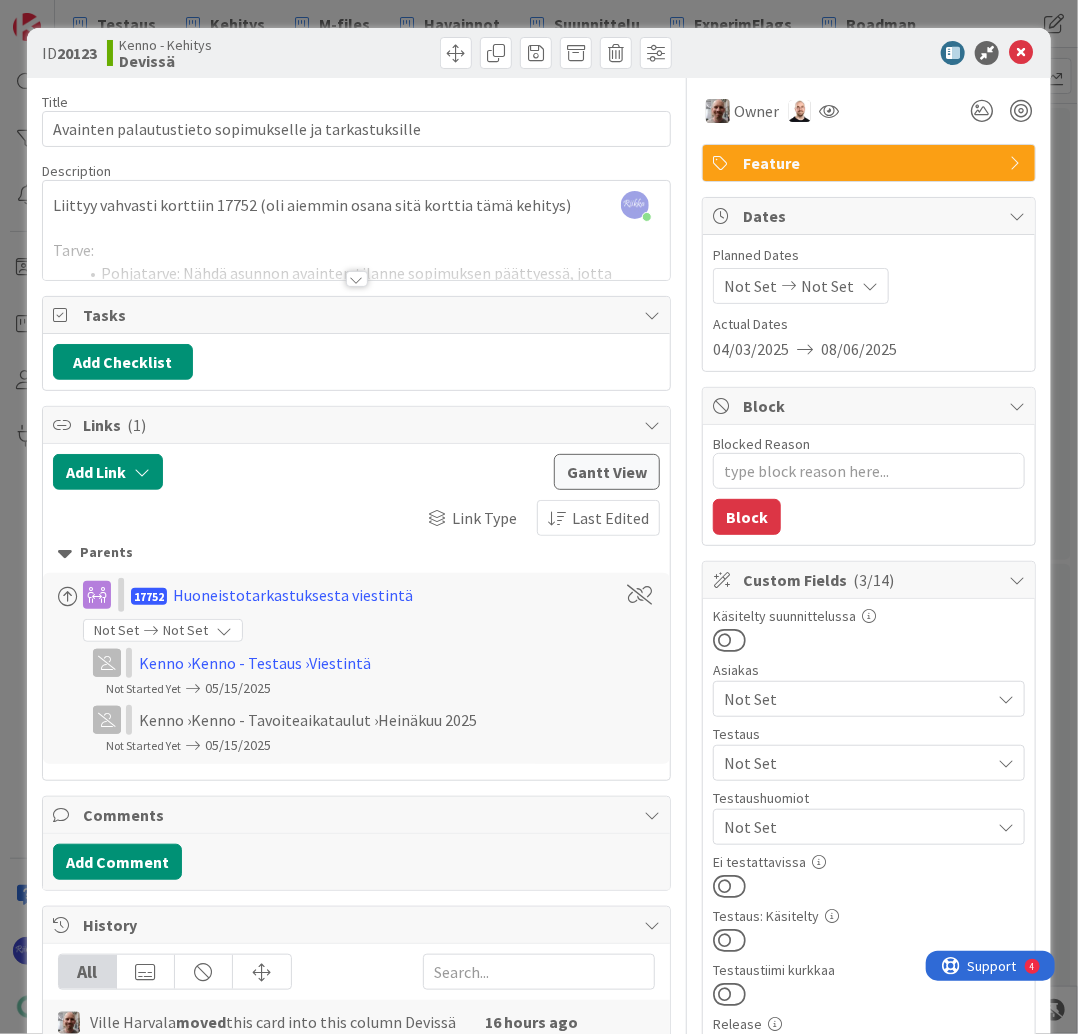 click at bounding box center (357, 279) 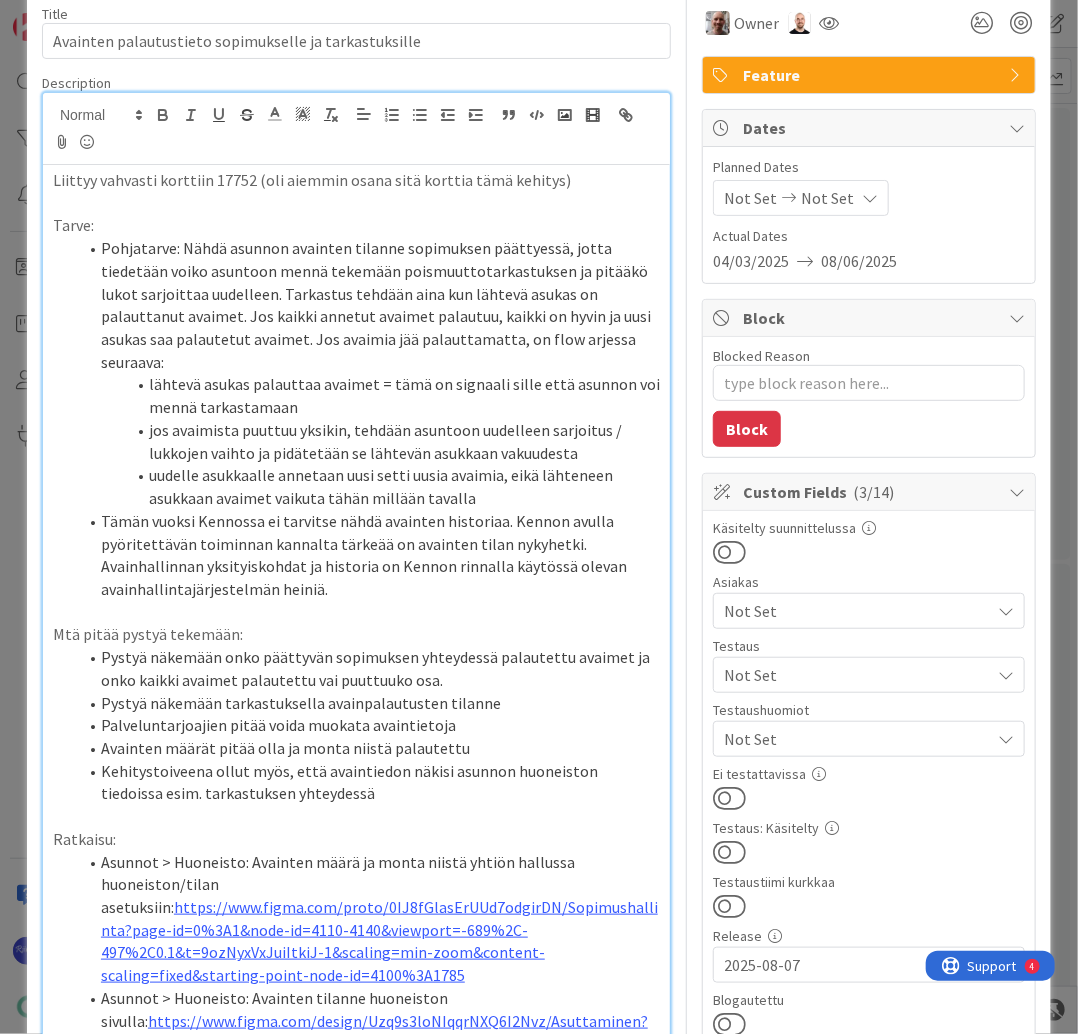 scroll, scrollTop: 71, scrollLeft: 0, axis: vertical 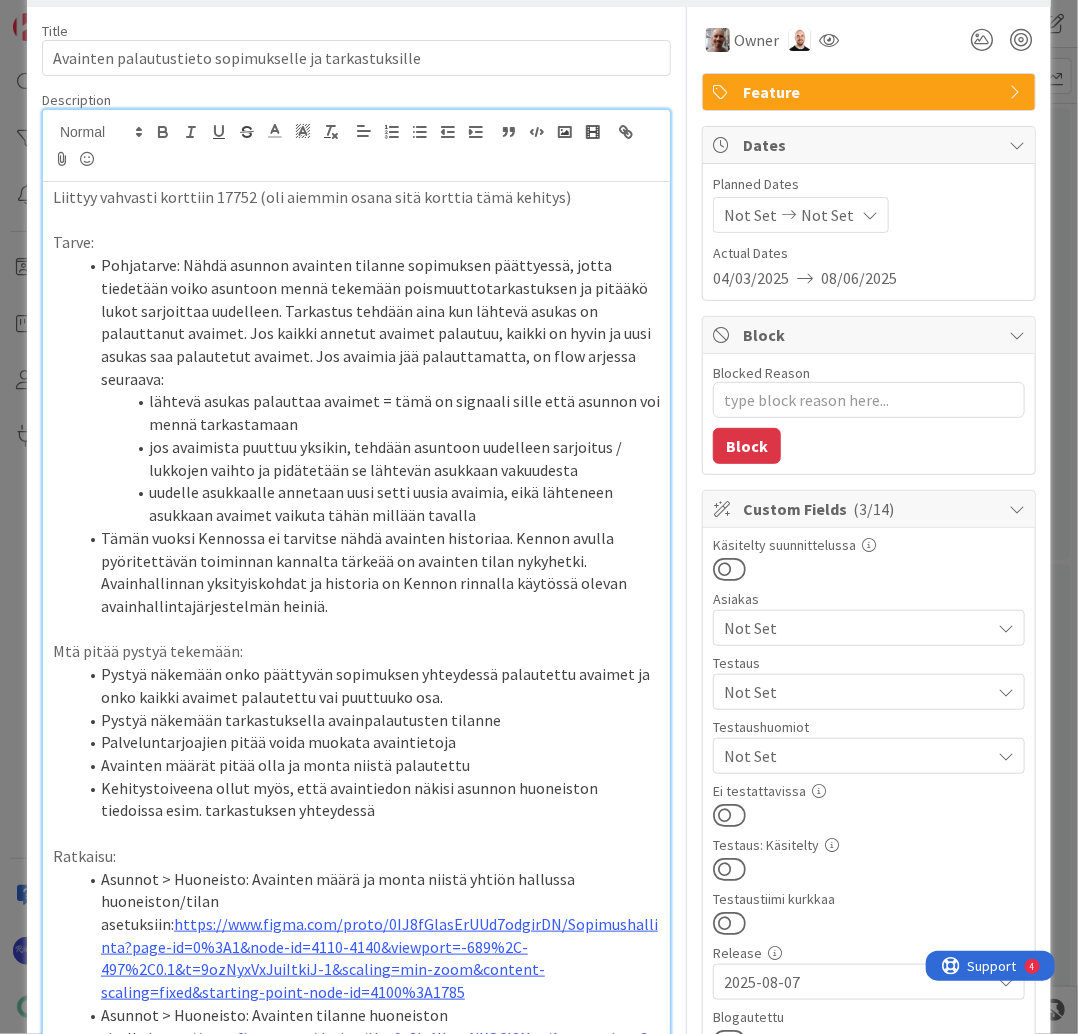 click on "Not Set" at bounding box center (857, 692) 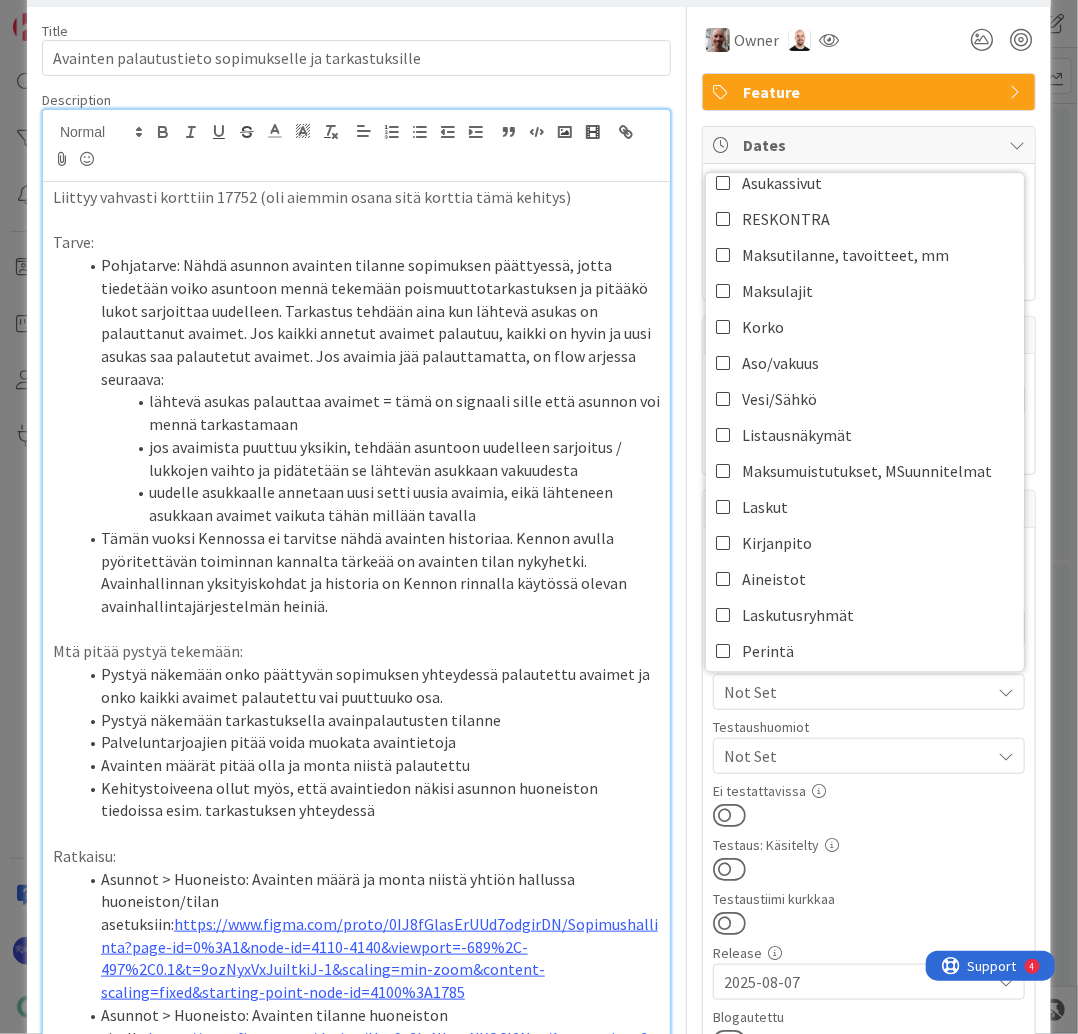 scroll, scrollTop: 0, scrollLeft: 0, axis: both 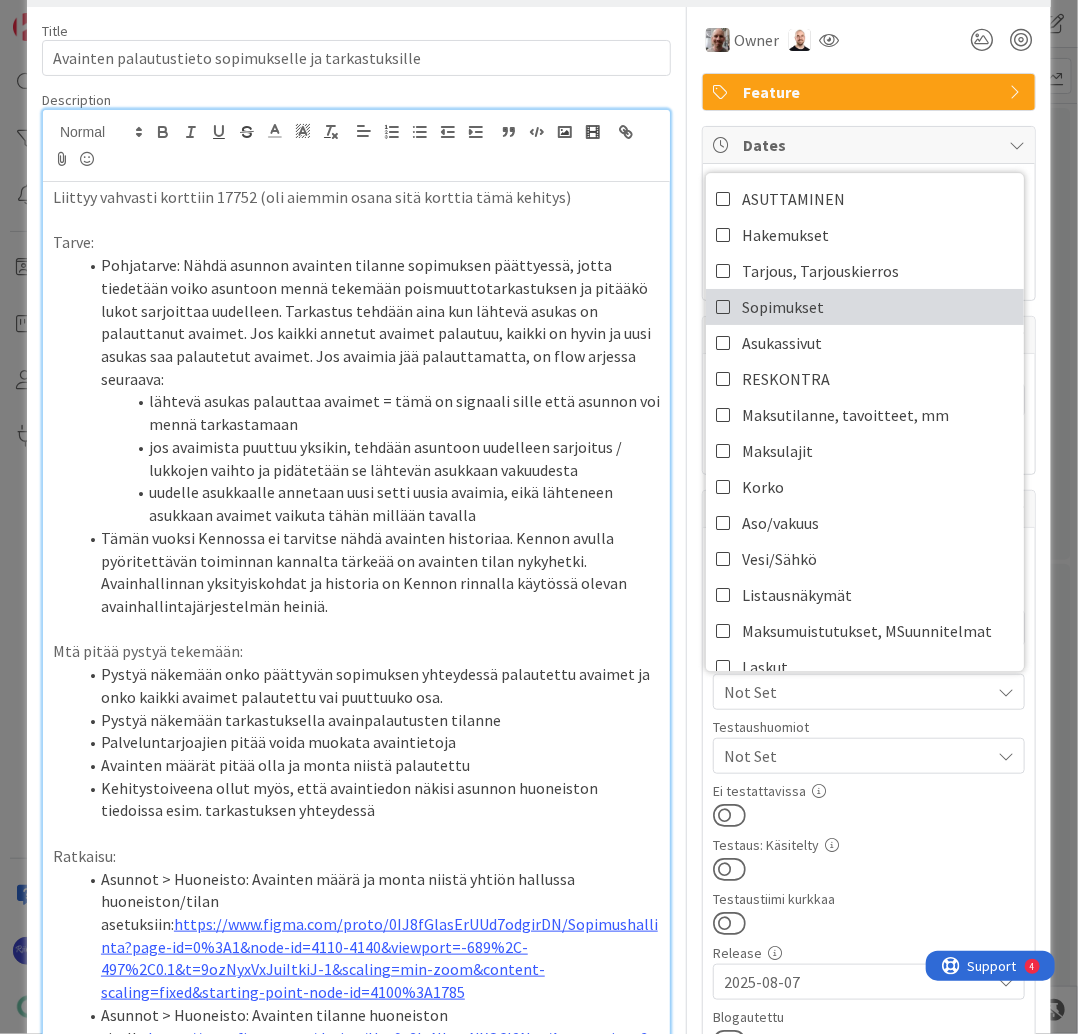 click on "Sopimukset" at bounding box center (865, 307) 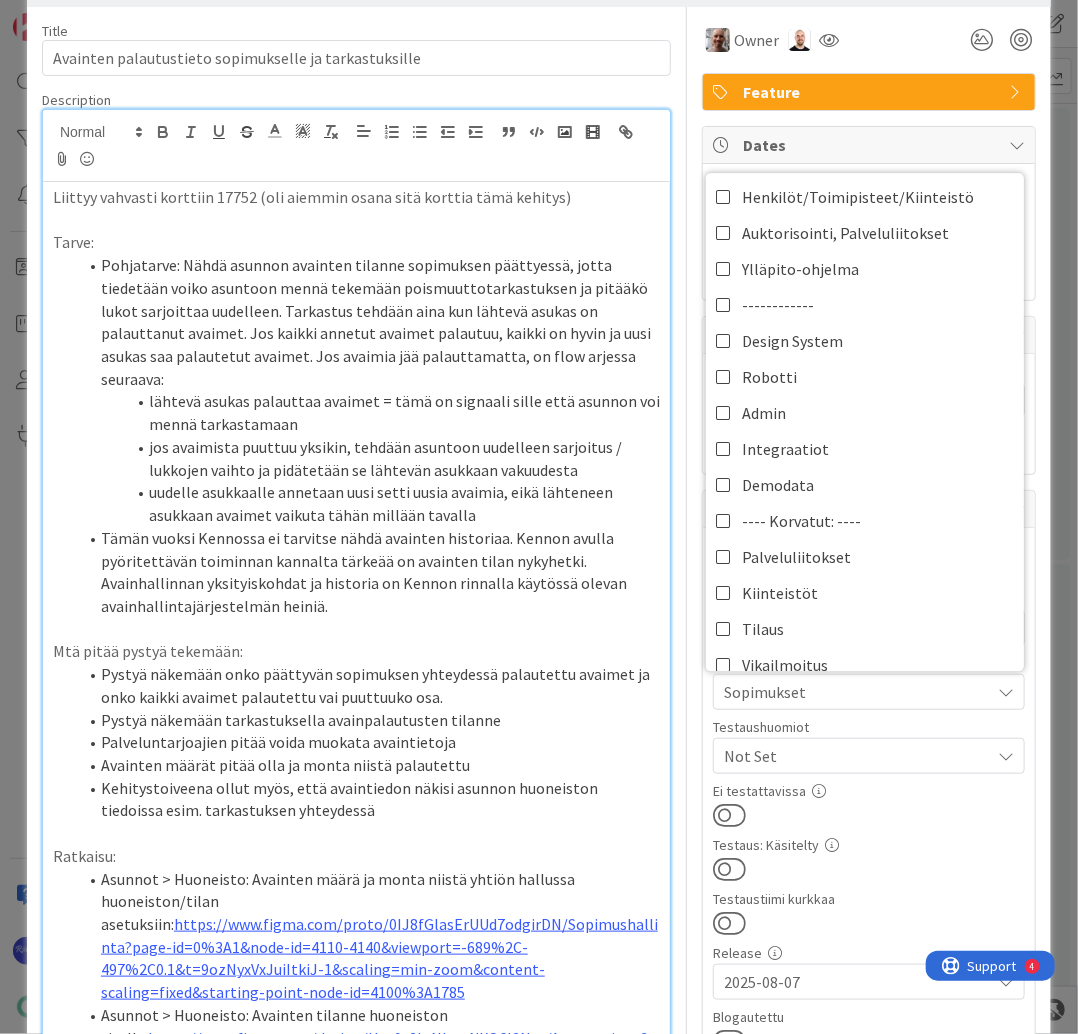 scroll, scrollTop: 800, scrollLeft: 0, axis: vertical 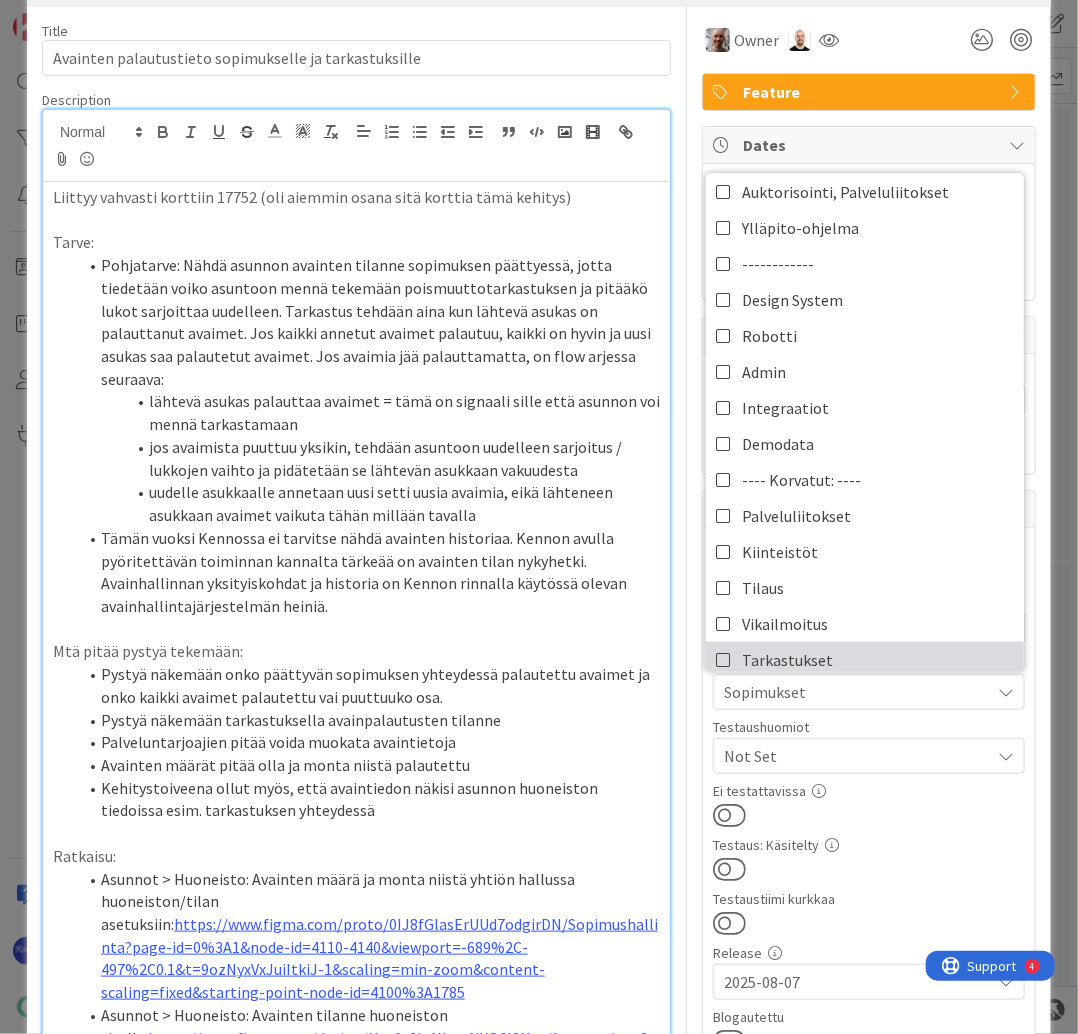 click on "Tarkastukset" at bounding box center [865, 659] 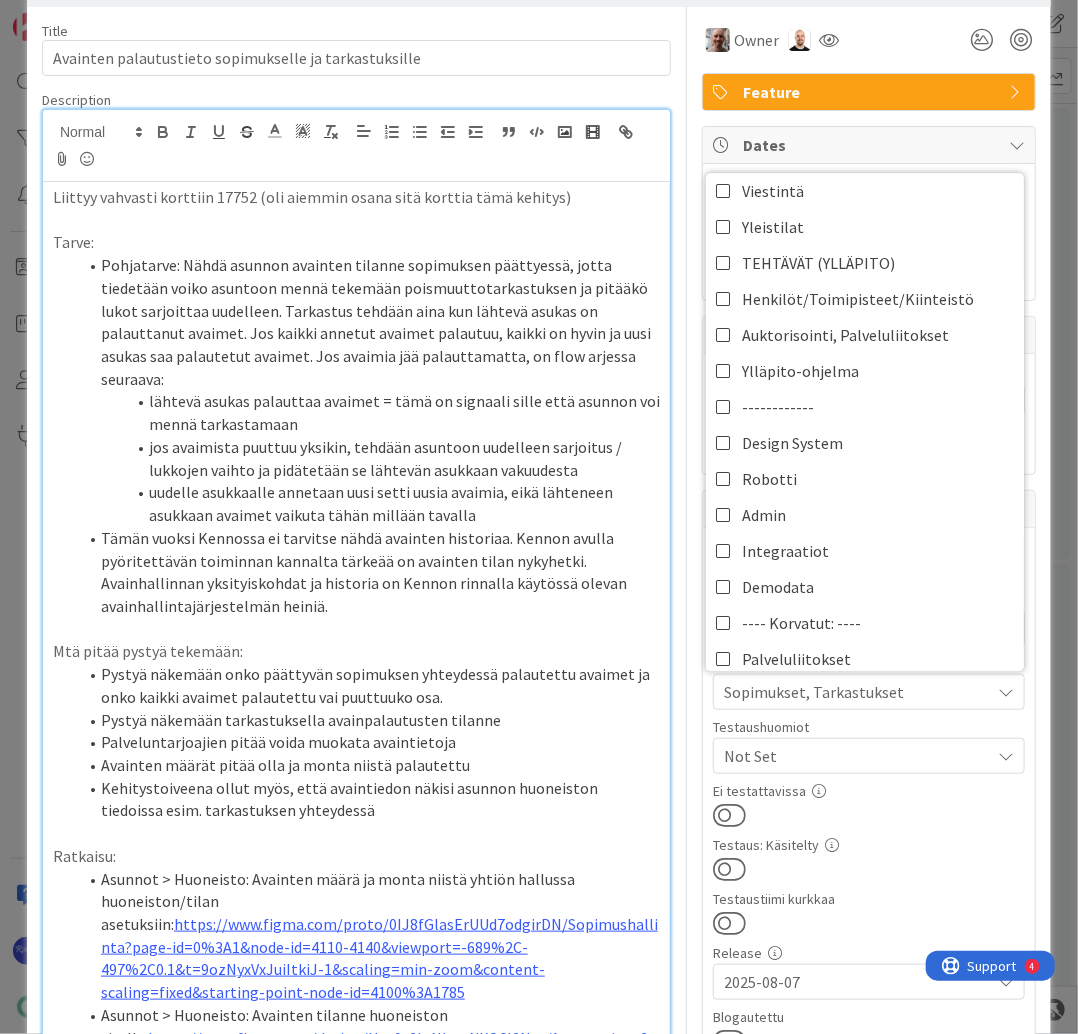 scroll, scrollTop: 449, scrollLeft: 0, axis: vertical 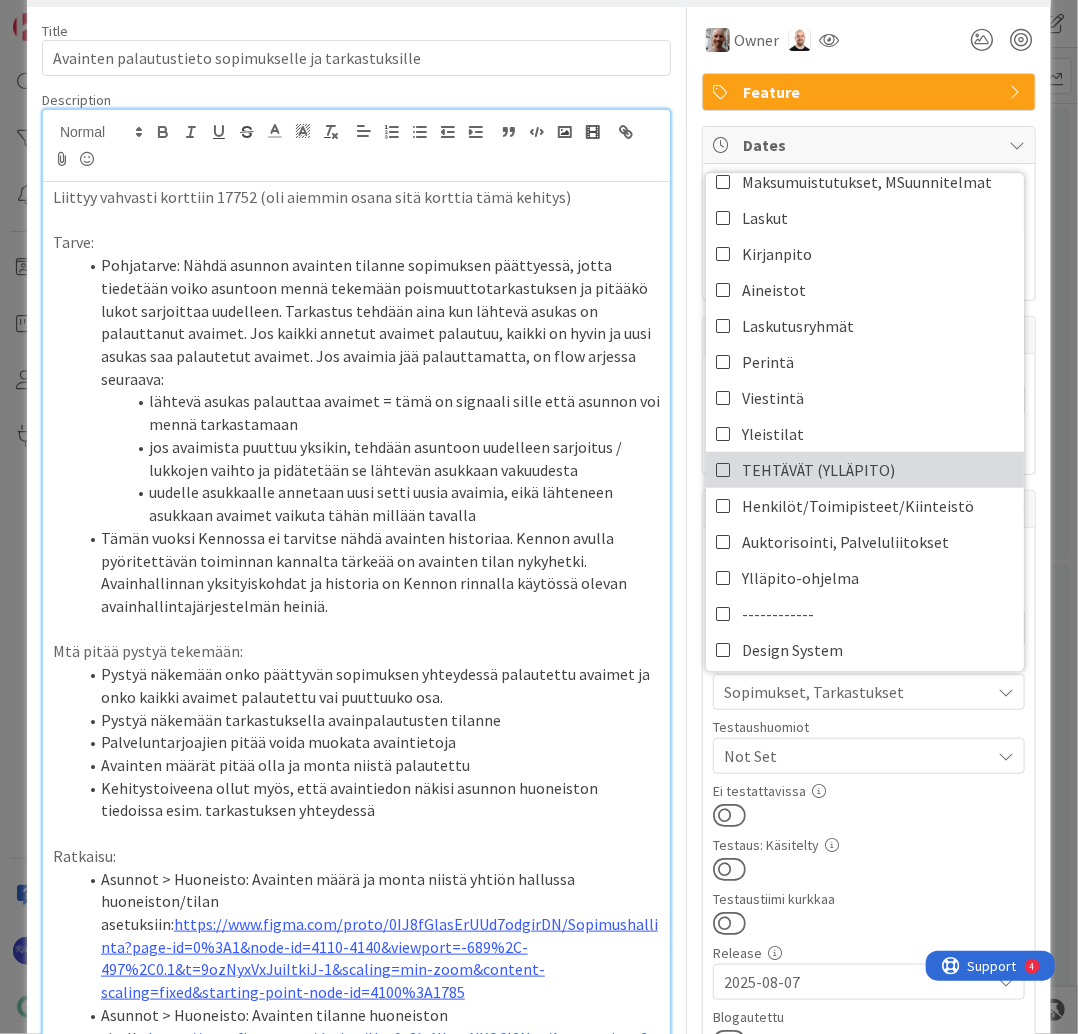 click on "TEHTÄVÄT (YLLÄPITO)" at bounding box center [818, 470] 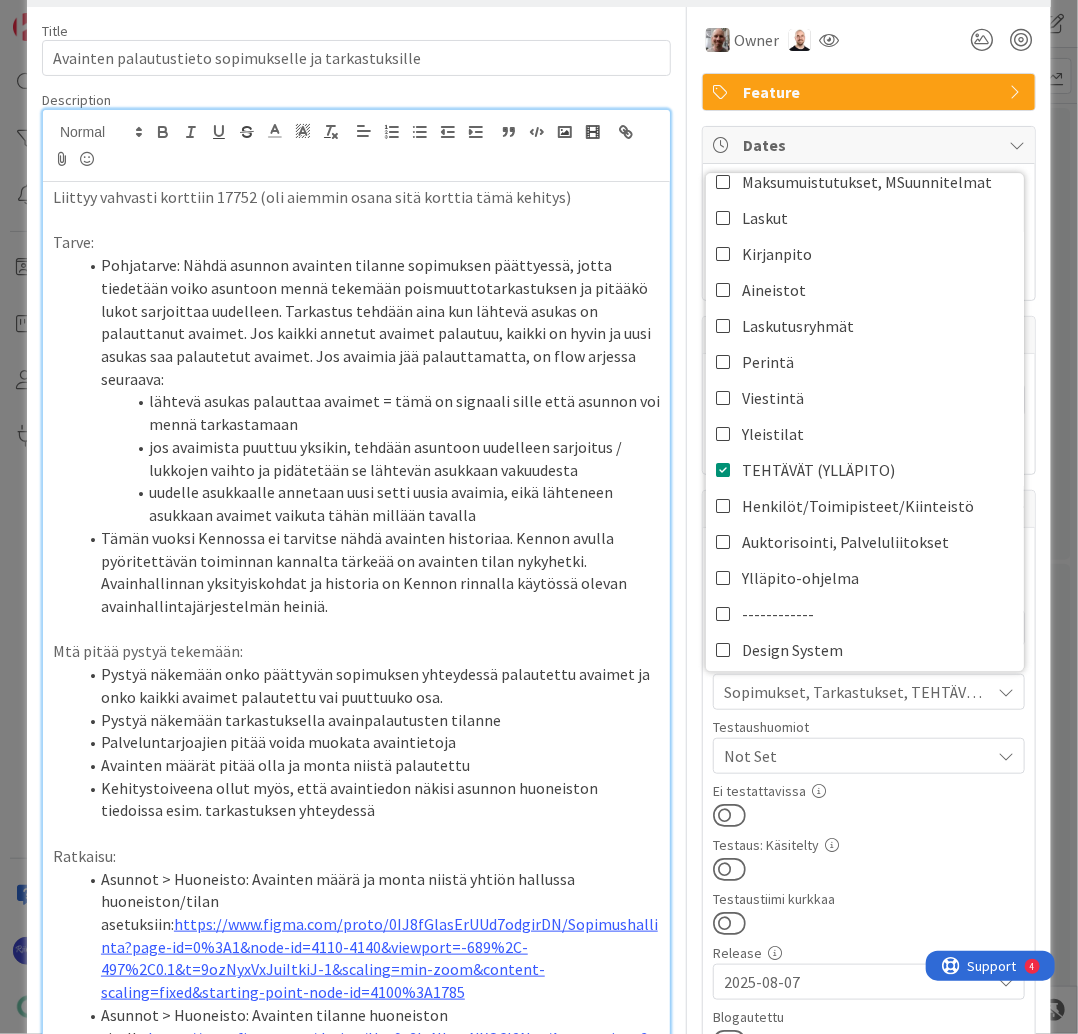 scroll, scrollTop: 0, scrollLeft: 0, axis: both 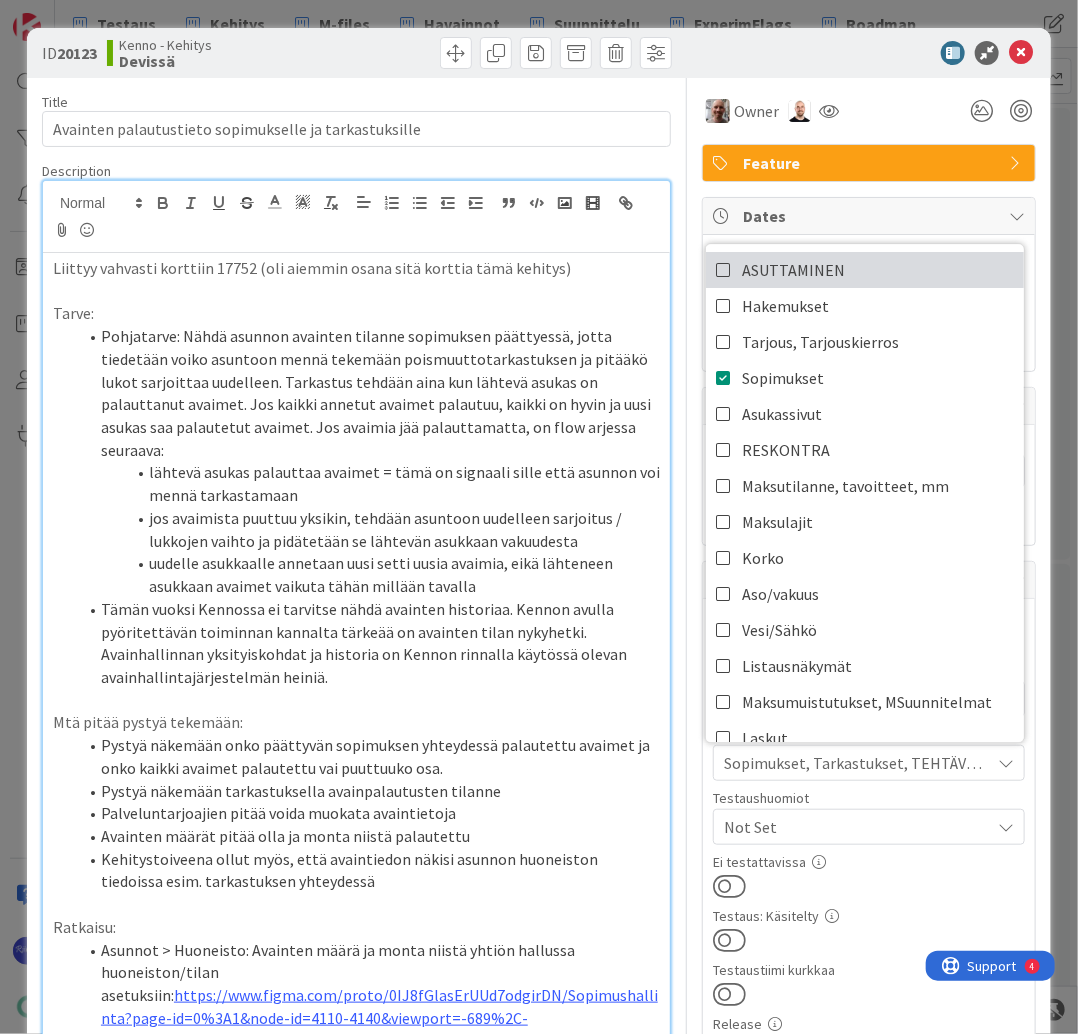 click on "ASUTTAMINEN" at bounding box center [793, 270] 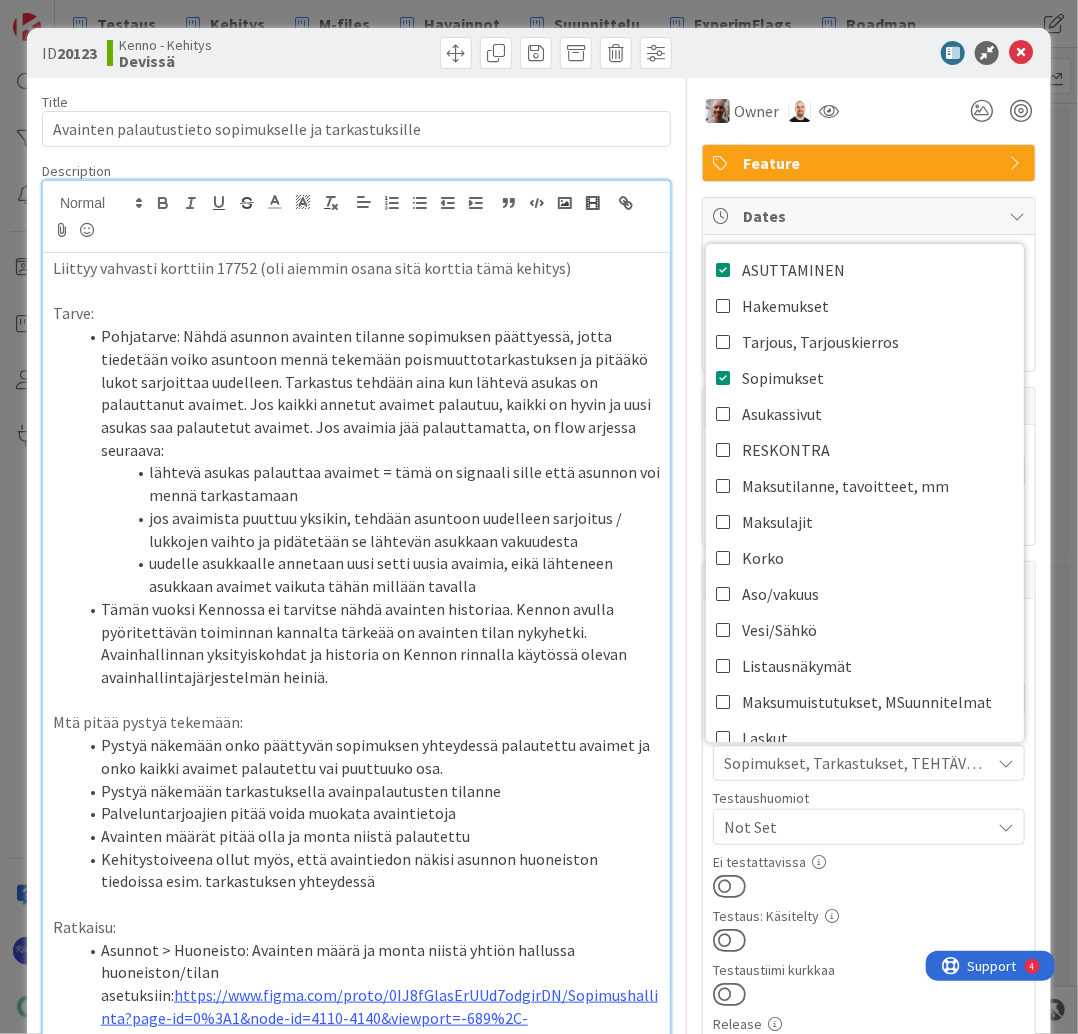 click on "ID  20123 Kenno - Kehitys Devissä" at bounding box center (539, 53) 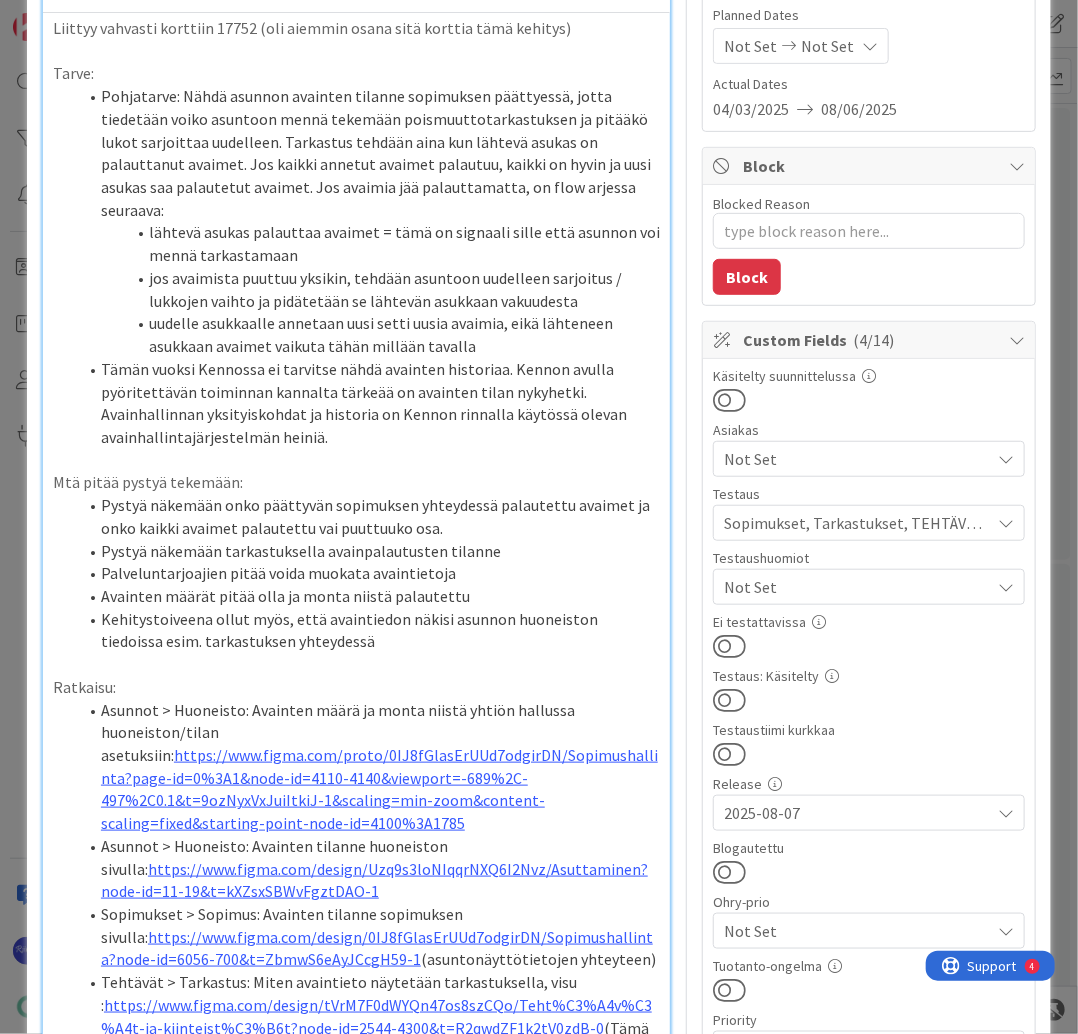 scroll, scrollTop: 0, scrollLeft: 0, axis: both 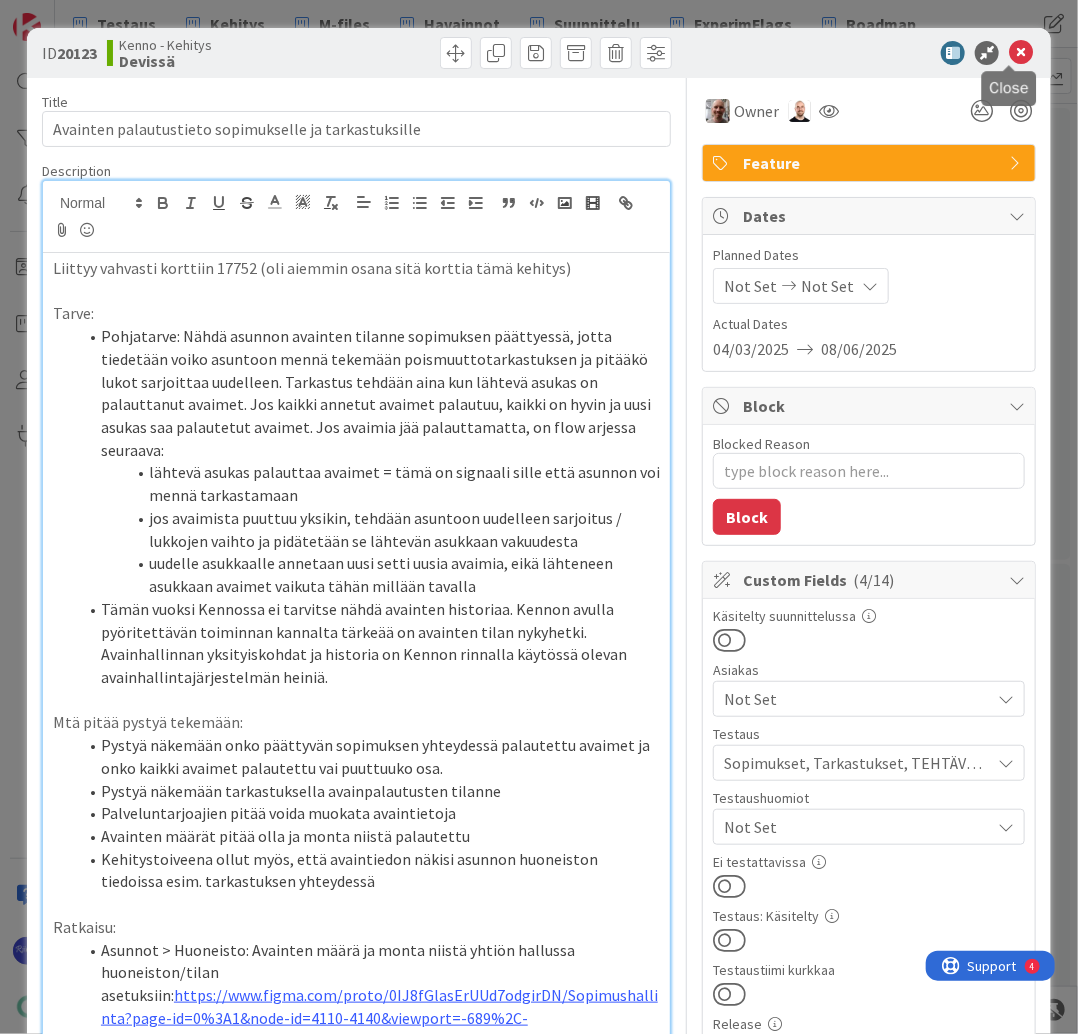 click at bounding box center (1021, 53) 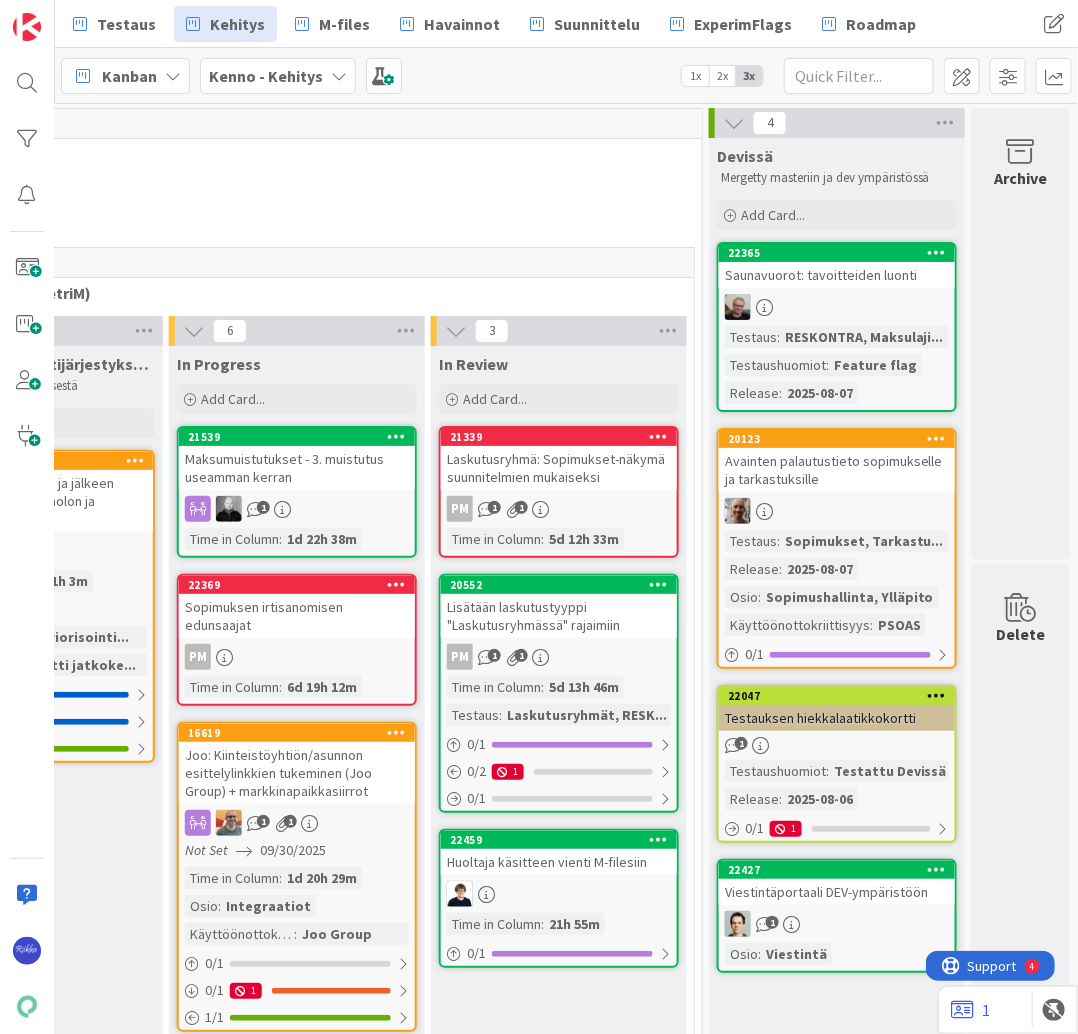 scroll, scrollTop: 0, scrollLeft: 0, axis: both 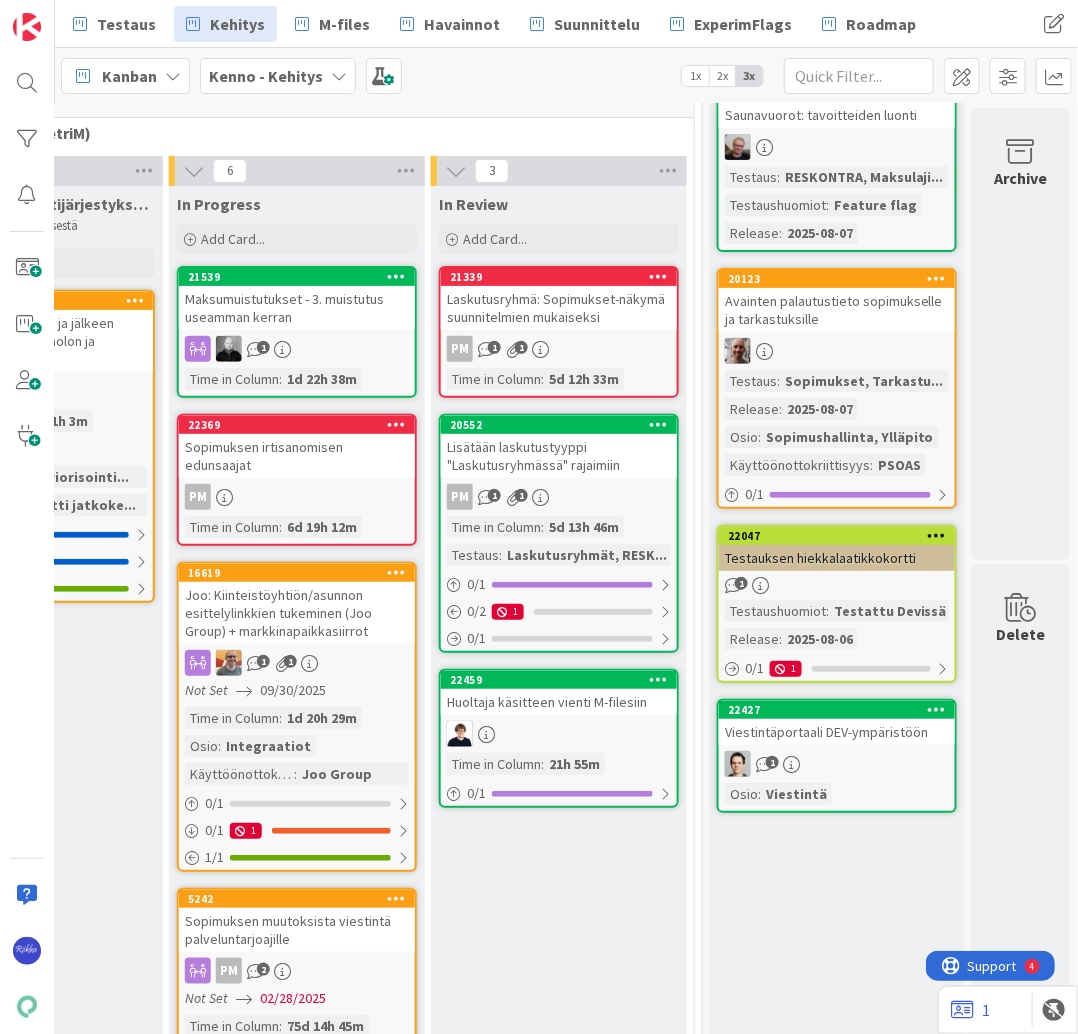 click on "22427 Viestintäportaali DEV-ympäristöön 1 Osio : Viestintä" at bounding box center (837, 756) 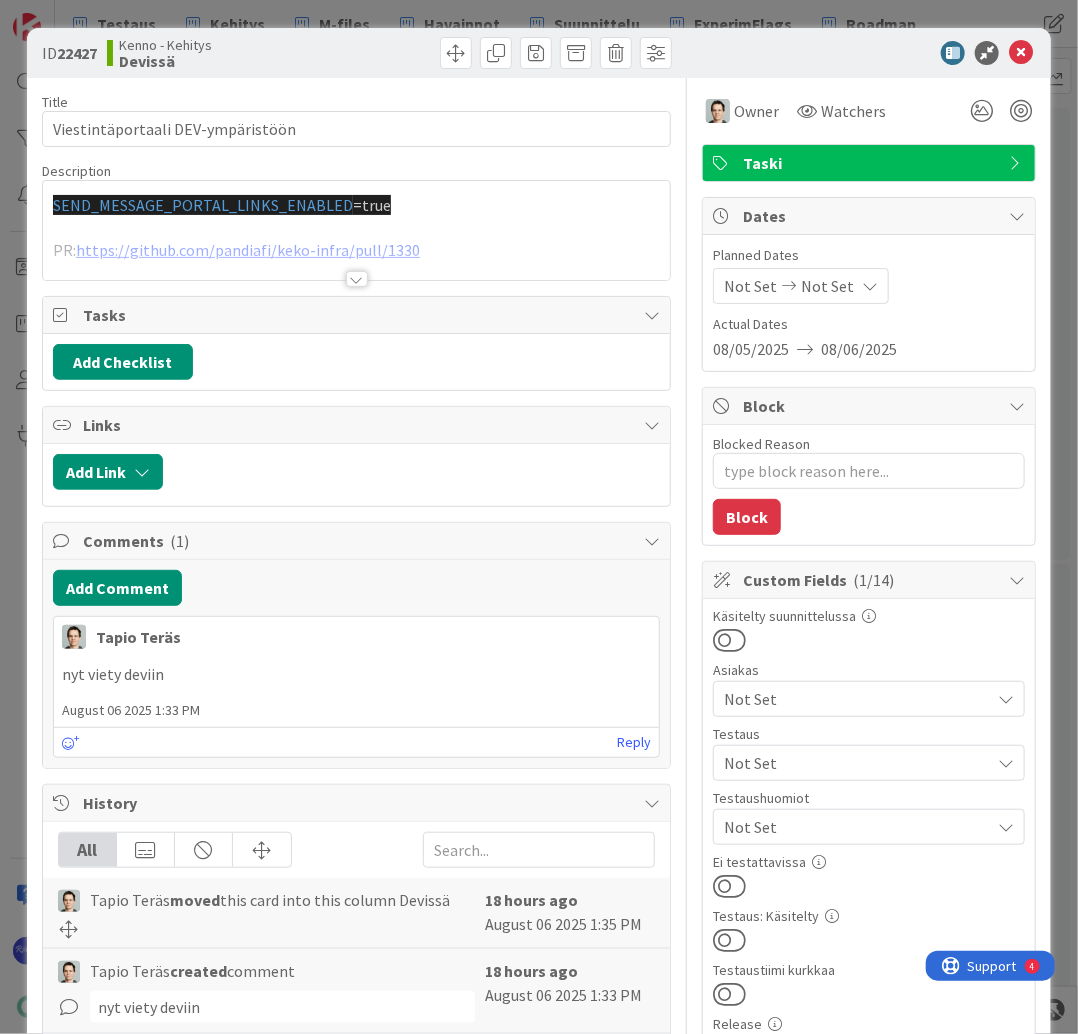 scroll, scrollTop: 0, scrollLeft: 0, axis: both 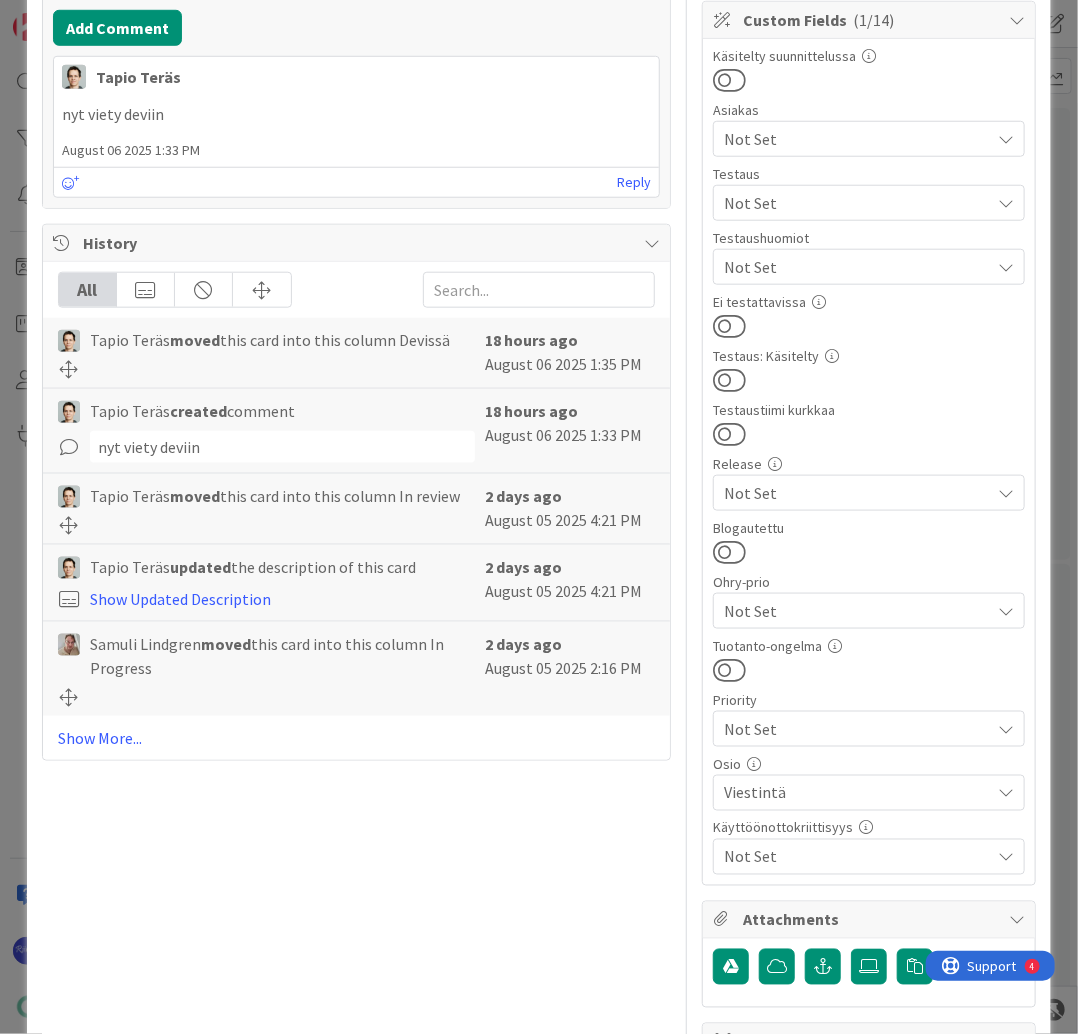 click on "Not Set" at bounding box center [857, 493] 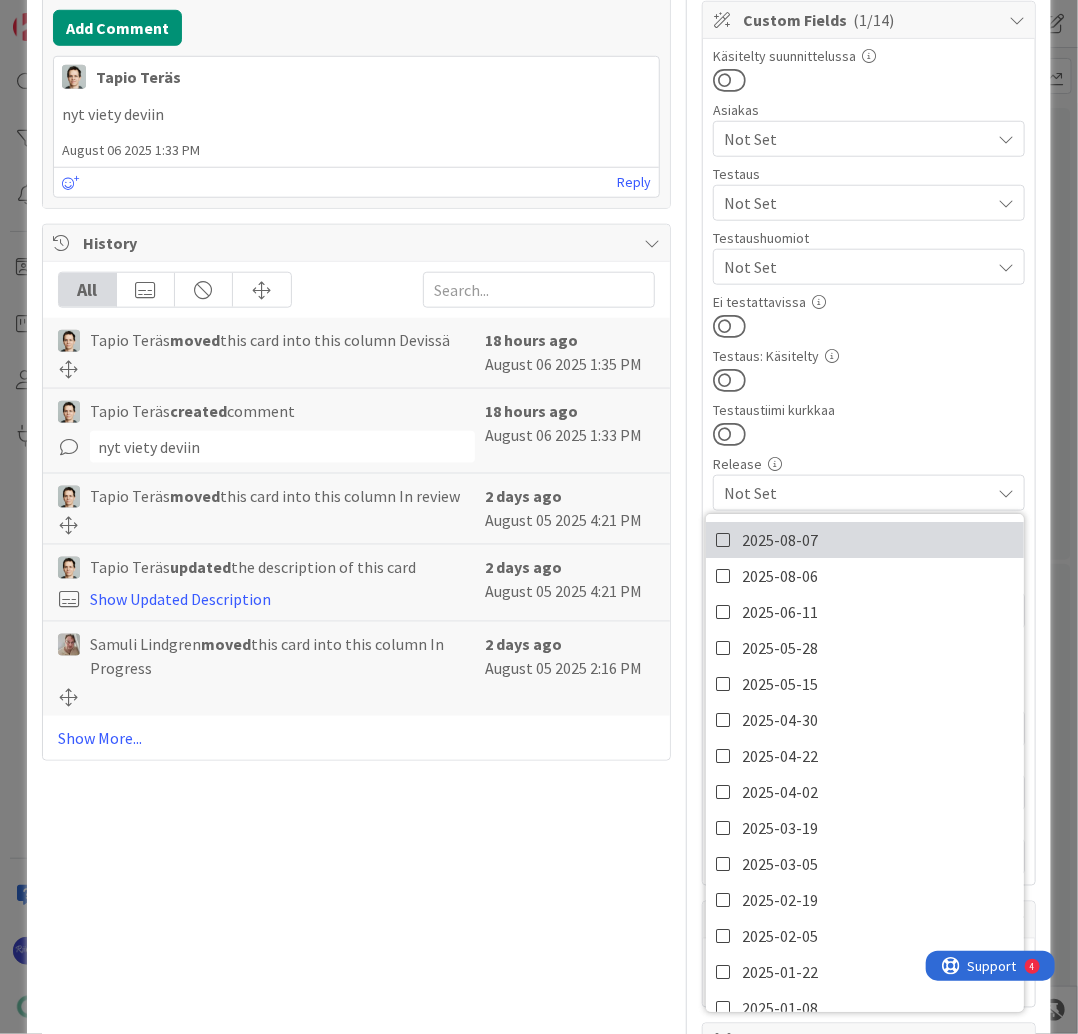 click on "2025-08-07" at bounding box center [865, 540] 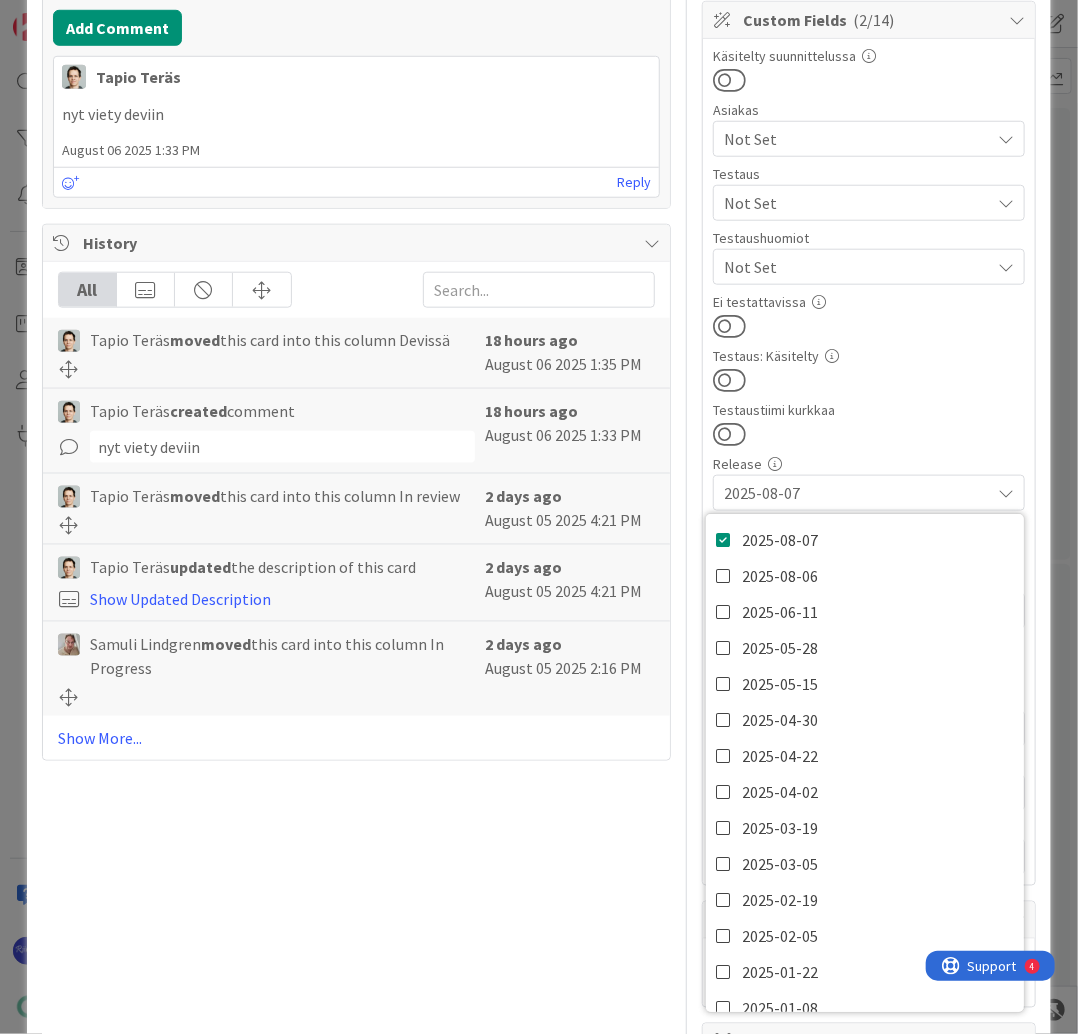 click on "Testaus: Käsitelty" at bounding box center [869, 356] 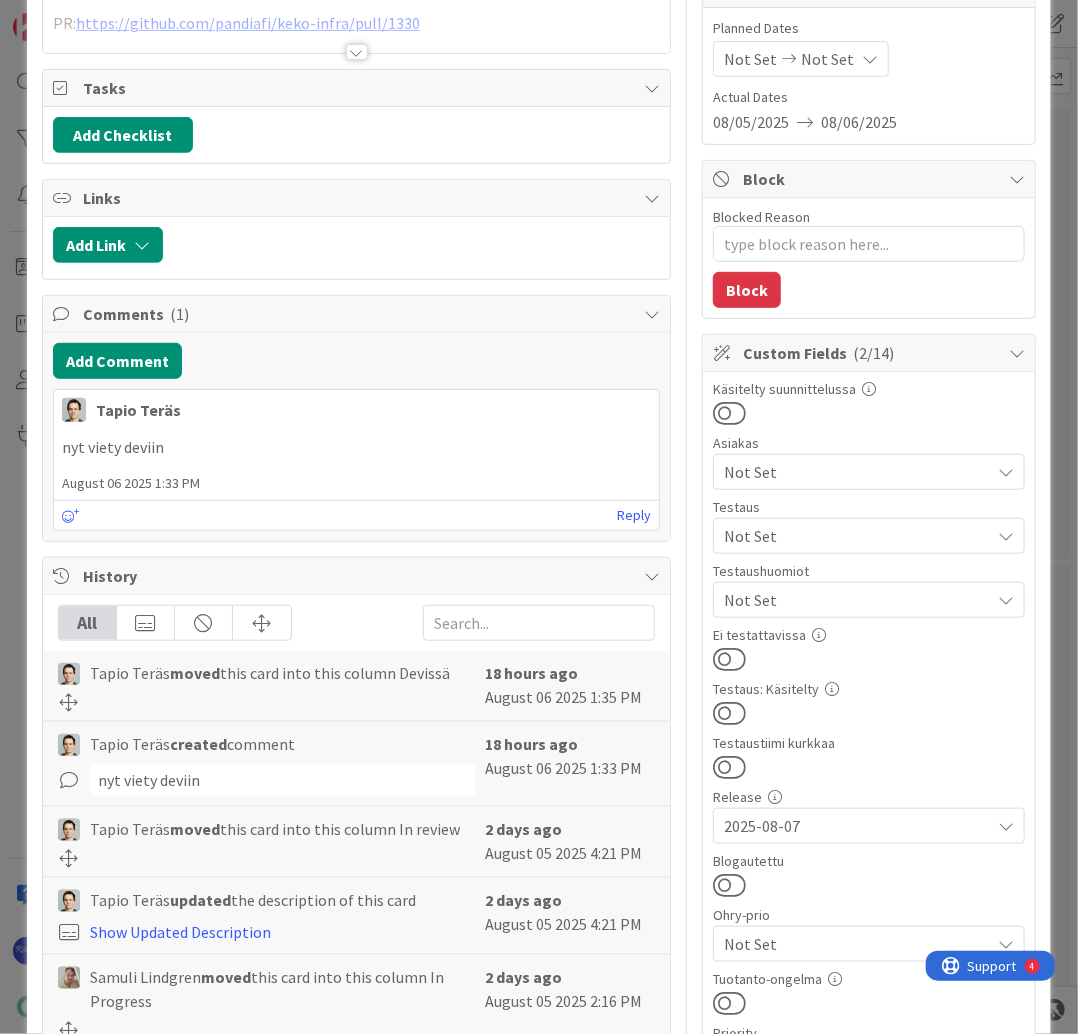 scroll, scrollTop: 0, scrollLeft: 0, axis: both 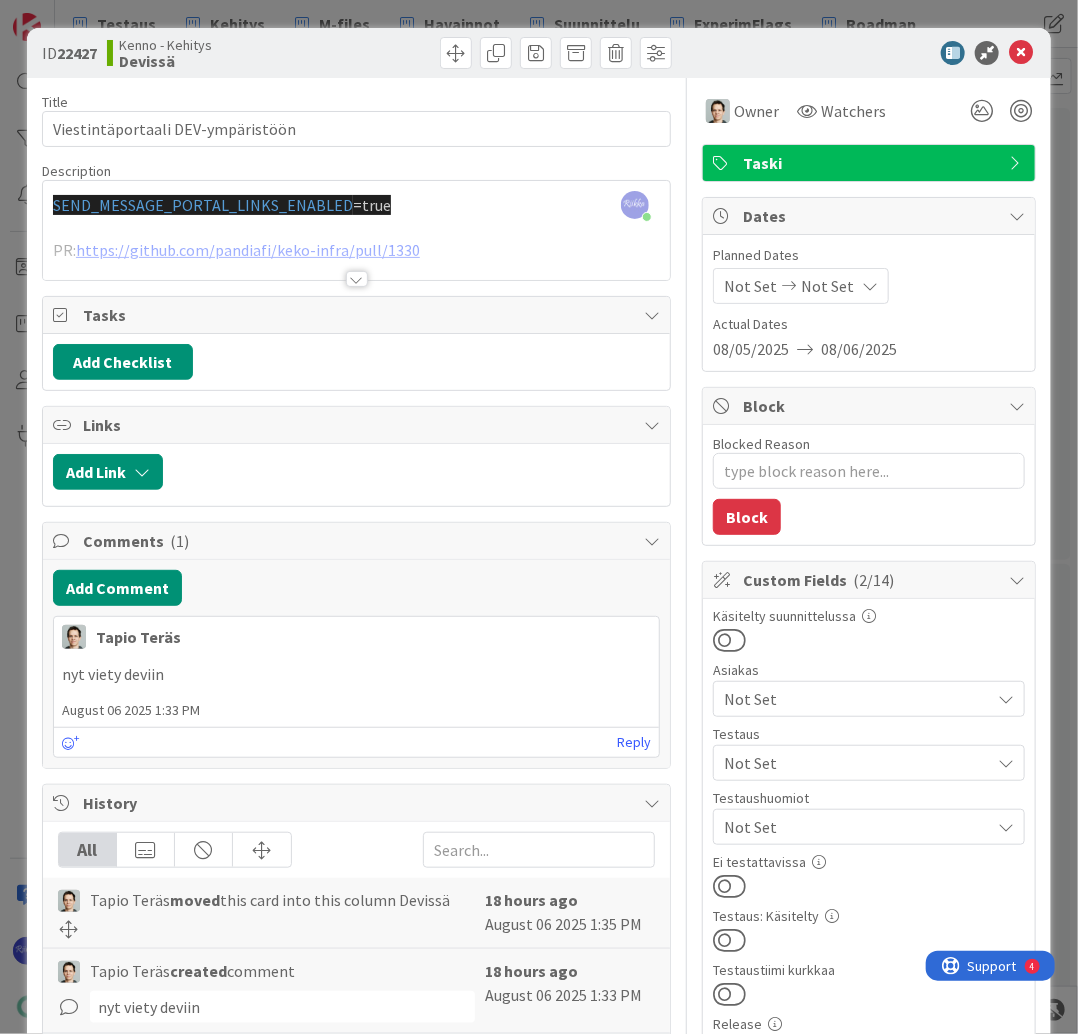 click at bounding box center [357, 279] 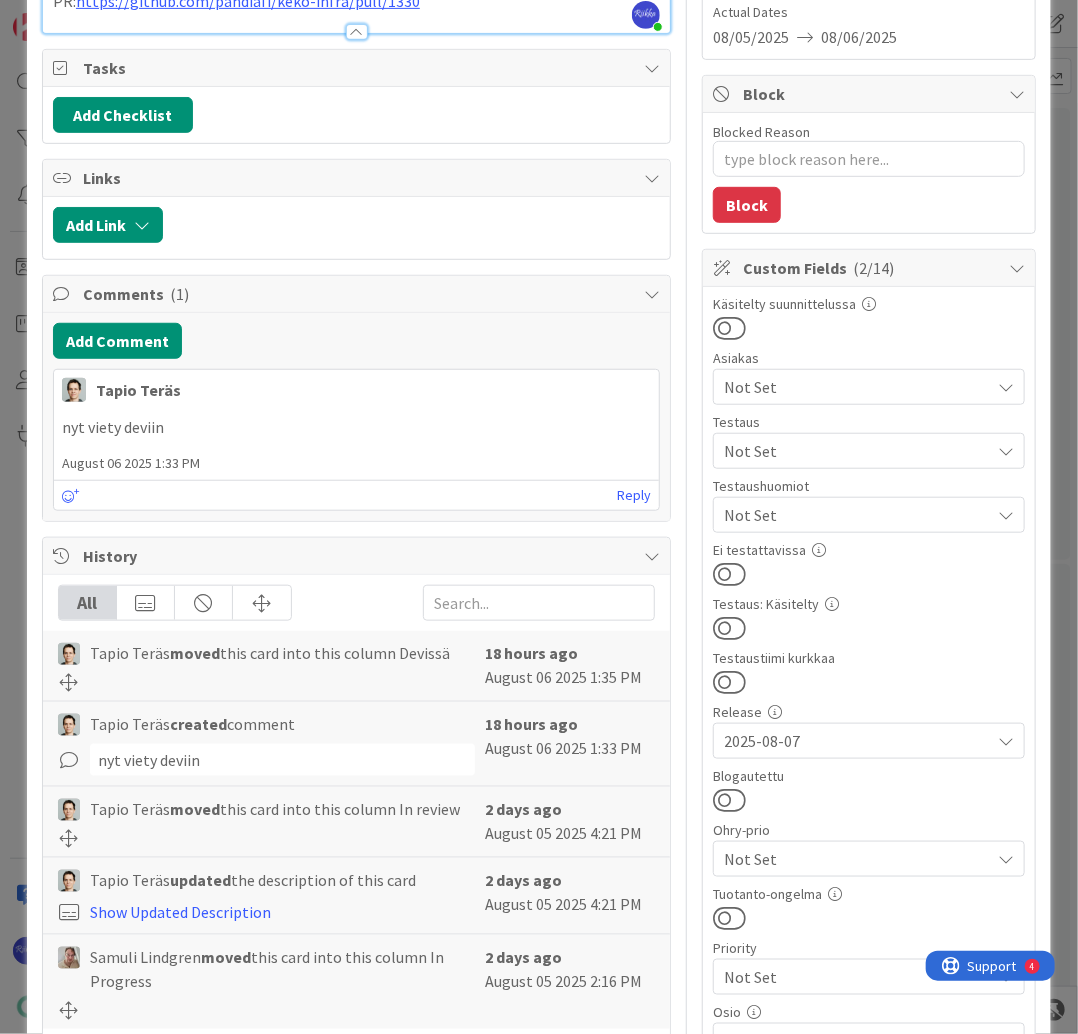 scroll, scrollTop: 320, scrollLeft: 0, axis: vertical 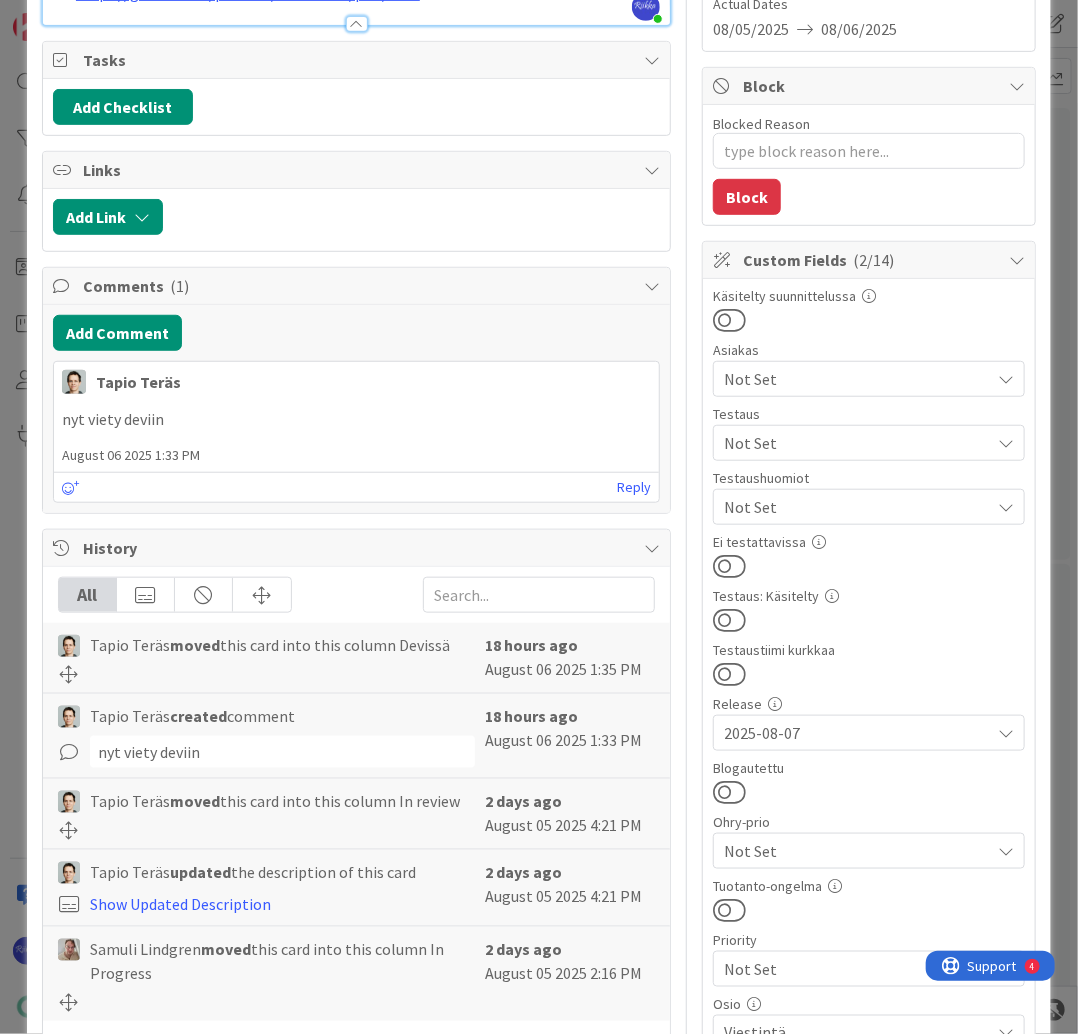 click on "Not Set" at bounding box center [857, 507] 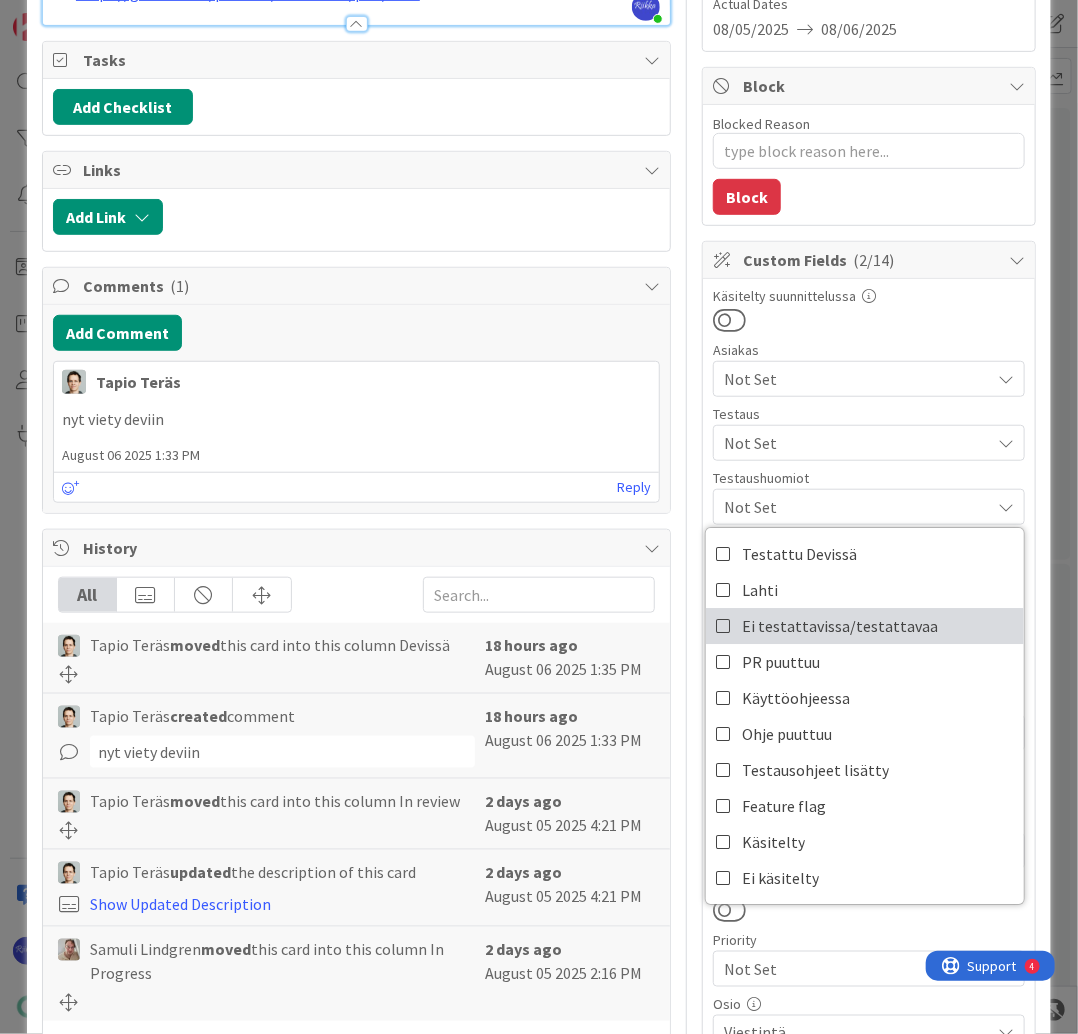 click on "Ei testattavissa/testattavaa" at bounding box center [840, 626] 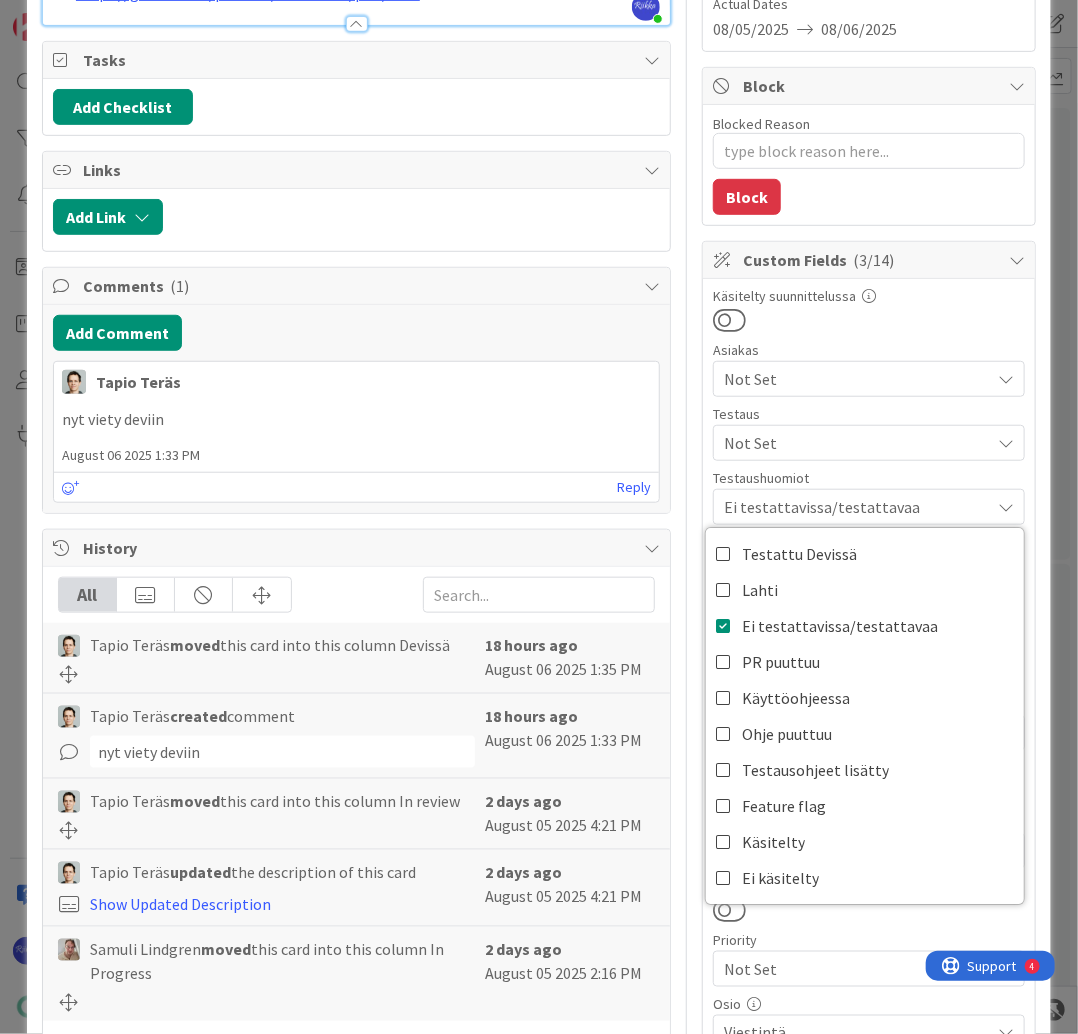 click on "Owner Watchers Taski Dates Planned Dates Not Set Not Set Actual Dates 08/05/2025 08/06/2025 Block Blocked Reason 0 / 256 Block Custom Fields ( 3/14 ) Käsitelty suunnittelussa Asiakas Not Set Testaus Not Set Testaushuomiot Ei testattavissa/testattavaa Testattu Devissä Lahti Ei testattavissa/testattavaa PR puuttuu Käyttöohjeessa Ohje puuttuu Testausohjeet lisätty Feature flag Käsitelty Ei käsitelty Ei testattavissa Testaus: Käsitelty Testaustiimi kurkkaa Release 2025-08-07 2025-08-07 2025-08-06 2025-06-11 2025-05-28 2025-05-15 2025-04-30 2025-04-22 2025-04-02 2025-03-19 2025-03-05 2025-02-19 2025-02-05 2025-01-22 2025-01-08 2024-11-27 2024-11-20  2024-11-13 2024-10-30 2024-10-16 2024-10-03 2024-10-02 2024-09-18 2024-09-16 2024-09-06 2024-08-19 2024-07-29 2024-06-05 2024-06-04 2024-05-21 2024-05-20 2024-05-07 2024-05-06 2024-04-15 2024-04-03 2024-03-18 2024-03-05b 2024-03-05 2024-03-04 2024-02-19 2024-02-06 2024-01-24 2024-01-11 2024-01-09 2024-01-08 Blogautettu Ohry-prio Not Set Tuotanto-ongelma Not Set" at bounding box center [869, 633] 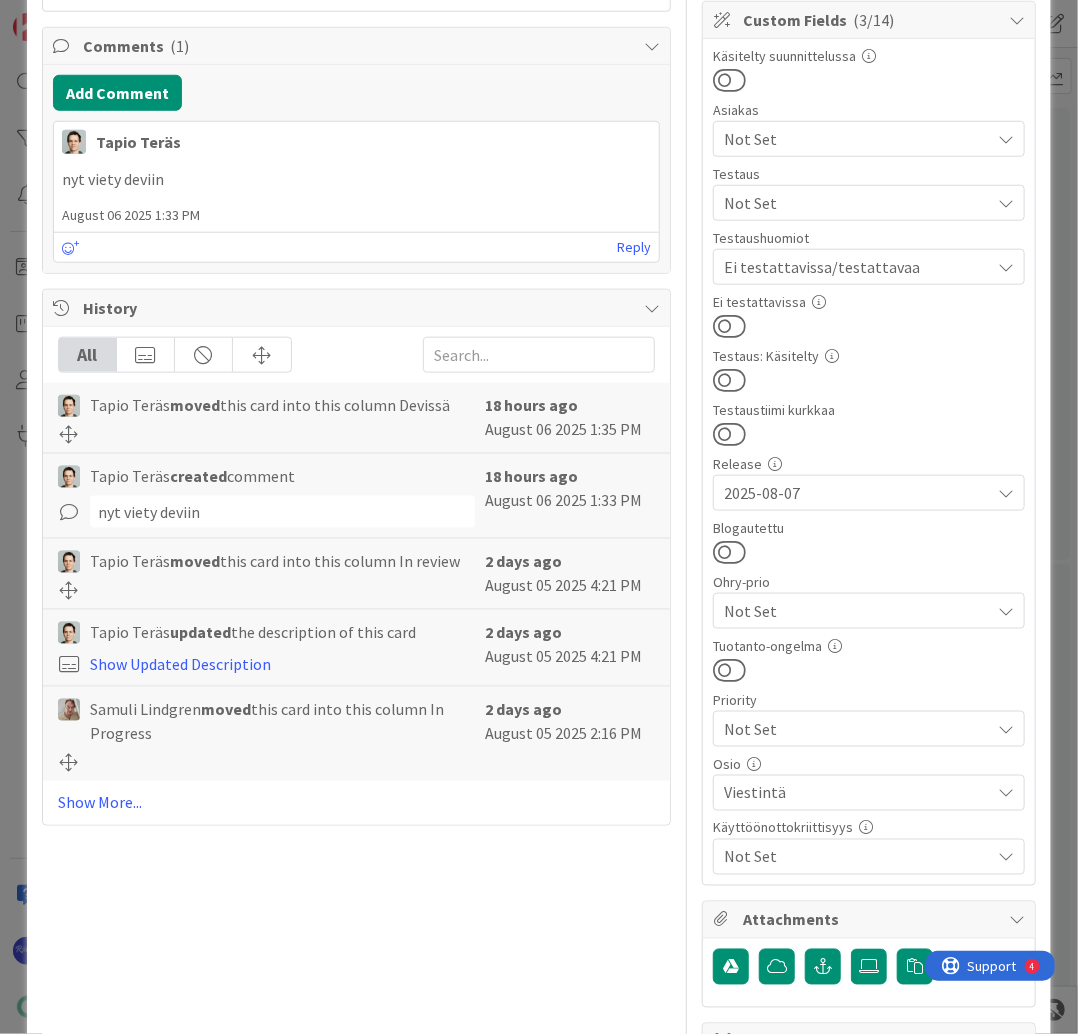 scroll, scrollTop: 0, scrollLeft: 0, axis: both 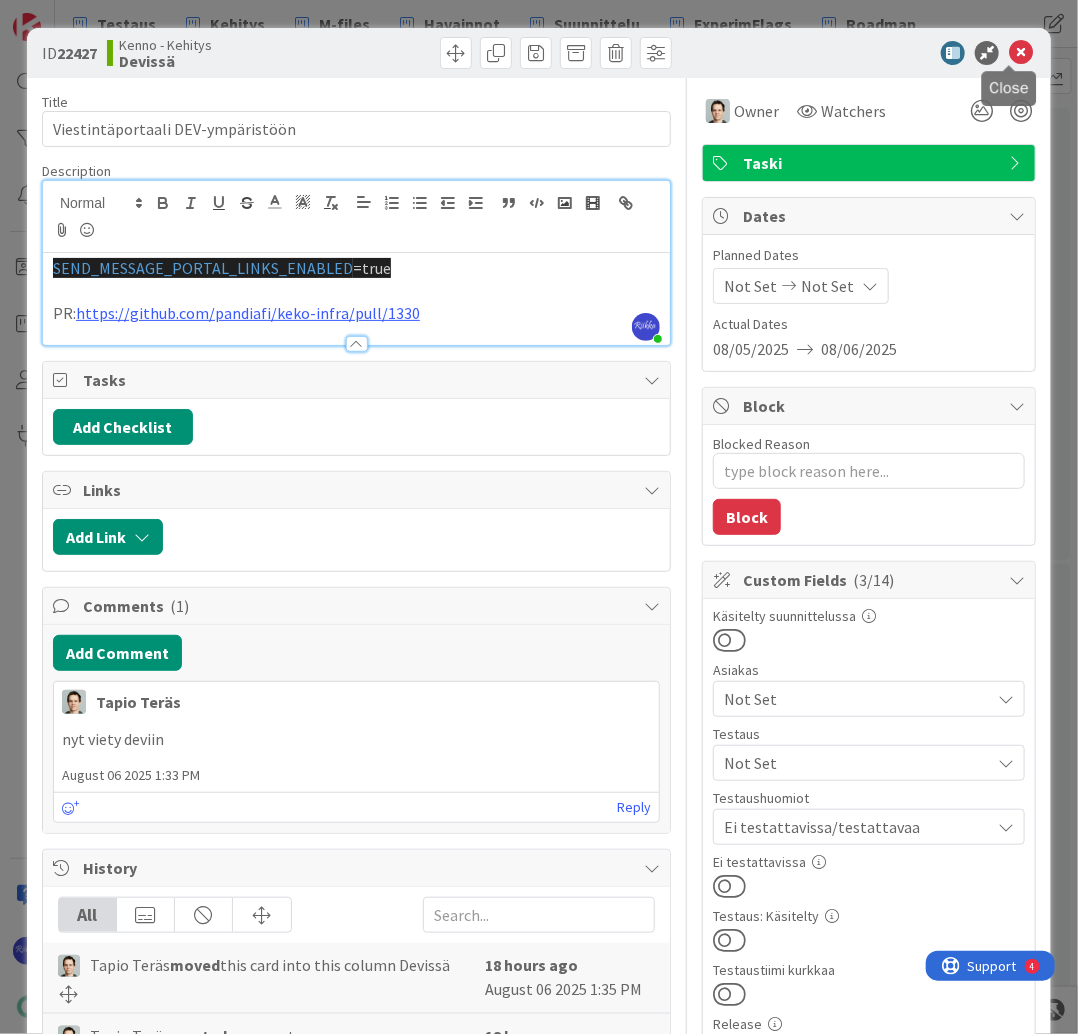 click at bounding box center [1021, 53] 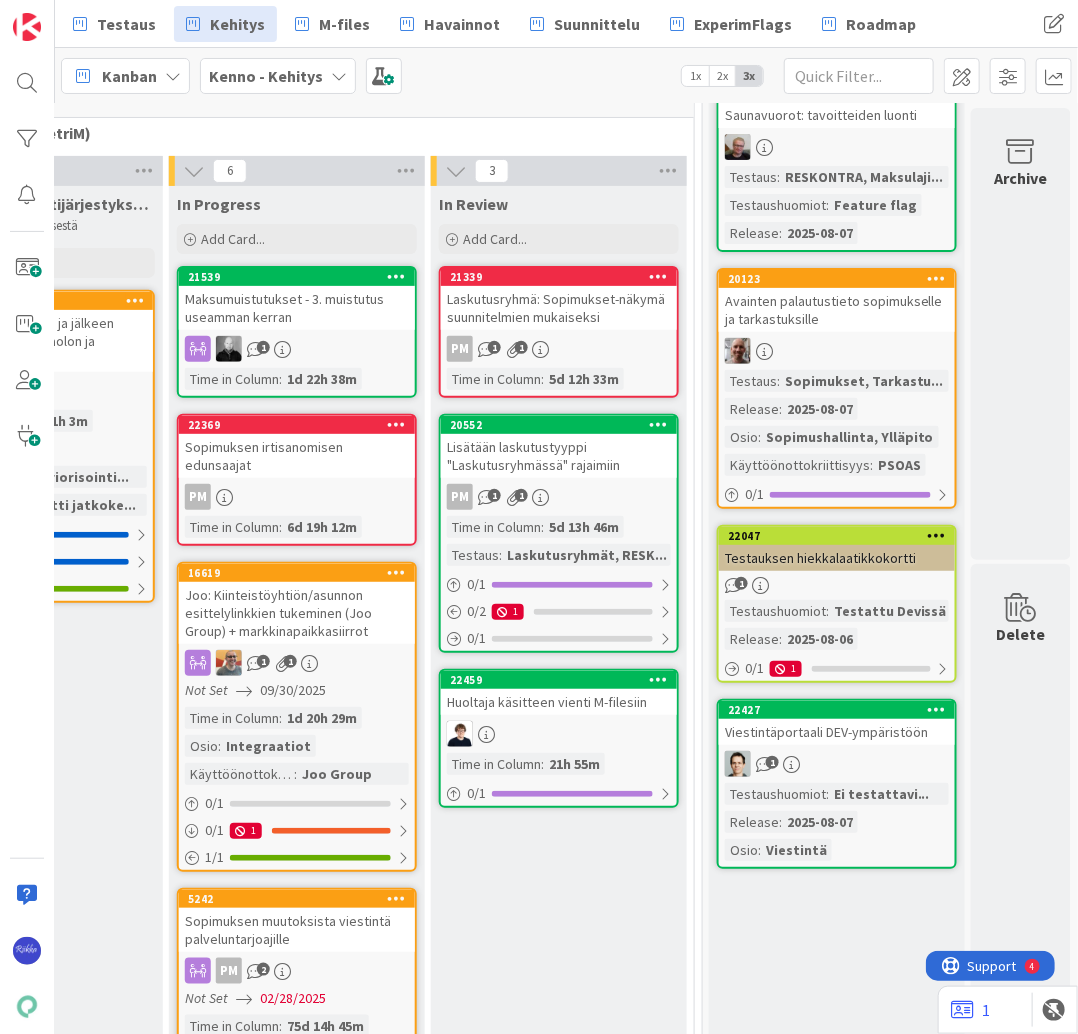 scroll, scrollTop: 0, scrollLeft: 0, axis: both 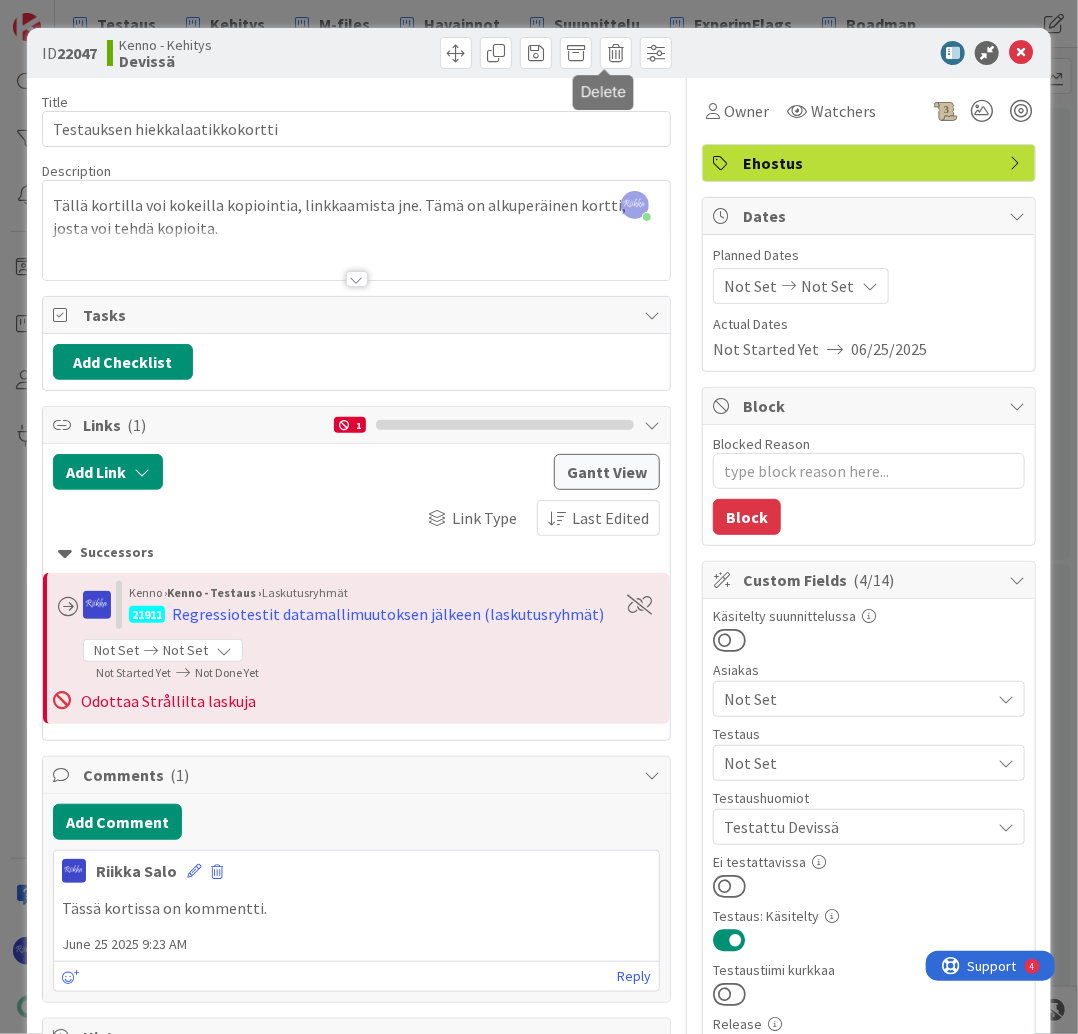 click at bounding box center (616, 53) 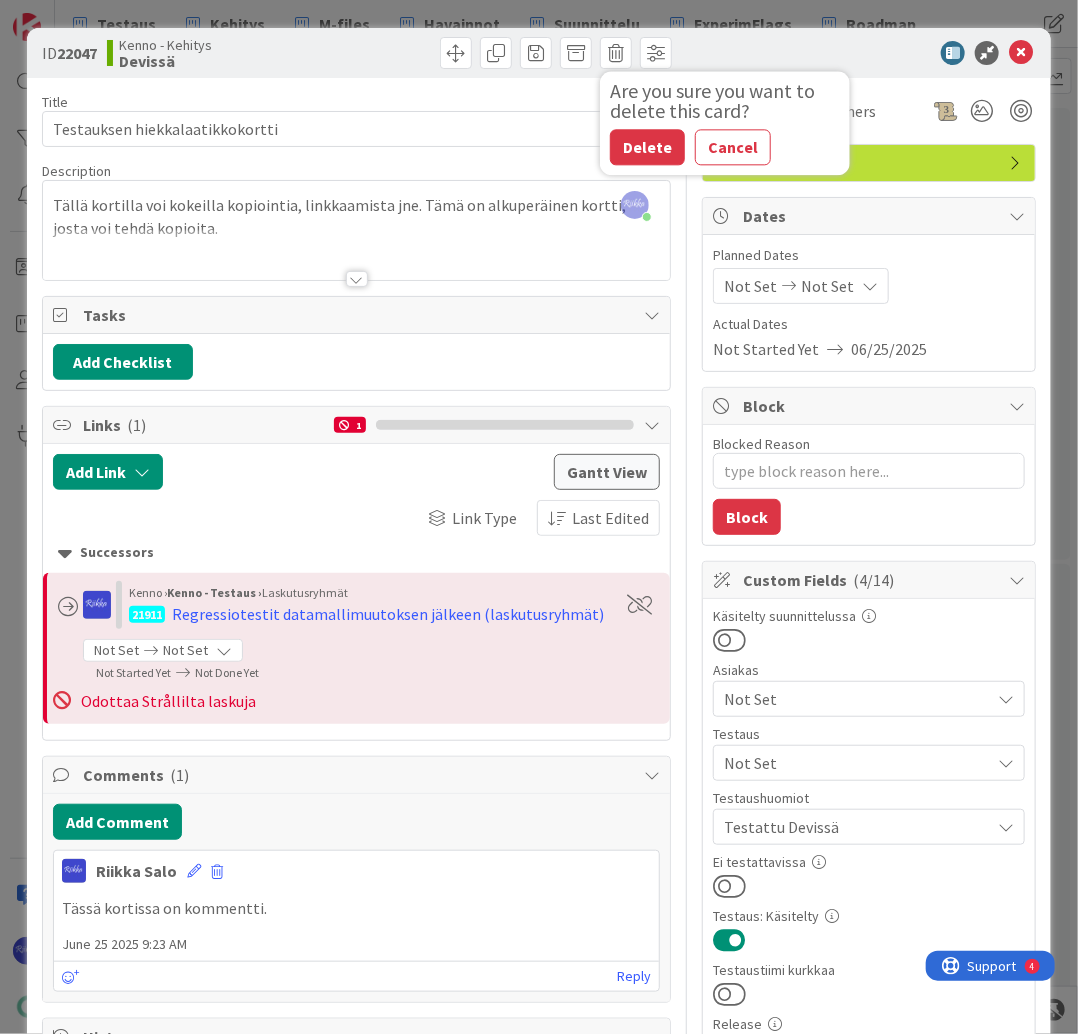 click on "Delete" at bounding box center (647, 147) 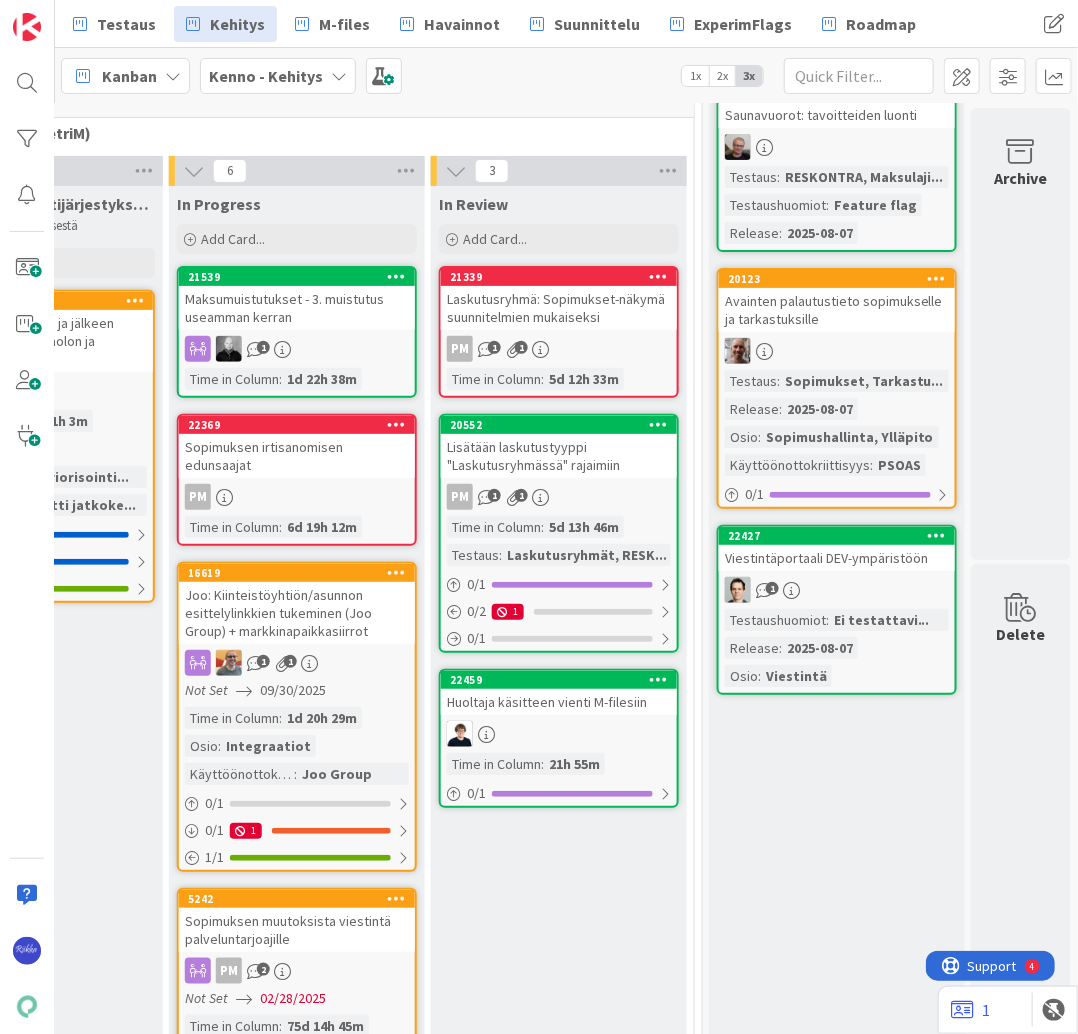 scroll, scrollTop: 0, scrollLeft: 492, axis: horizontal 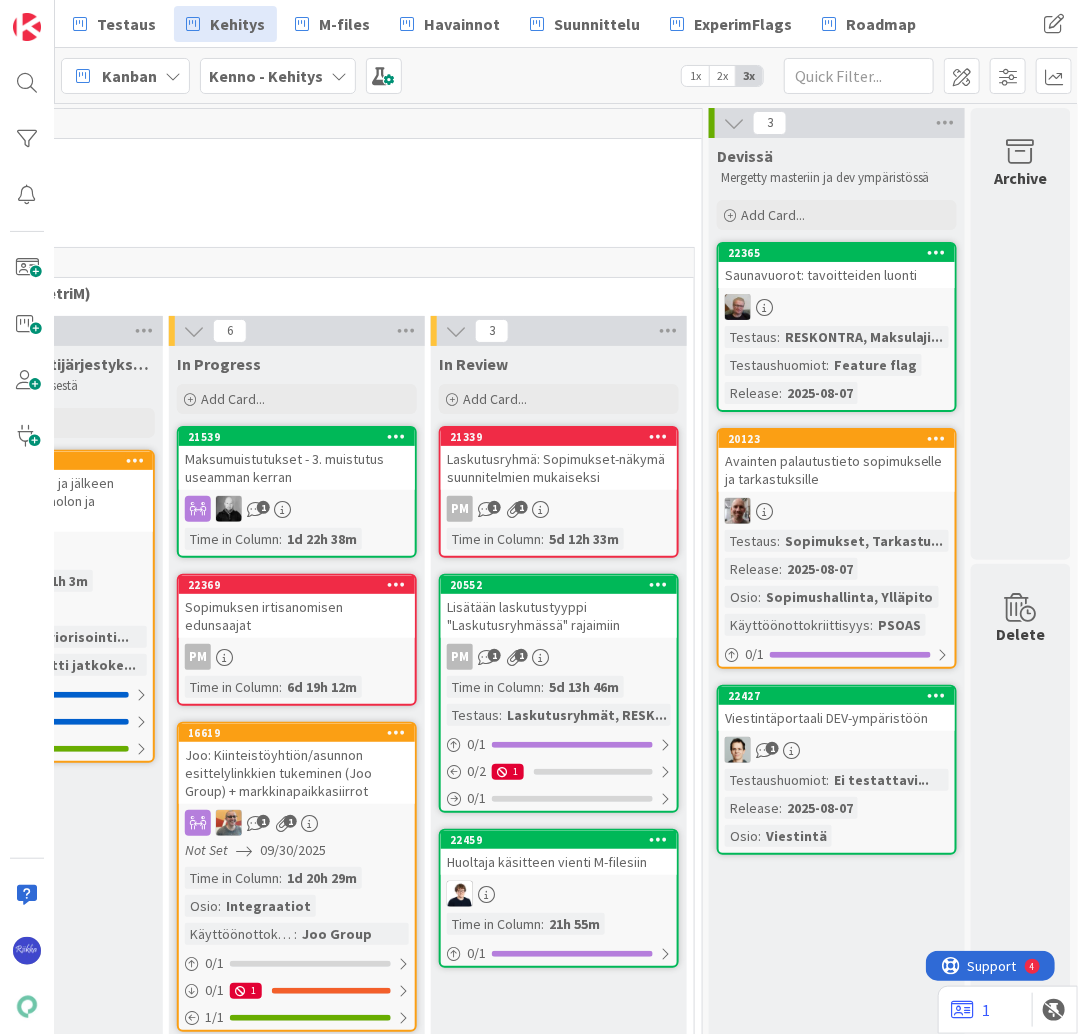 click at bounding box center [837, 307] 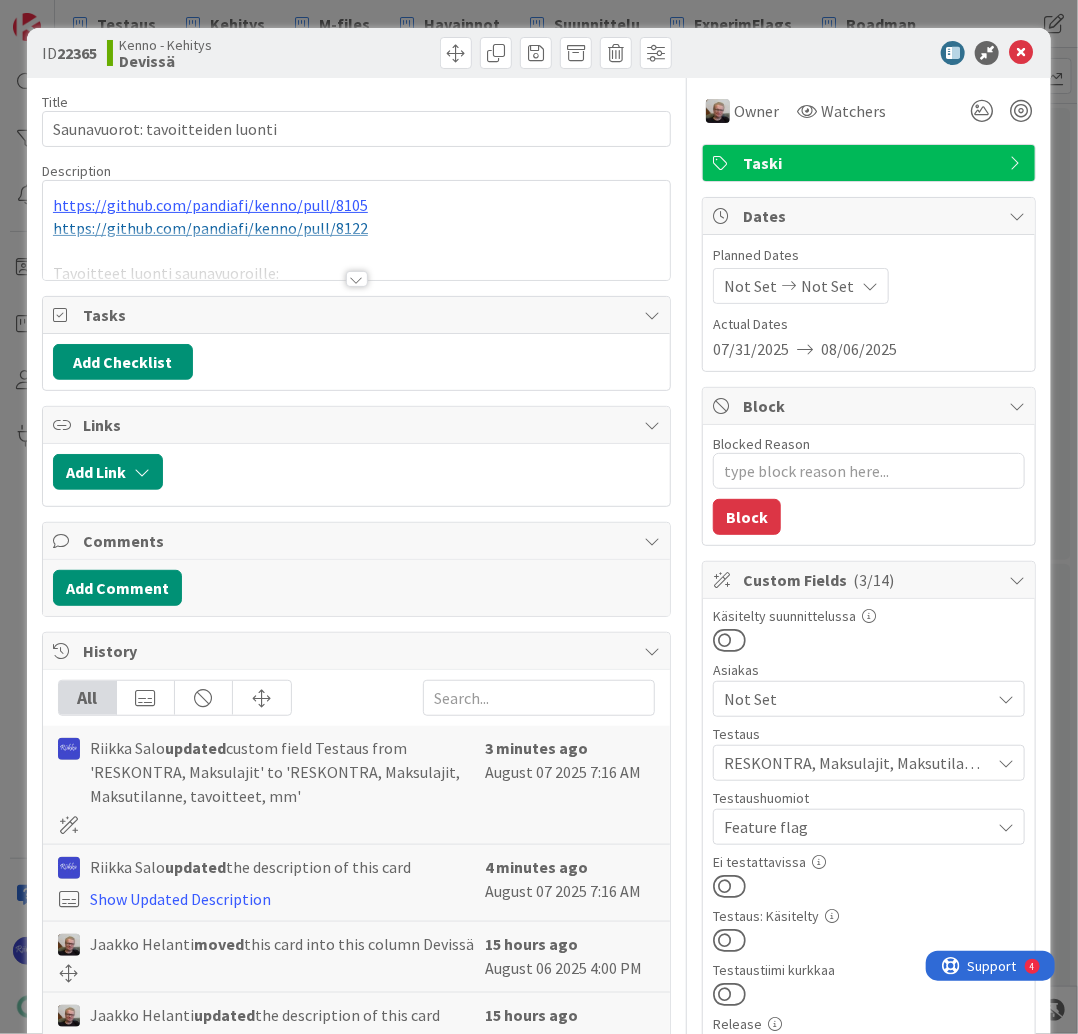 scroll, scrollTop: 0, scrollLeft: 0, axis: both 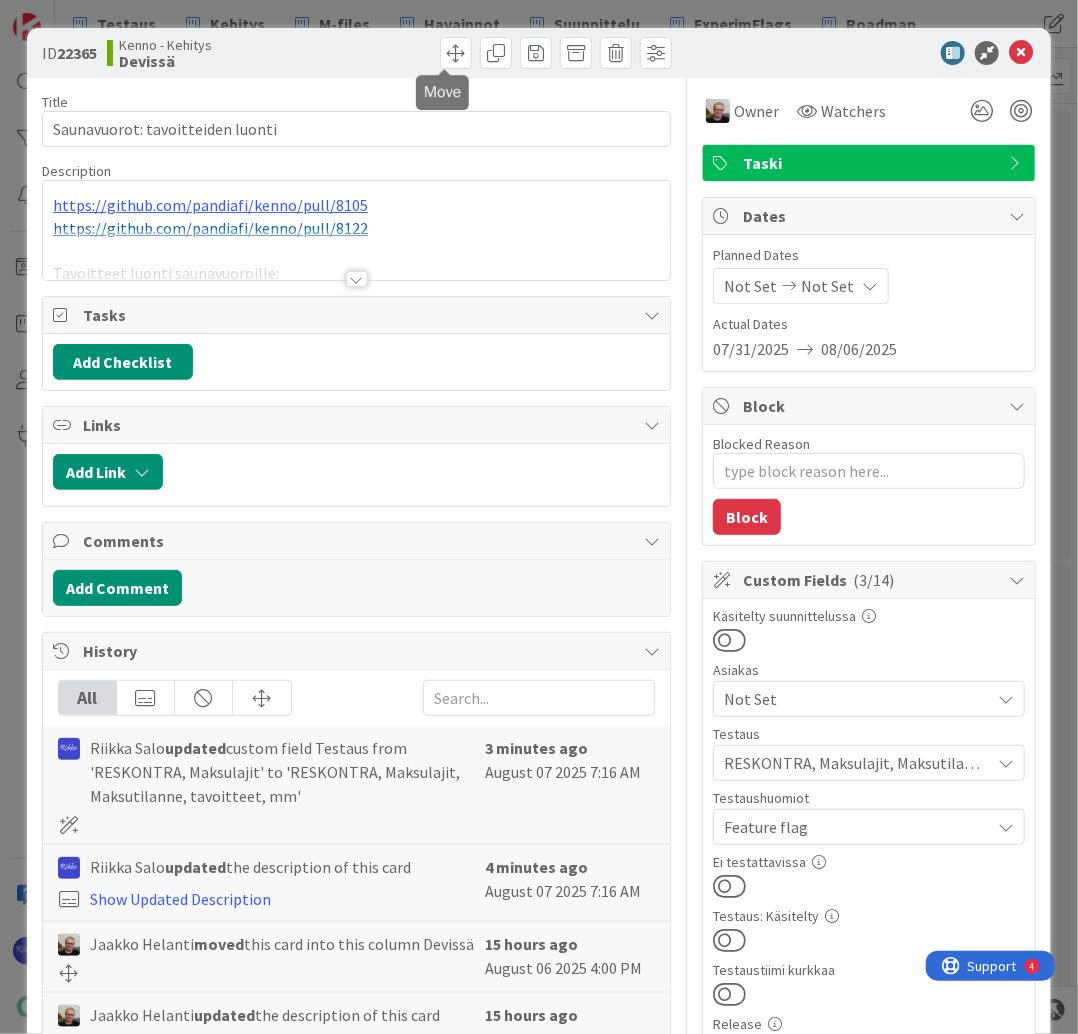 click at bounding box center [456, 53] 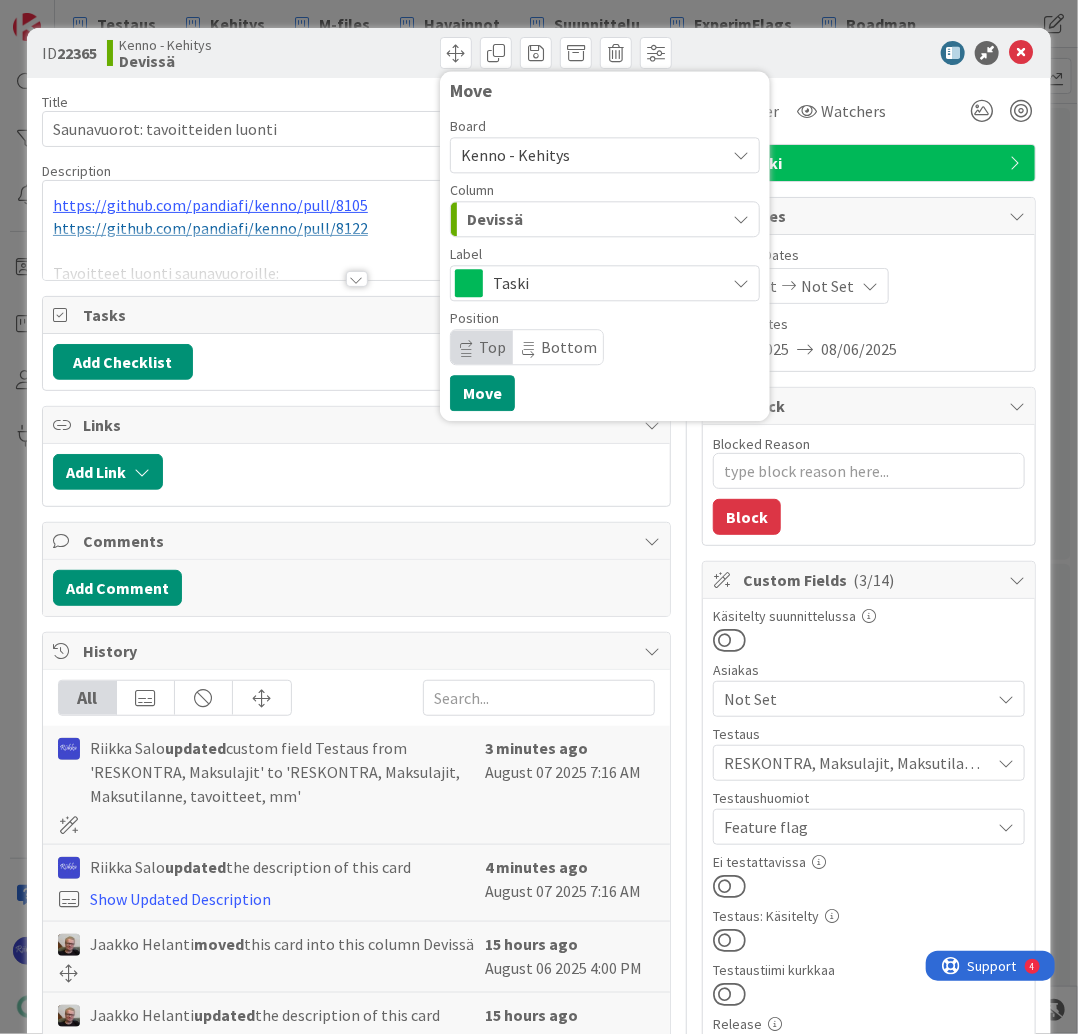 click on "Kenno - Kehitys" at bounding box center (515, 155) 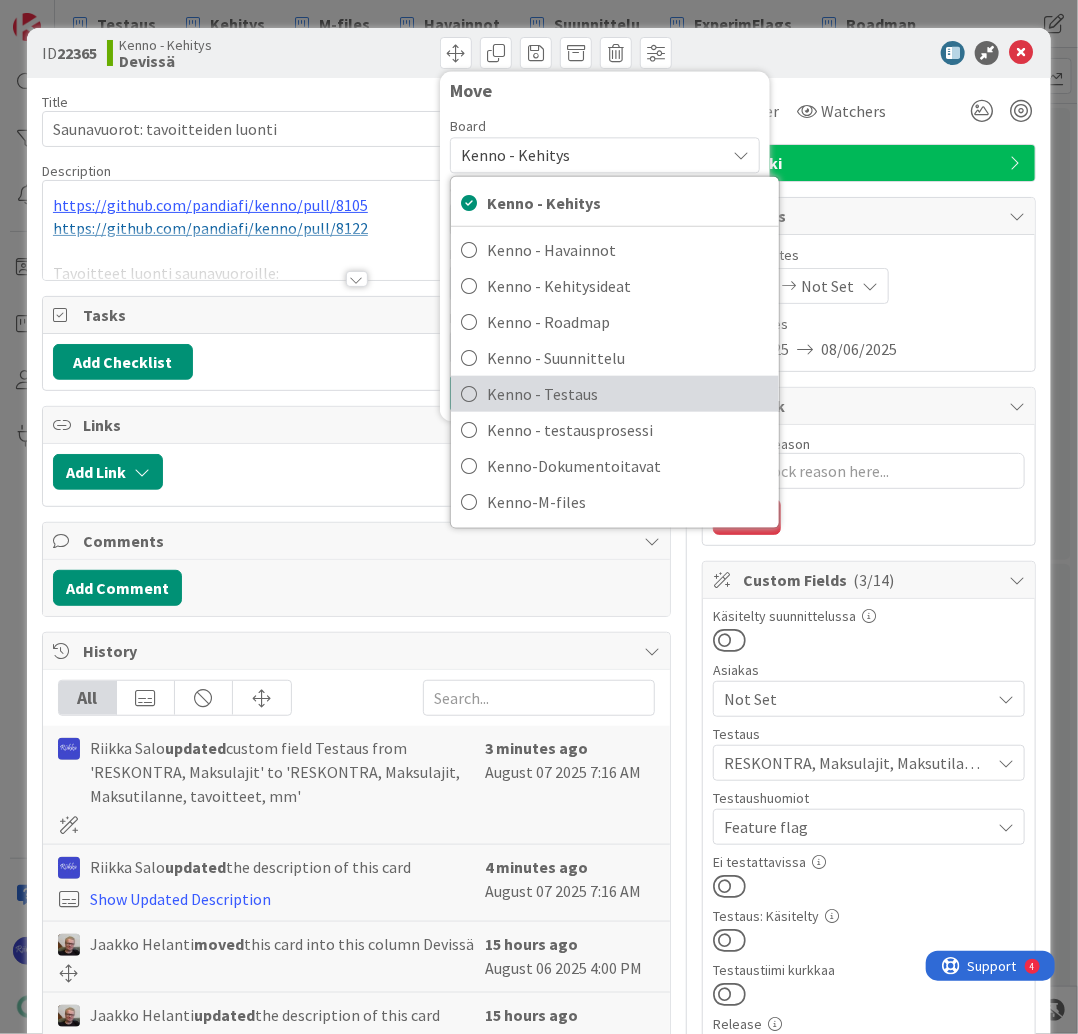 click on "Kenno - Testaus" at bounding box center (628, 394) 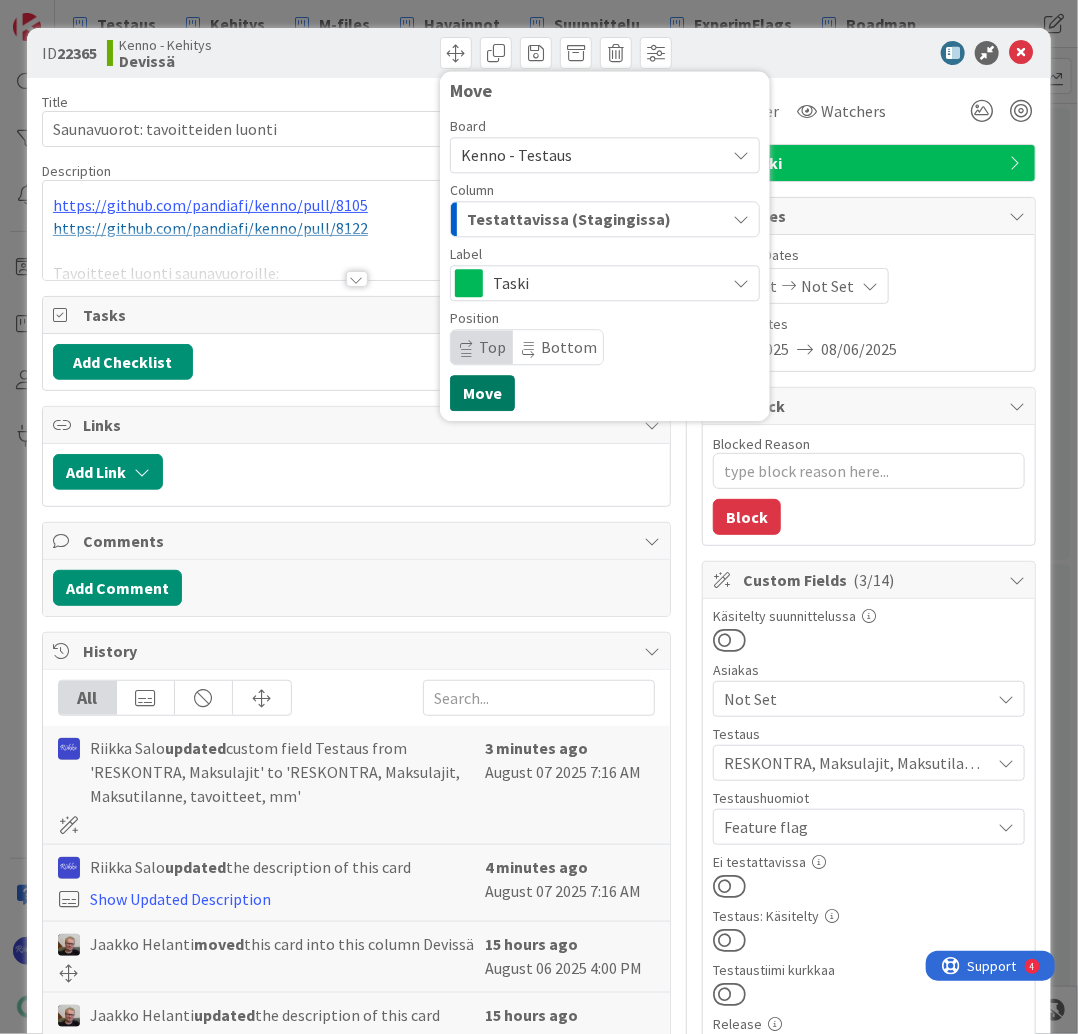 click on "Move" at bounding box center [482, 393] 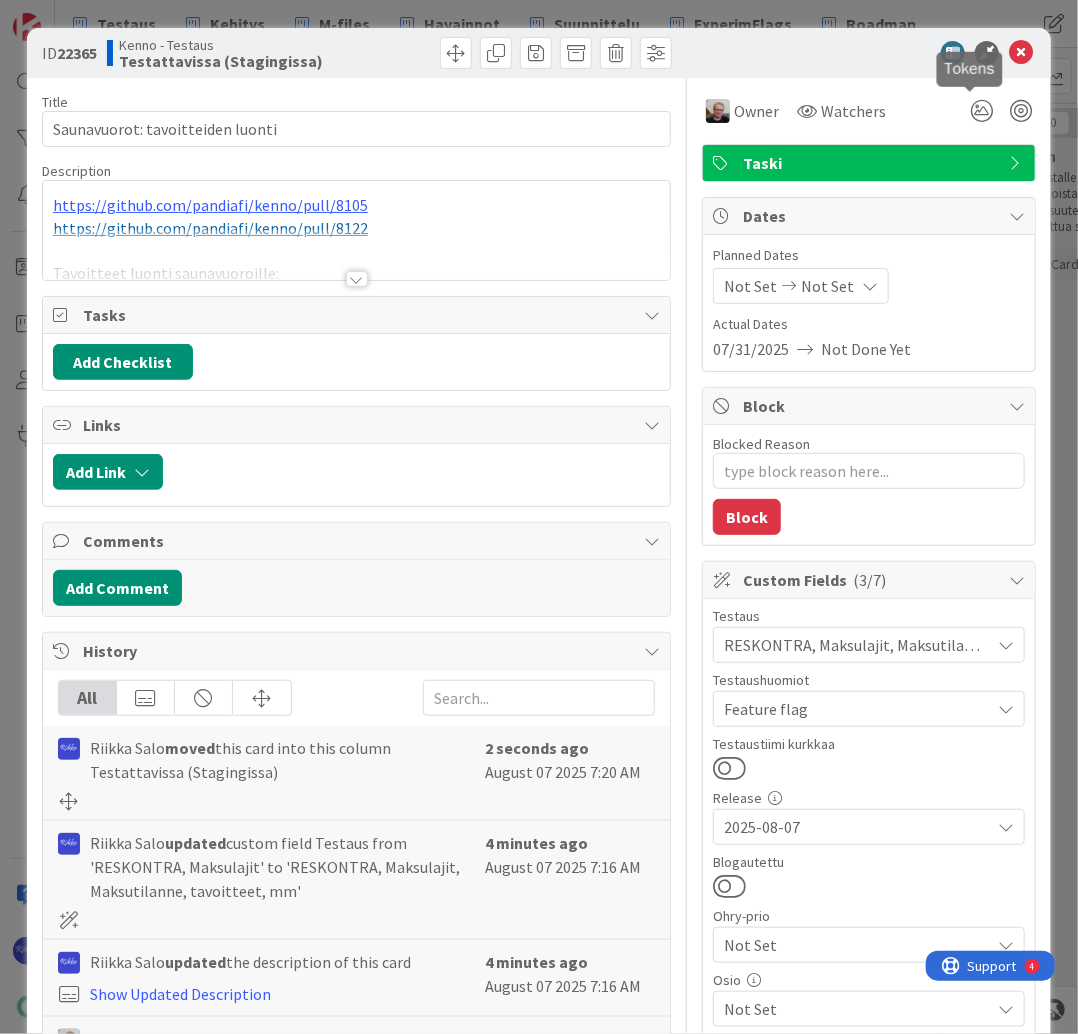scroll, scrollTop: 0, scrollLeft: 0, axis: both 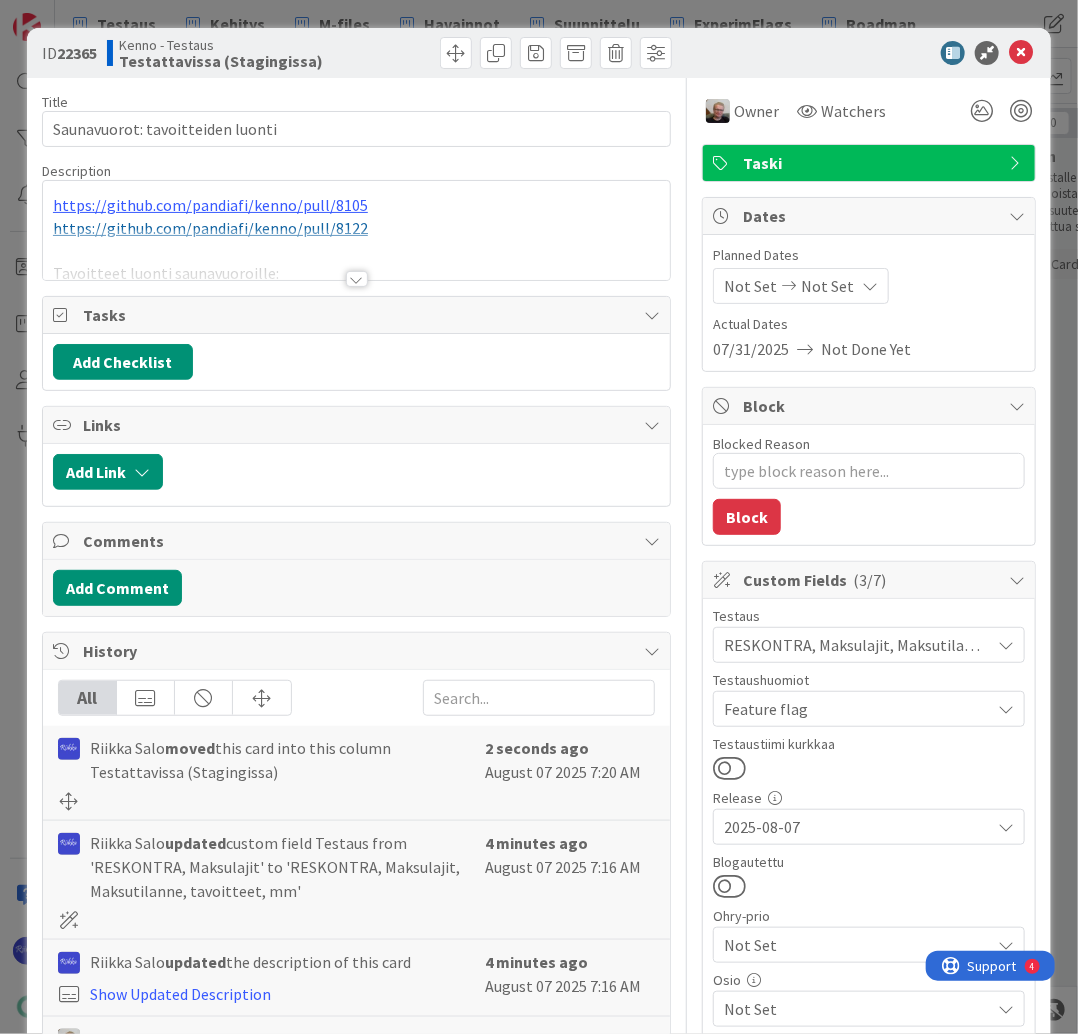 type on "x" 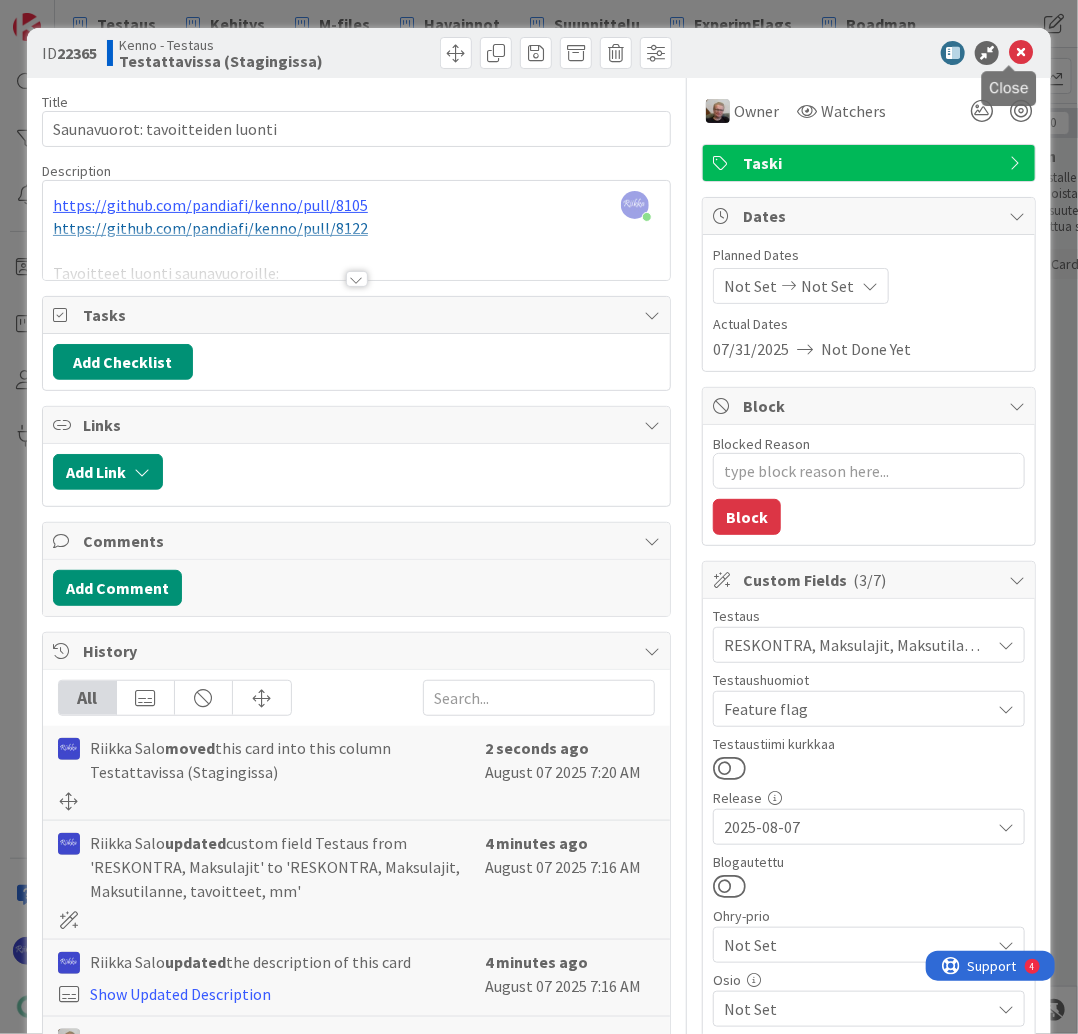 click at bounding box center (1021, 53) 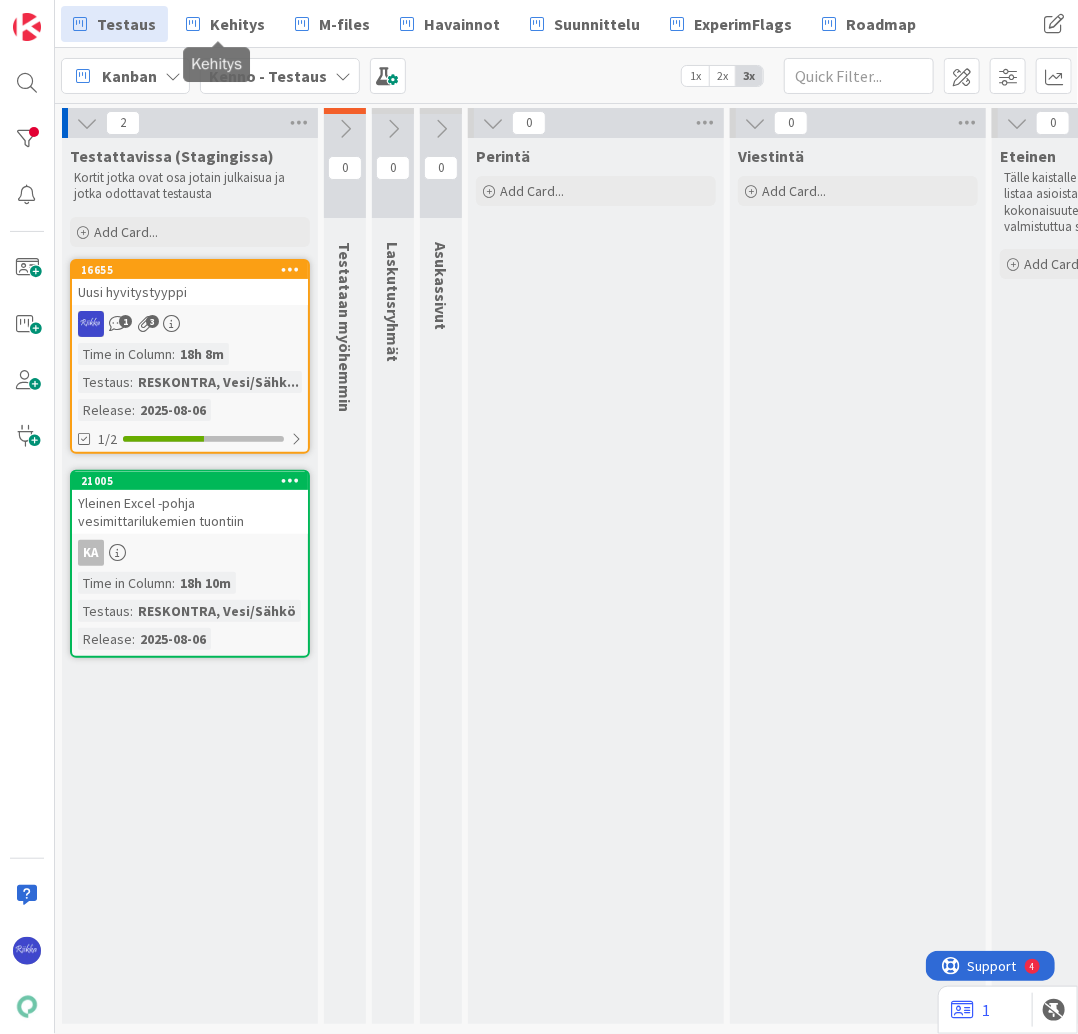 scroll, scrollTop: 0, scrollLeft: 0, axis: both 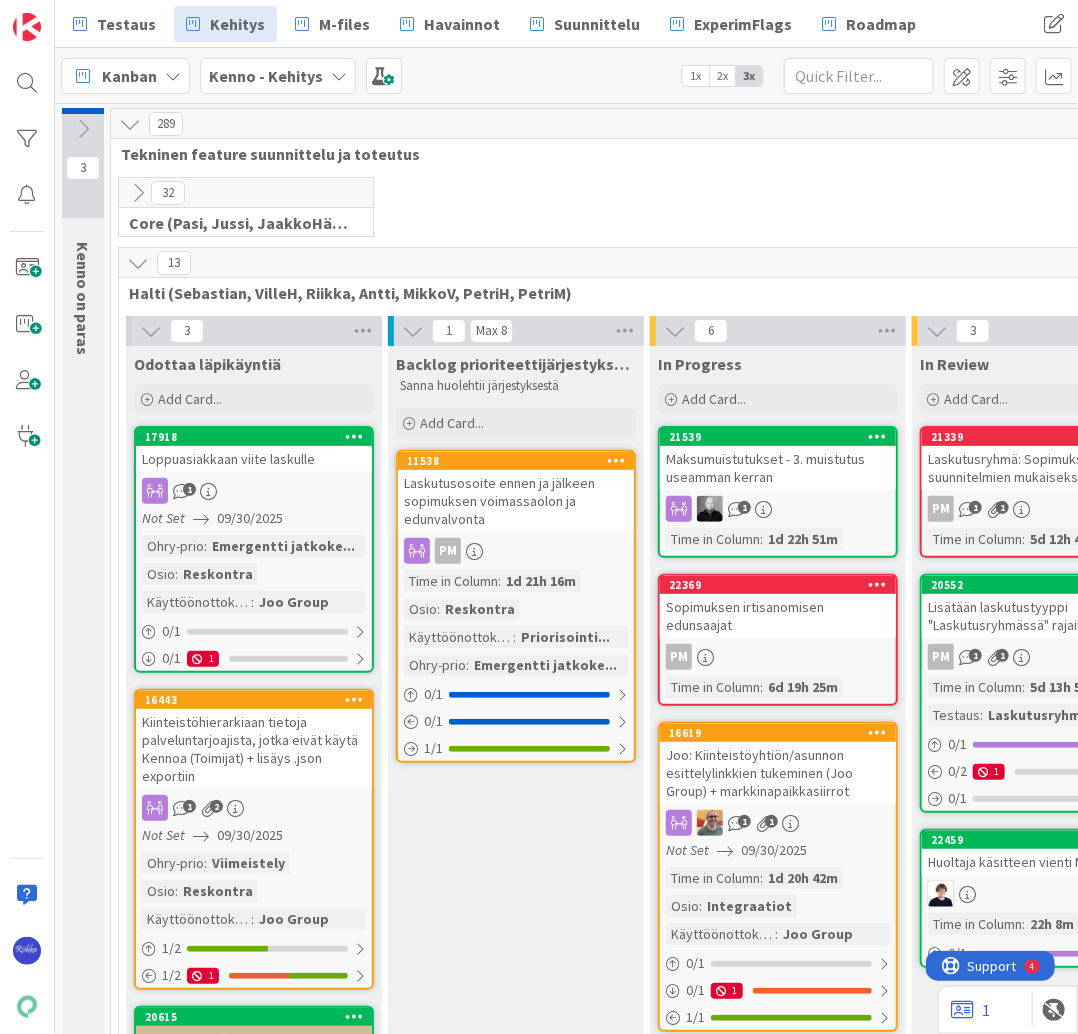 click on "Kanban" at bounding box center (129, 76) 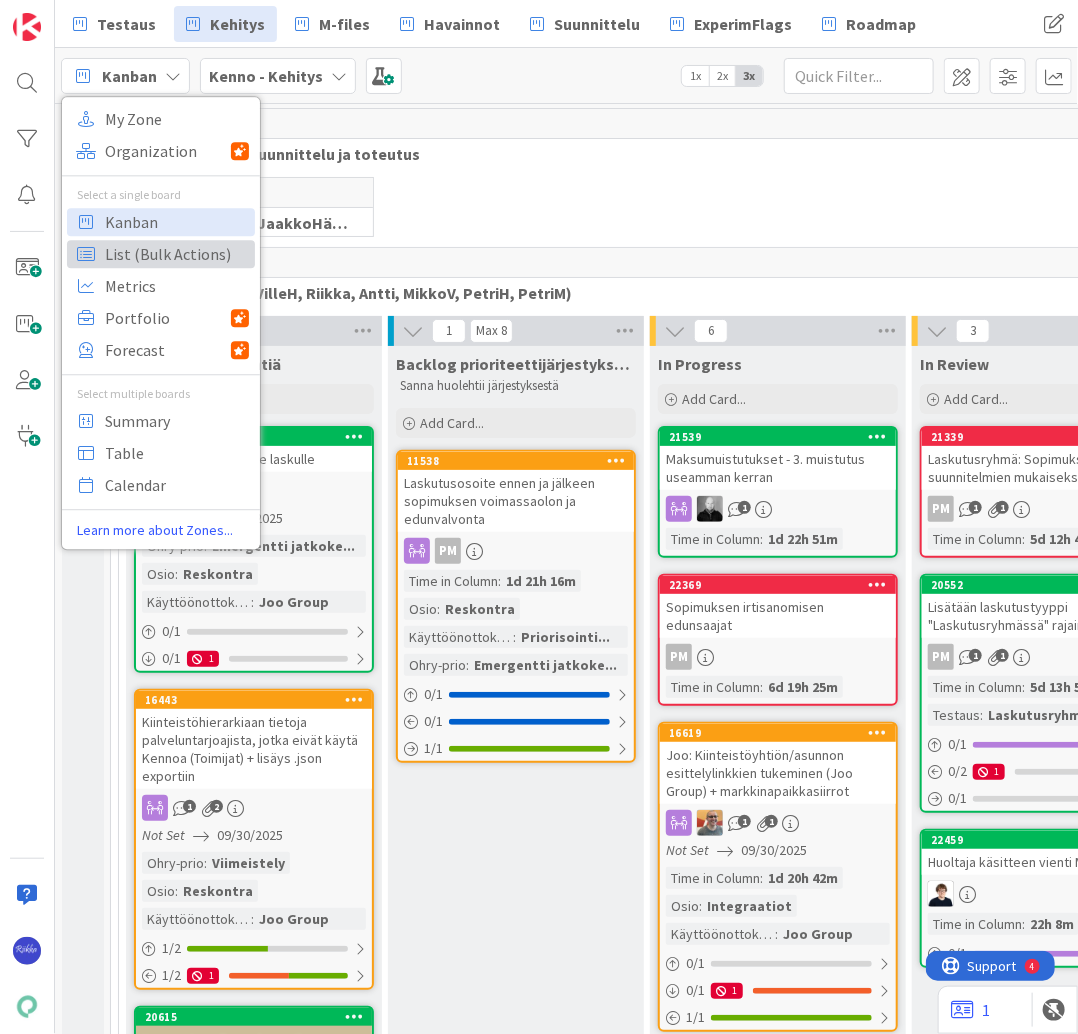 click on "List (Bulk Actions)" at bounding box center [177, 254] 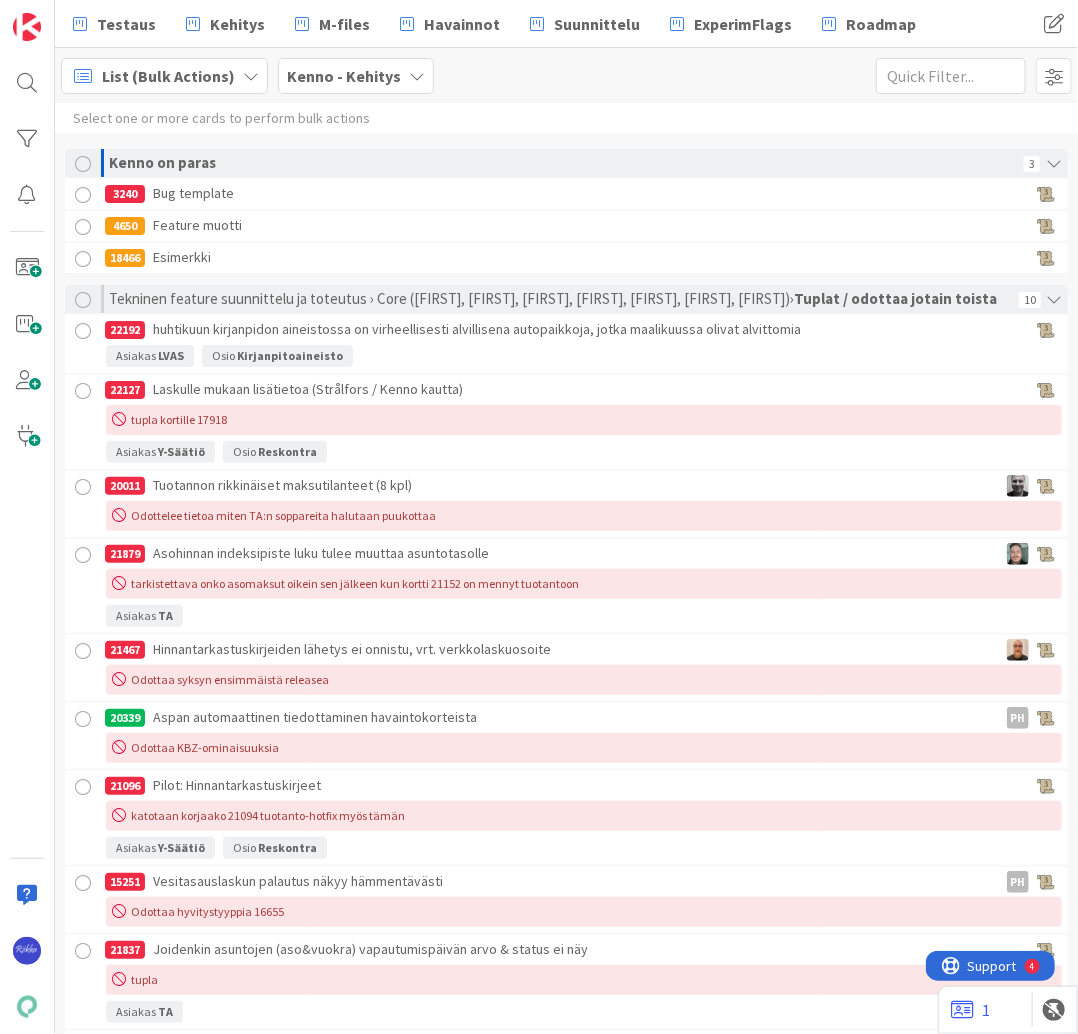 scroll, scrollTop: 0, scrollLeft: 0, axis: both 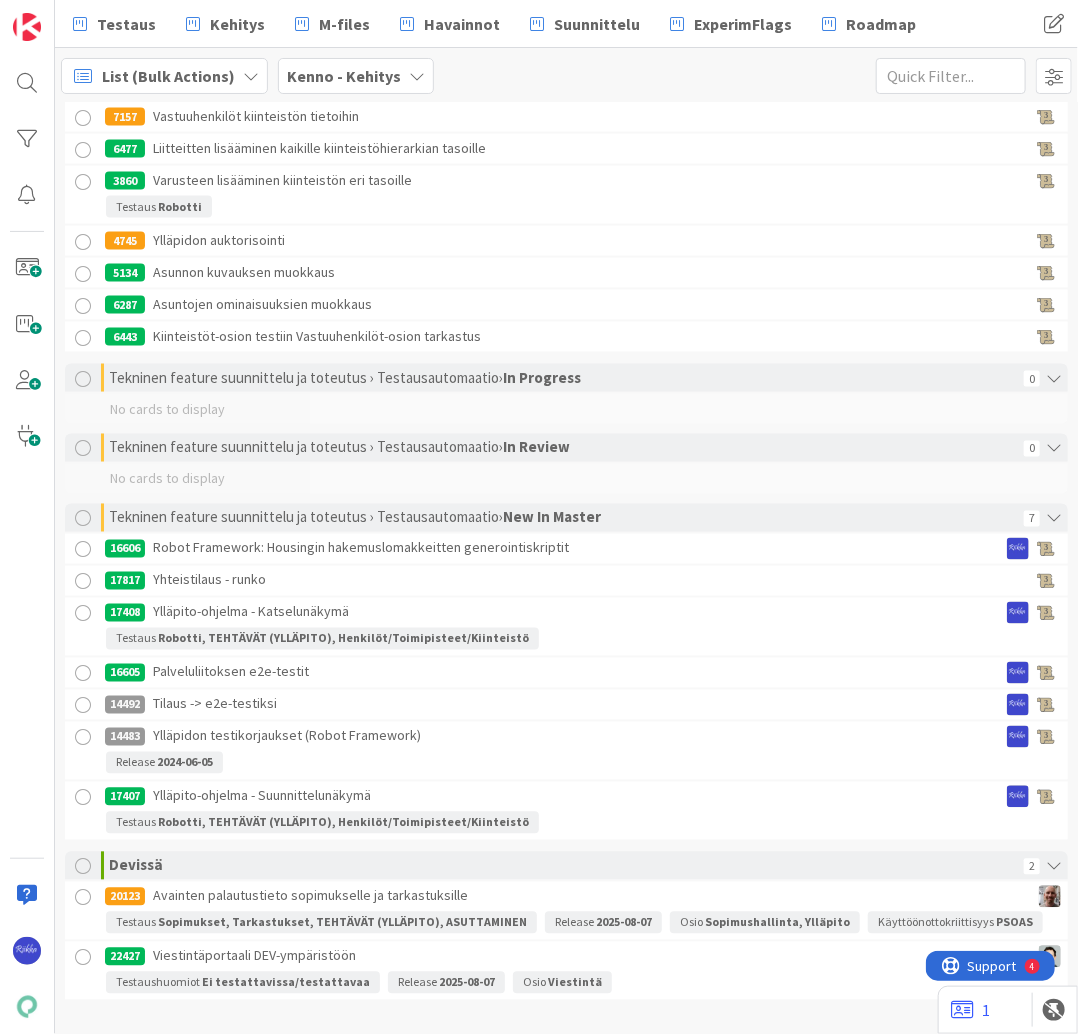 click at bounding box center (83, 898) 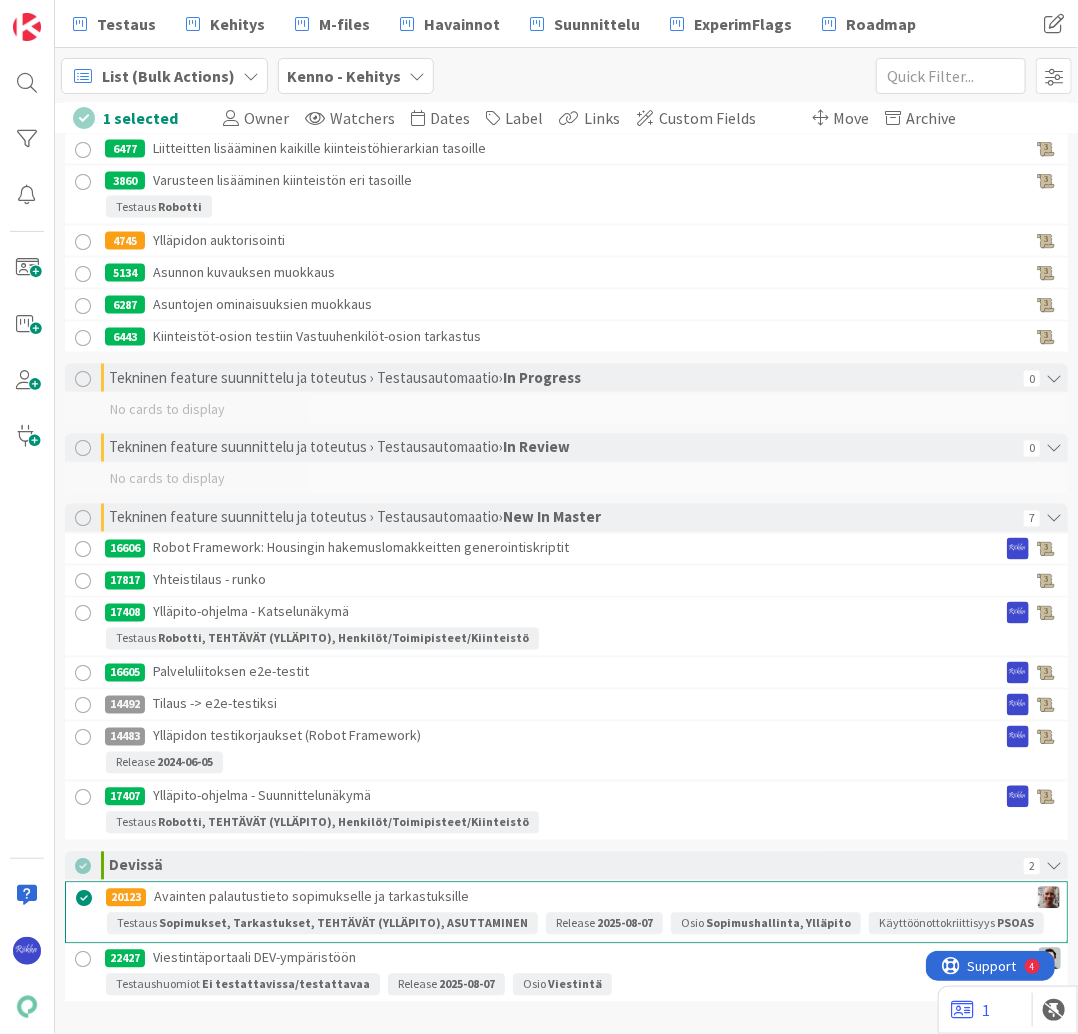 click on "Move" at bounding box center (840, 118) 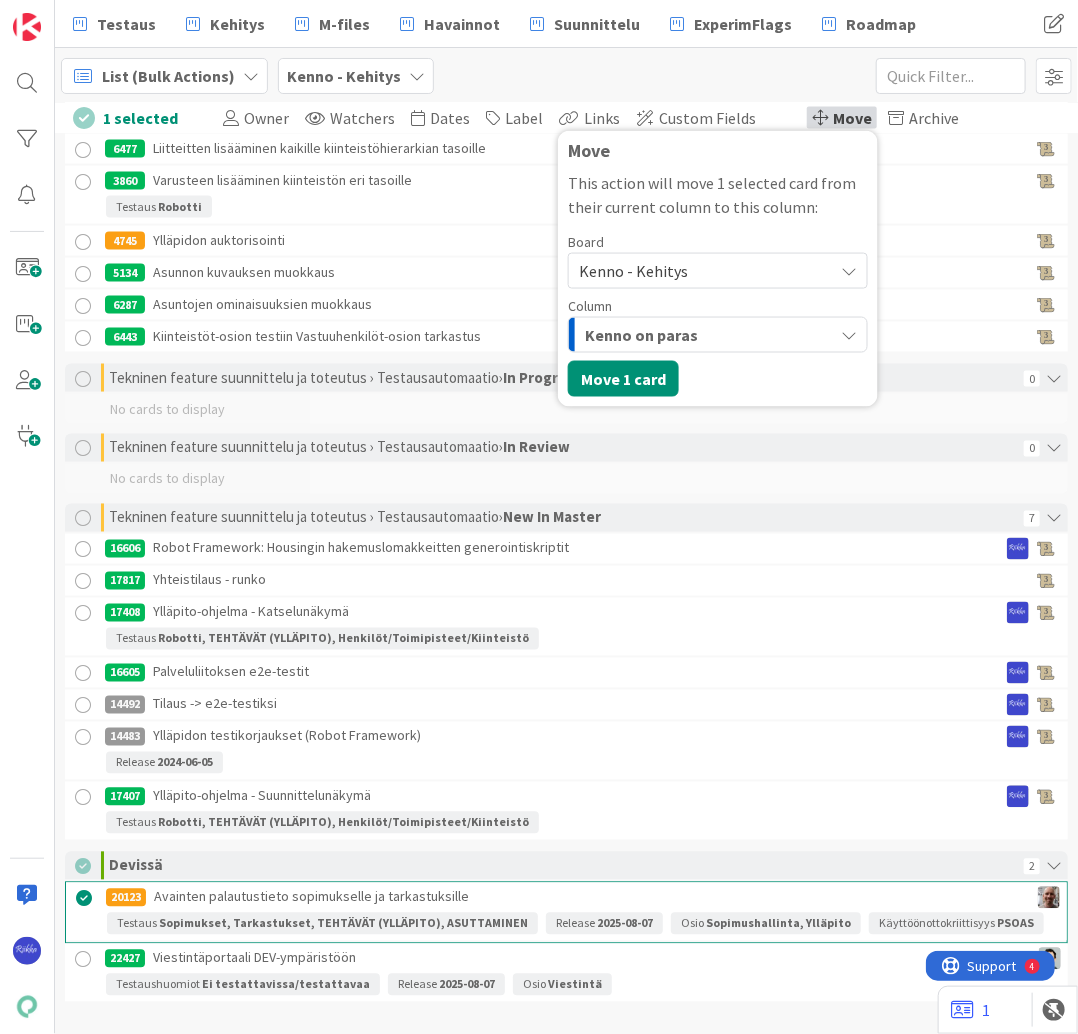 click on "Kenno - Kehitys" at bounding box center (718, 271) 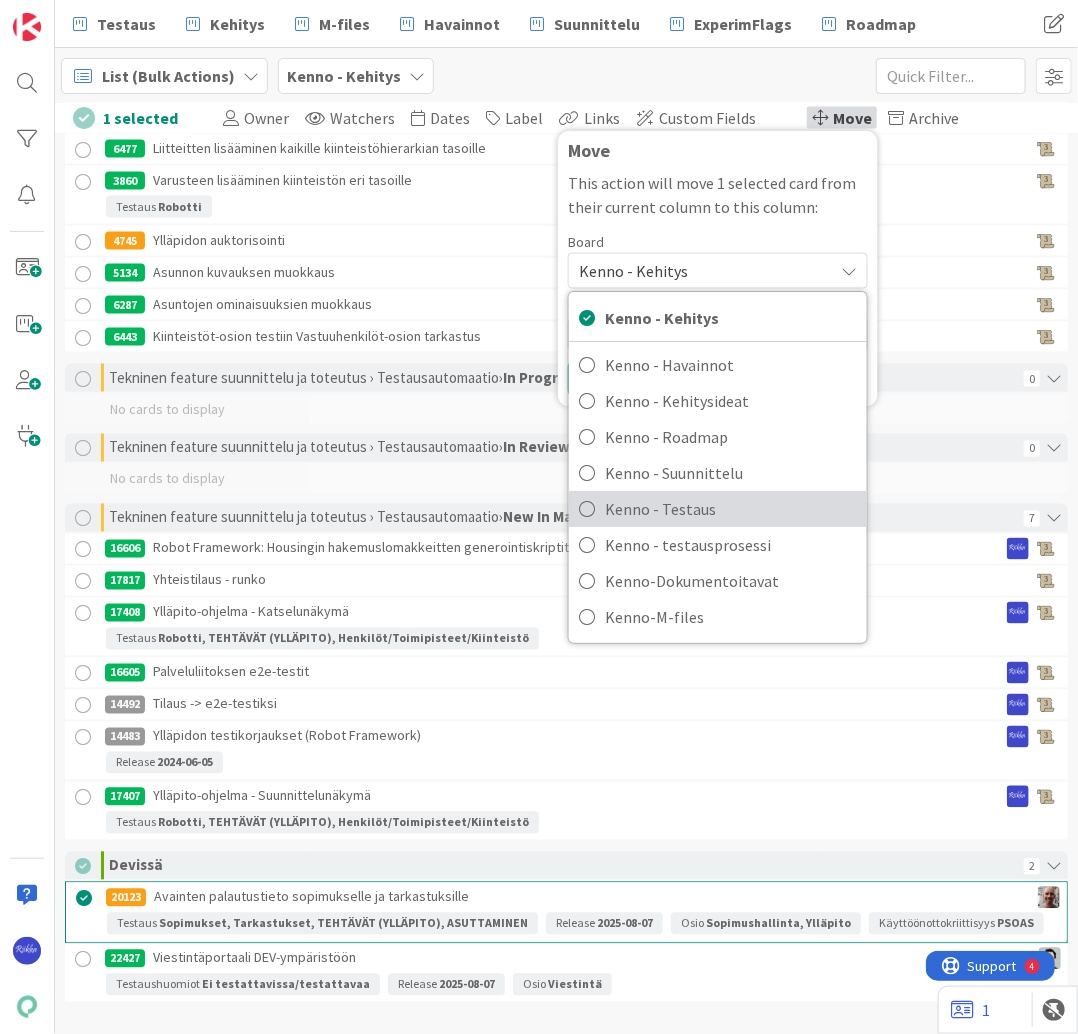 click on "Kenno - Testaus" at bounding box center [731, 509] 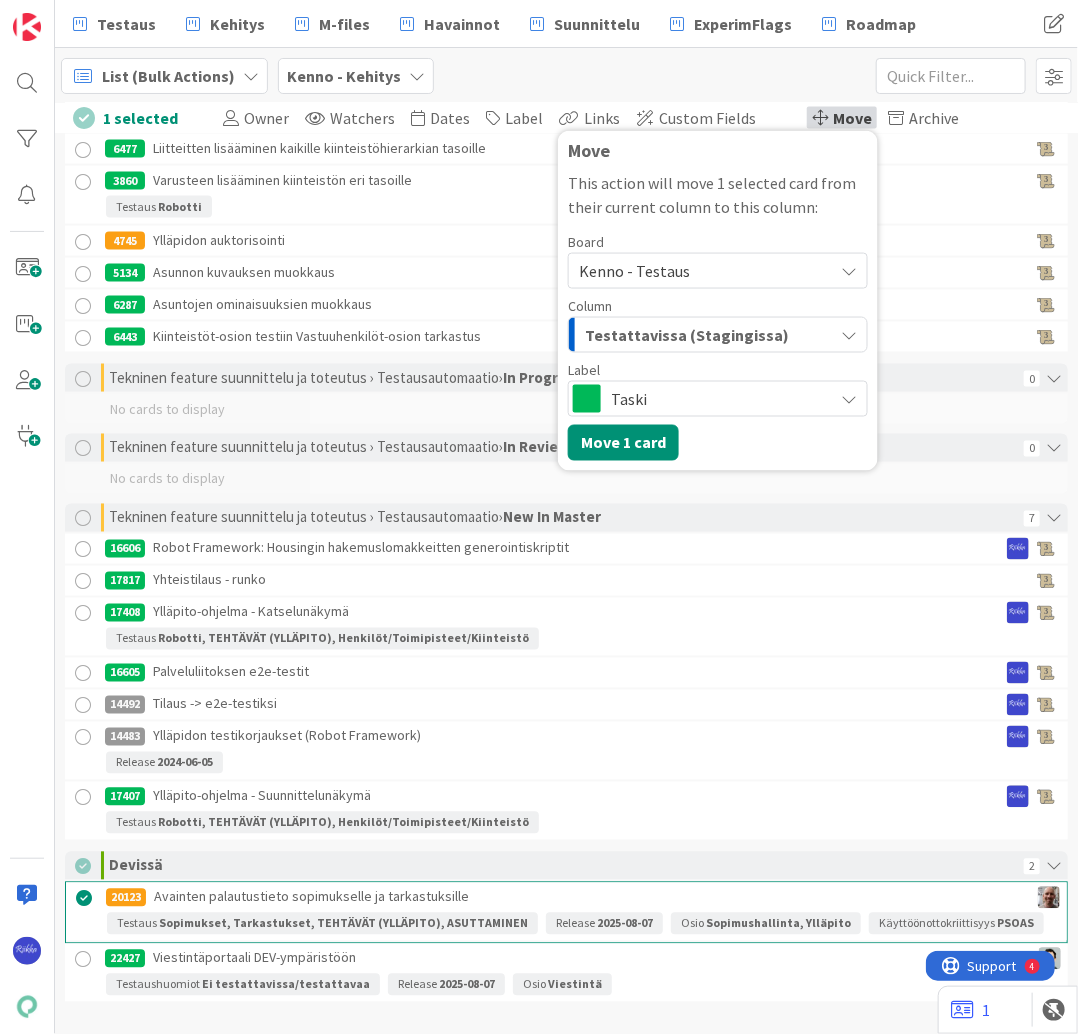 click on "Taski" at bounding box center (717, 399) 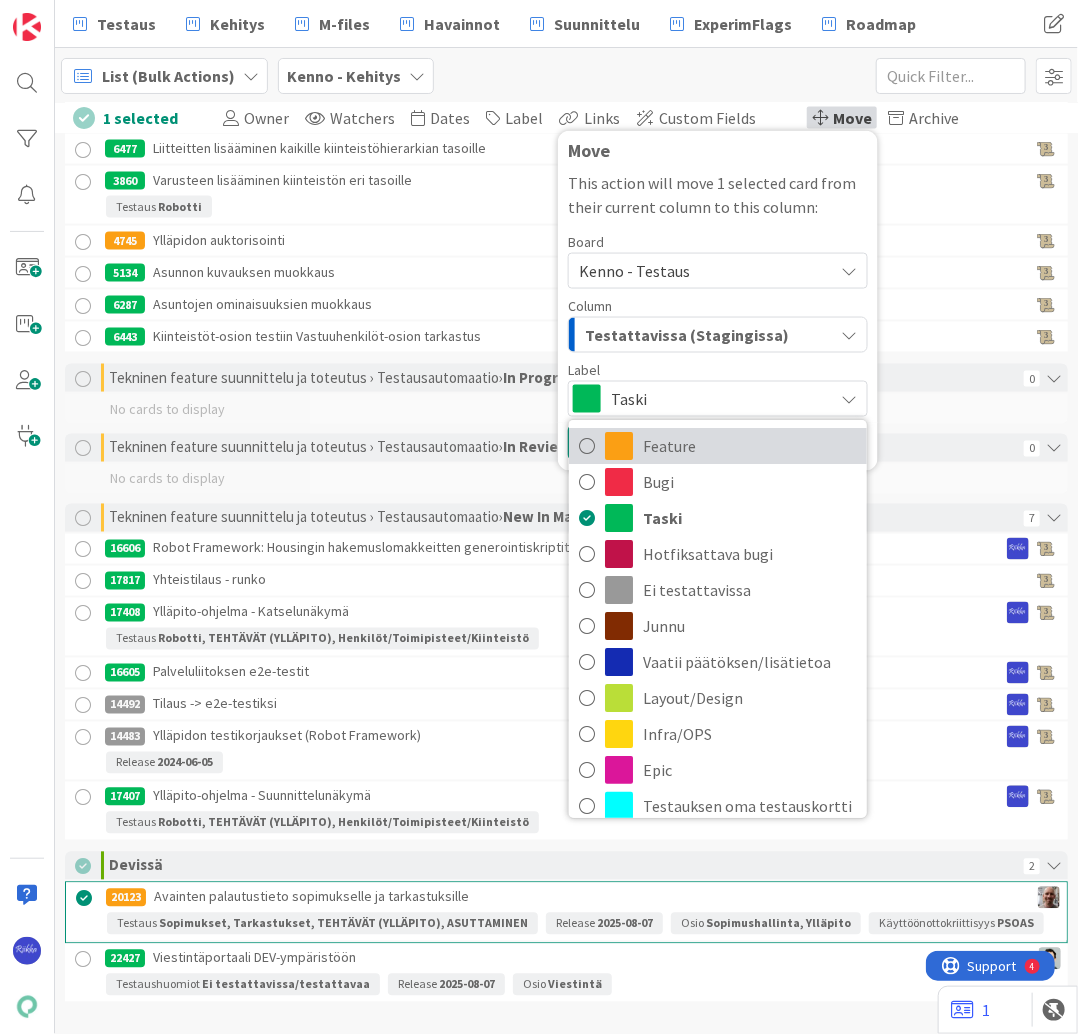 click on "Feature" at bounding box center [750, 446] 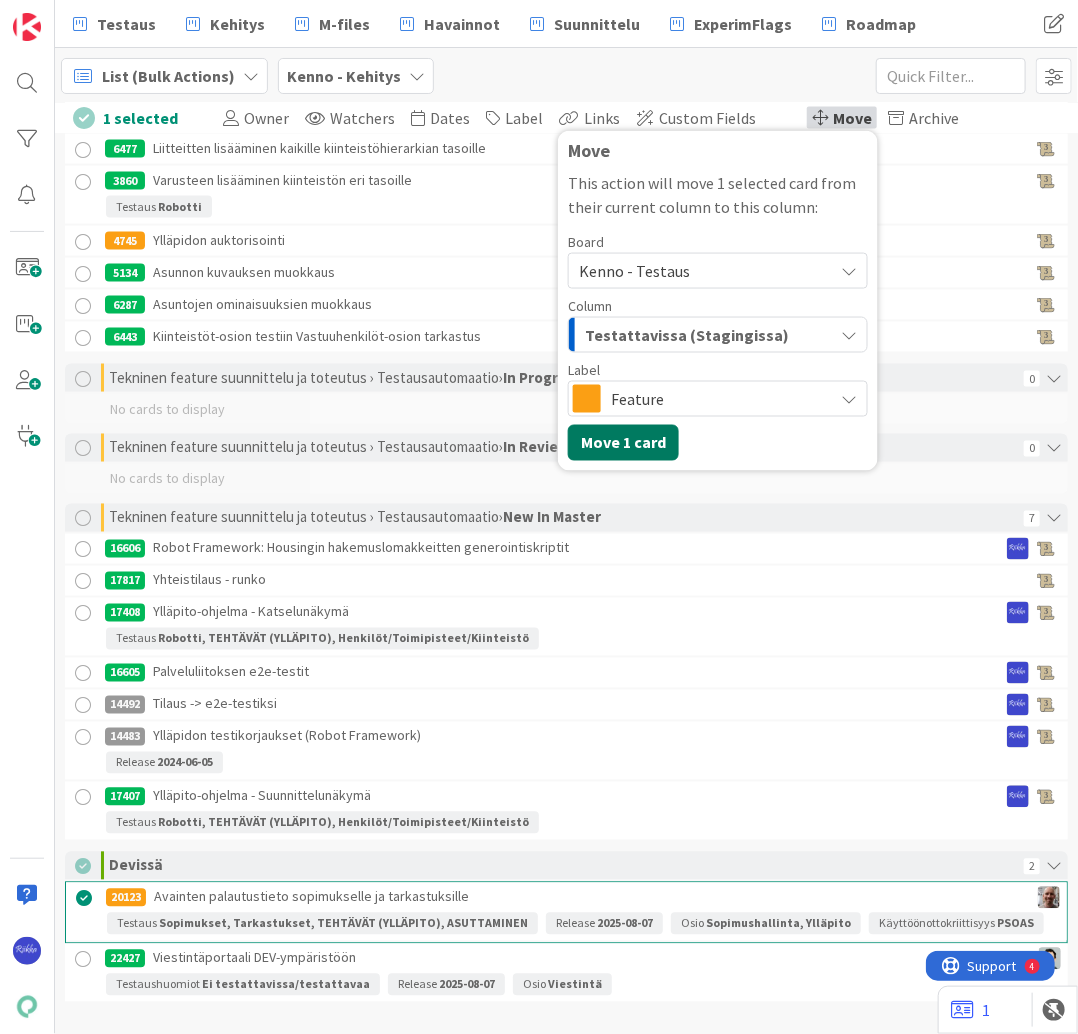 click on "Move 1 card" at bounding box center [623, 443] 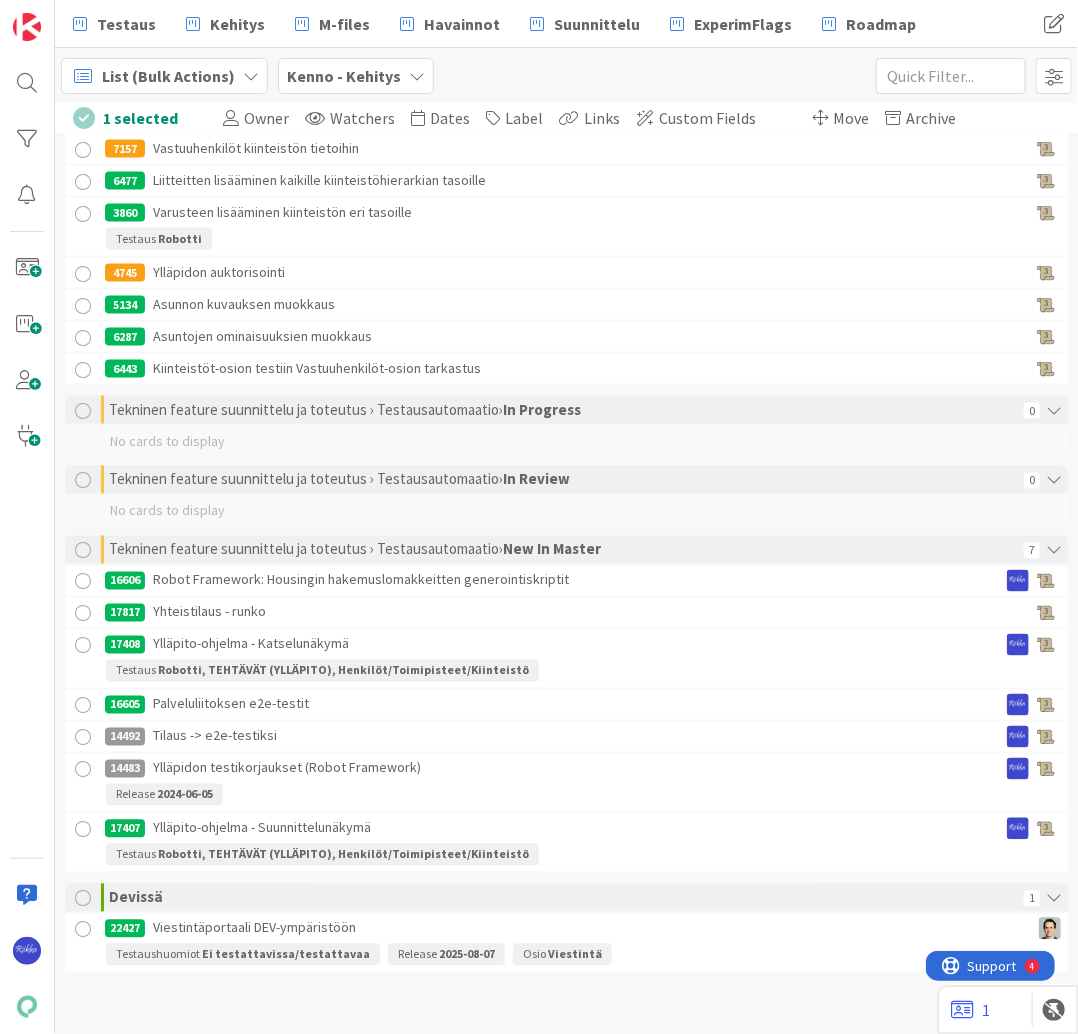 scroll, scrollTop: 17137, scrollLeft: 0, axis: vertical 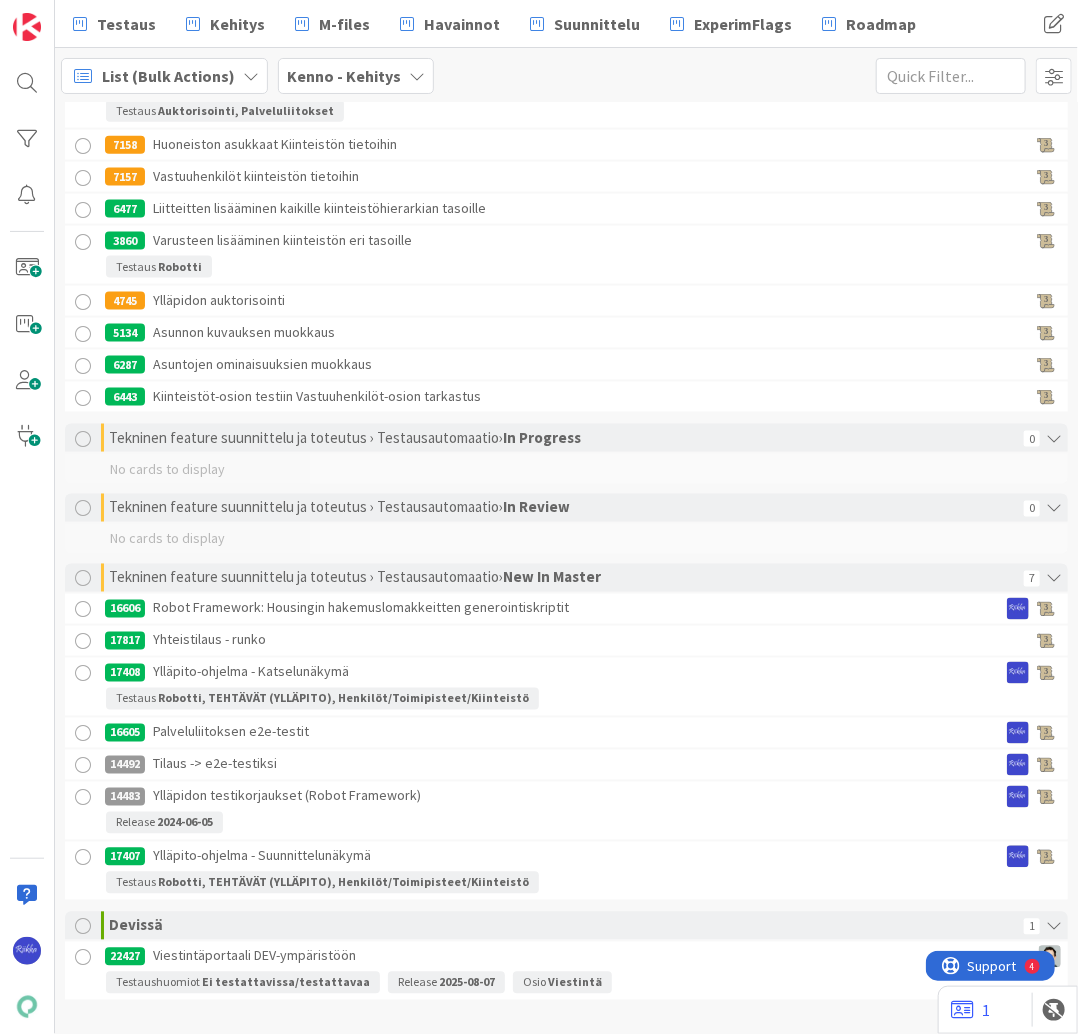 click at bounding box center [83, 958] 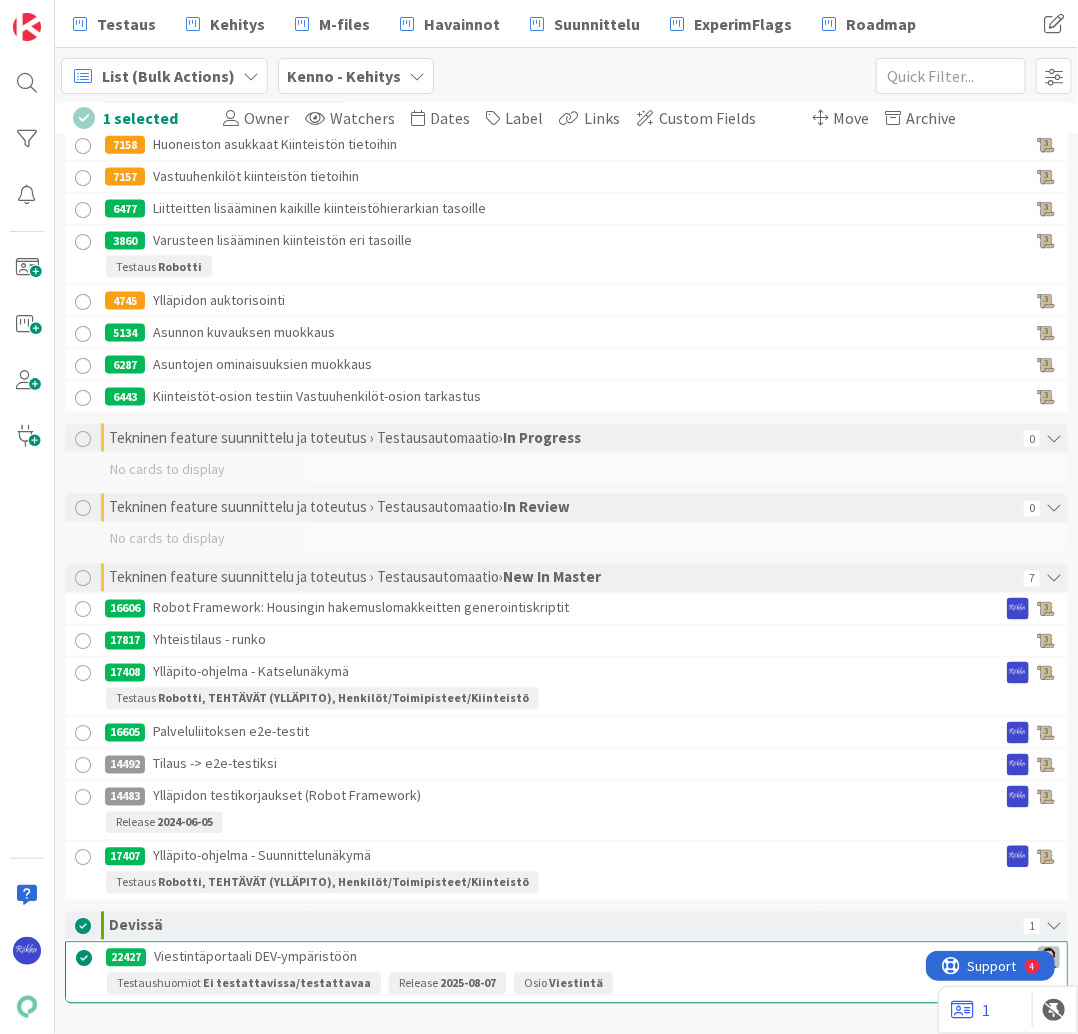 click on "Move" at bounding box center (851, 118) 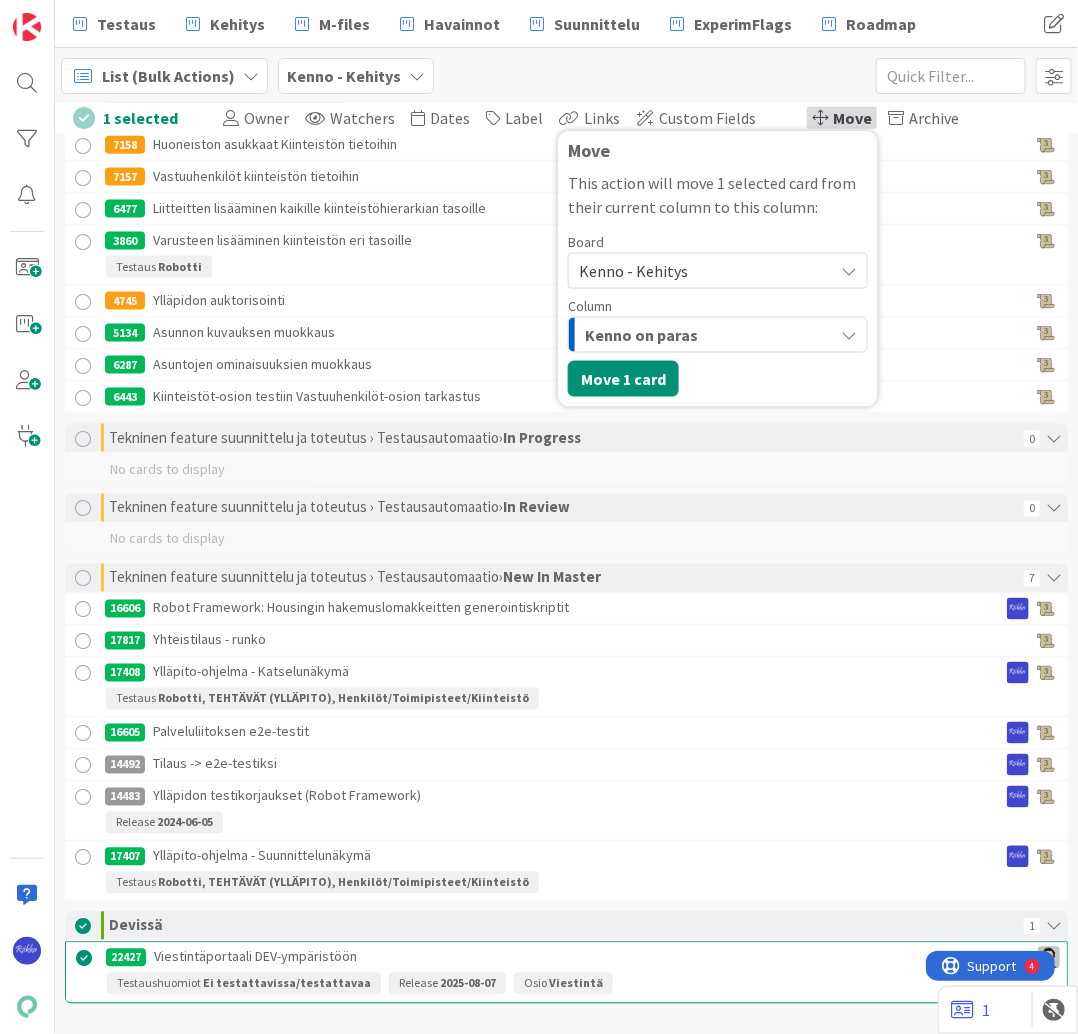 click on "Kenno - Kehitys" at bounding box center (701, 271) 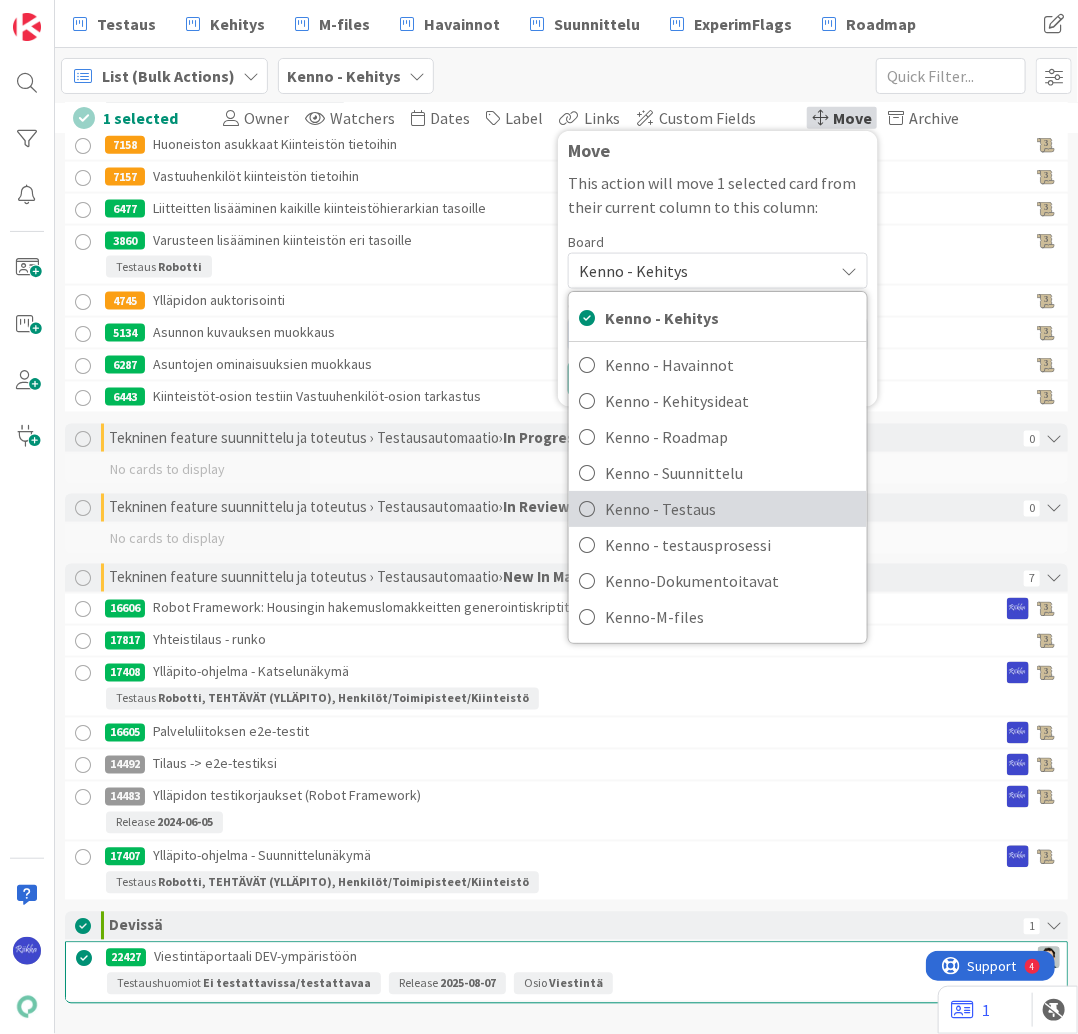 click on "Kenno - Testaus" at bounding box center (731, 509) 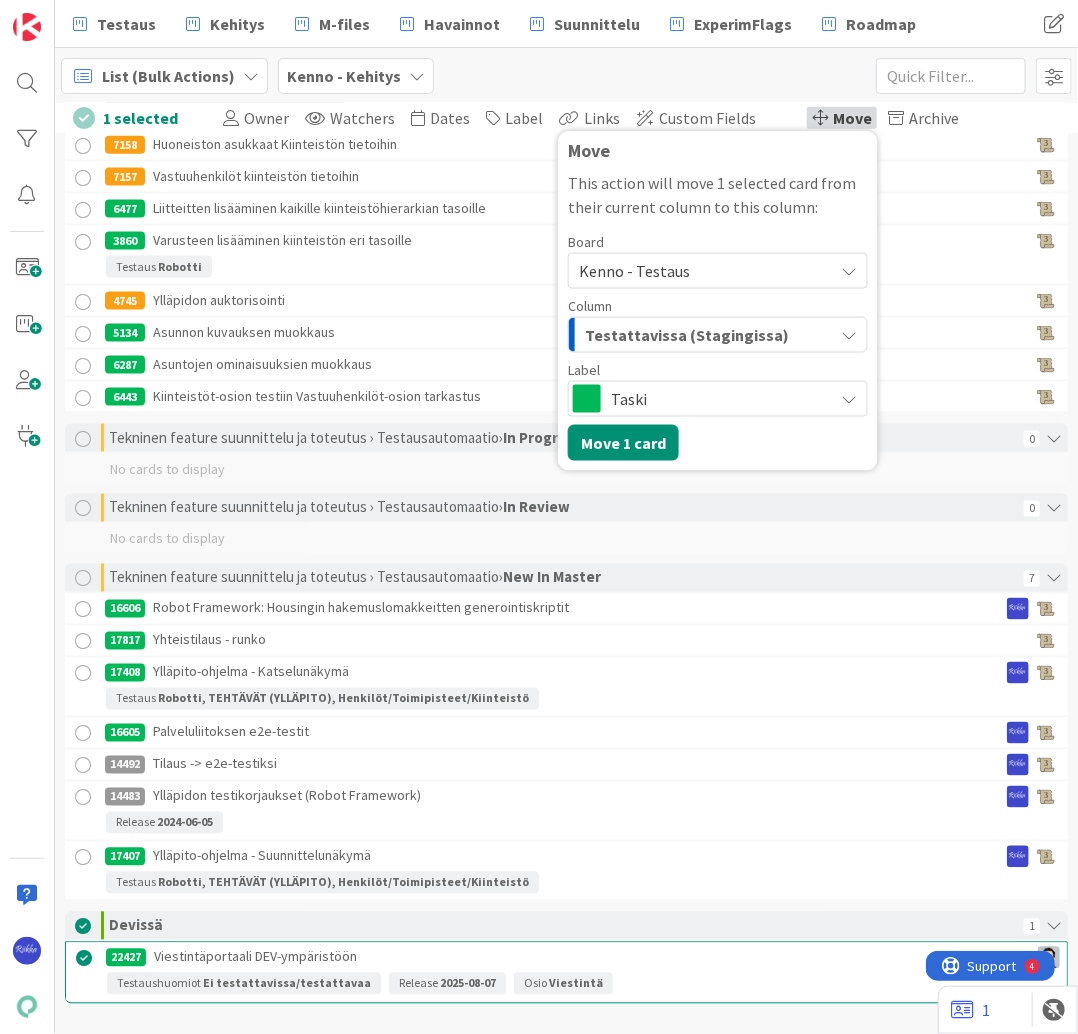 click on "Taski" at bounding box center [717, 399] 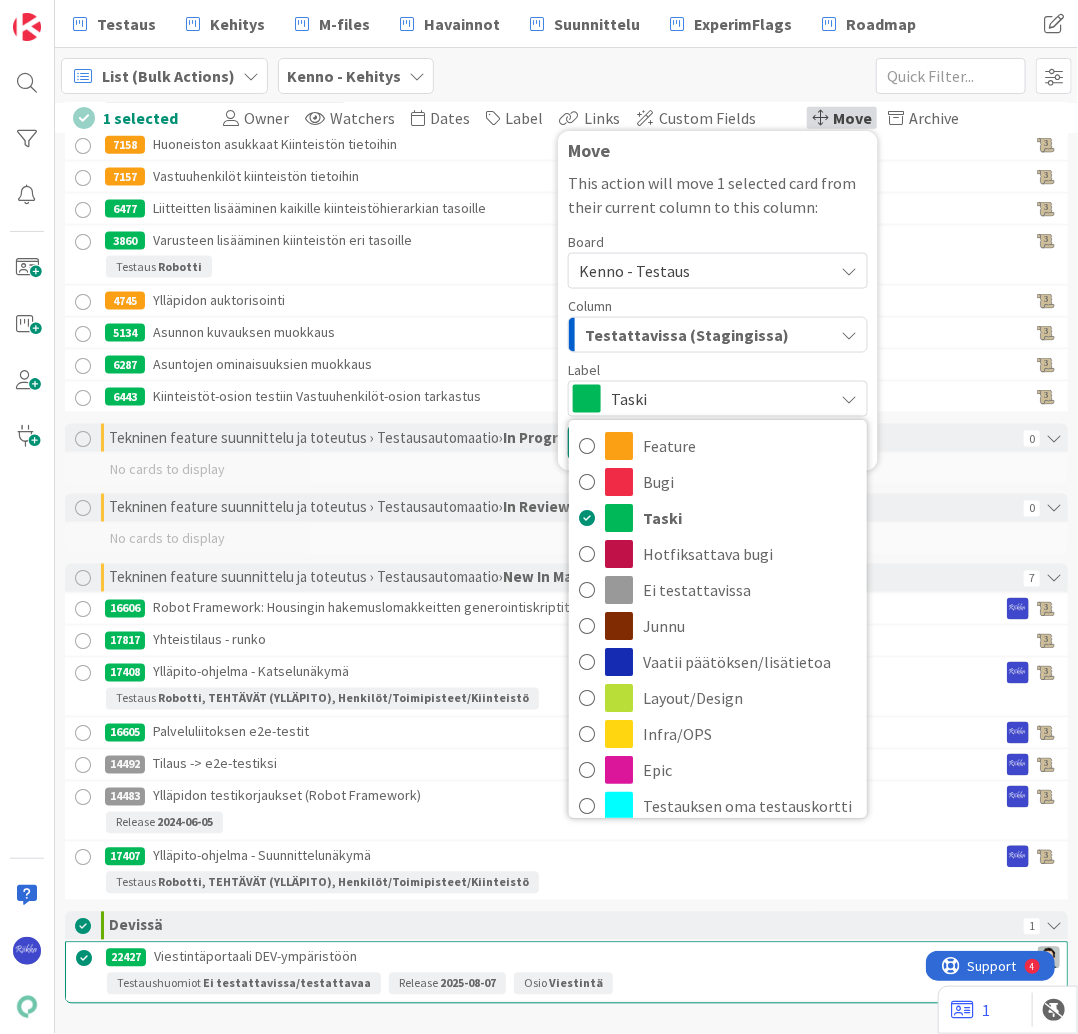 click on "Taski" at bounding box center [717, 399] 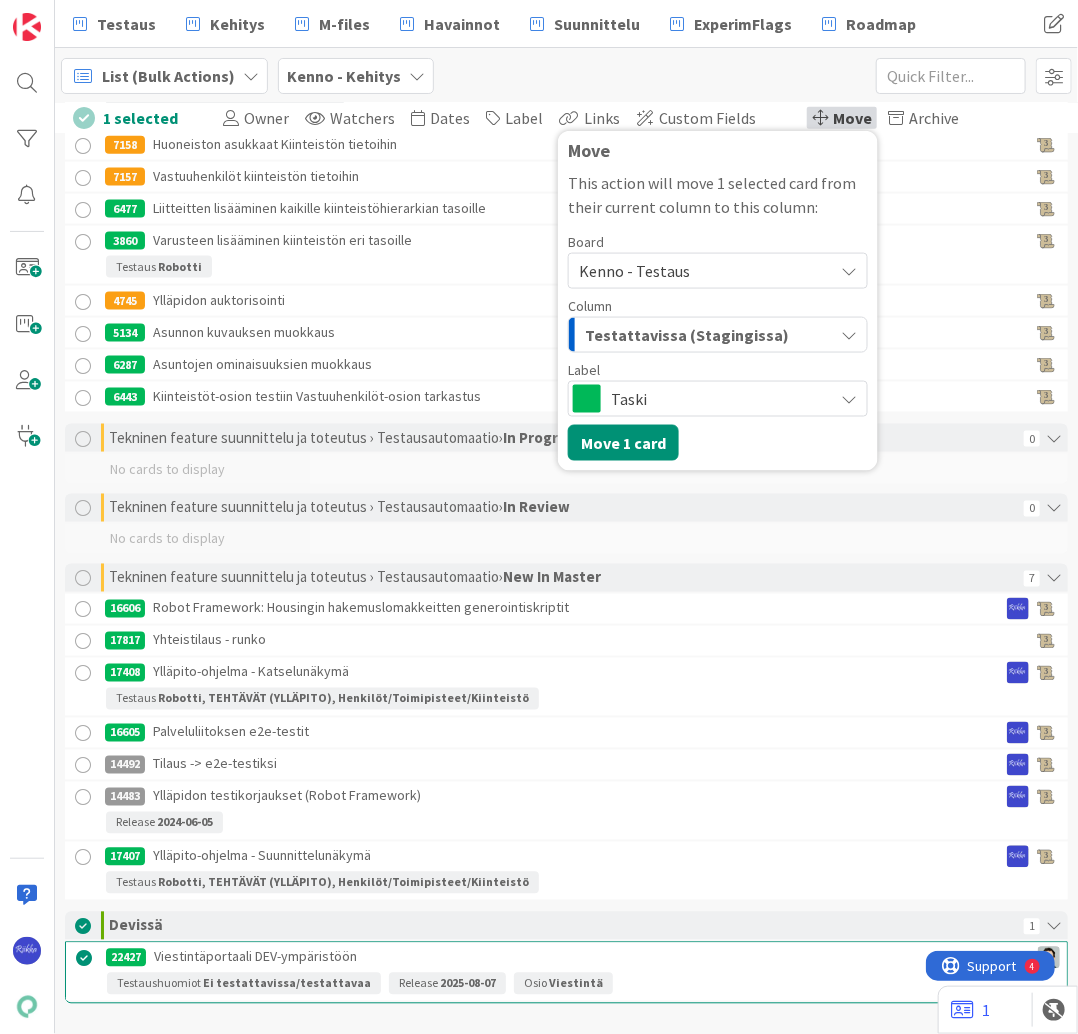 click on "Testattavissa (Stagingissa)" at bounding box center (687, 335) 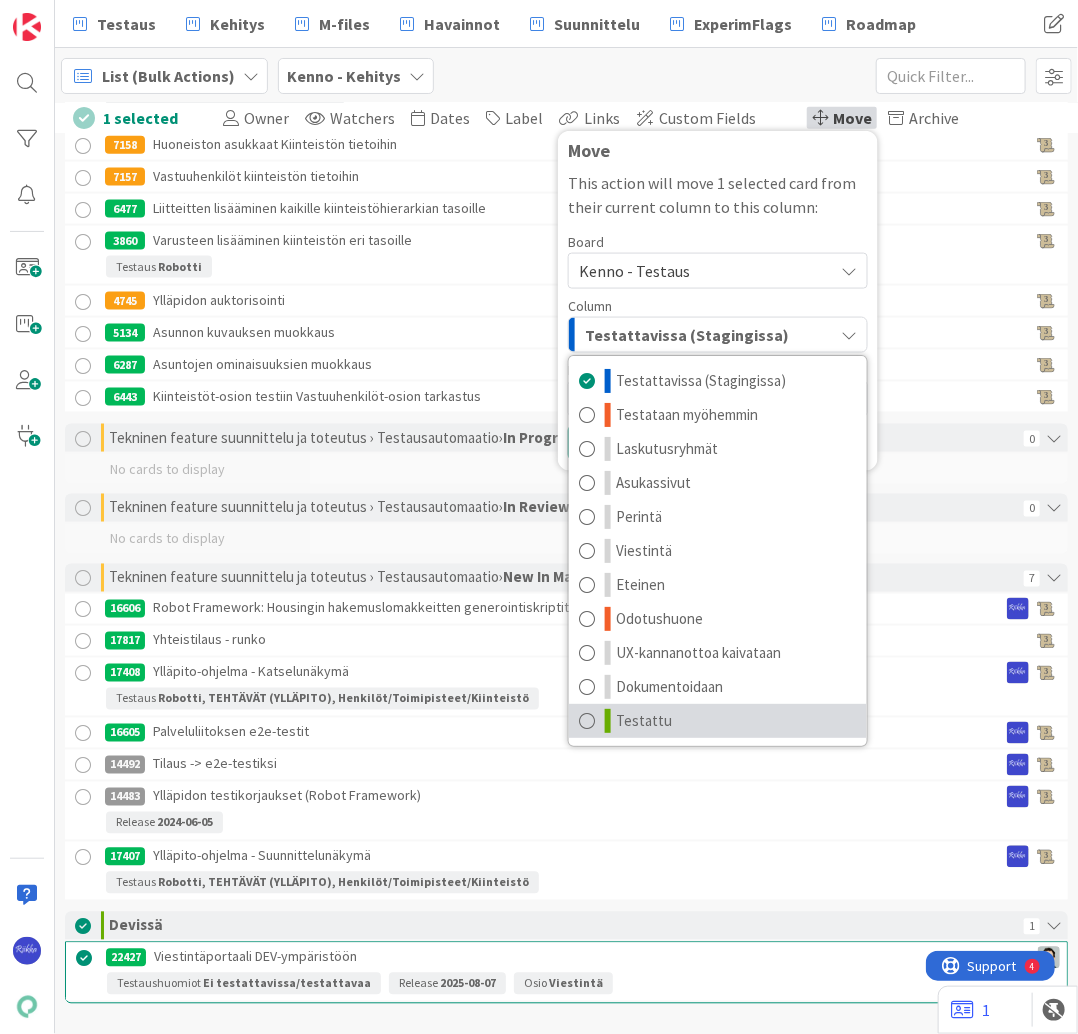 click on "Testattu" at bounding box center (718, 721) 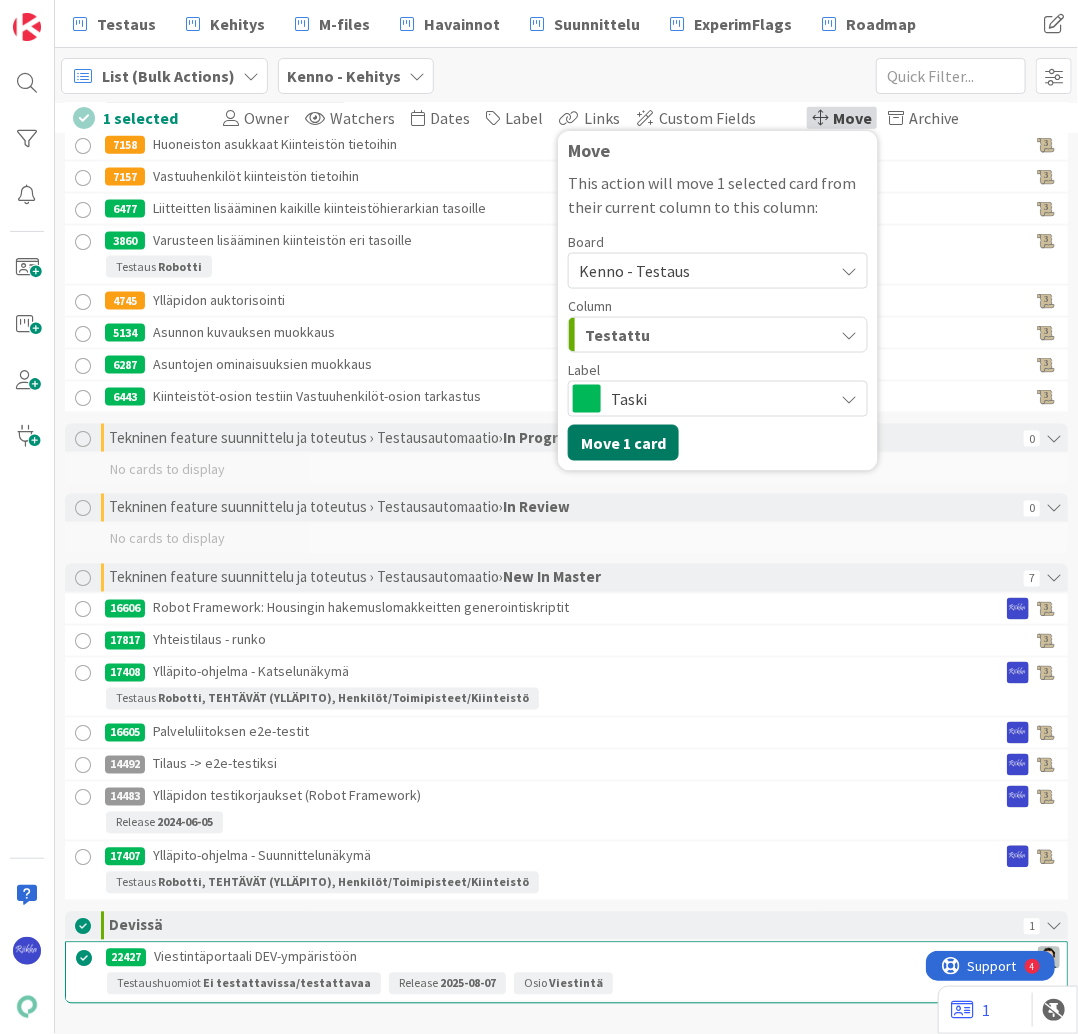 click on "Move 1 card" at bounding box center [623, 443] 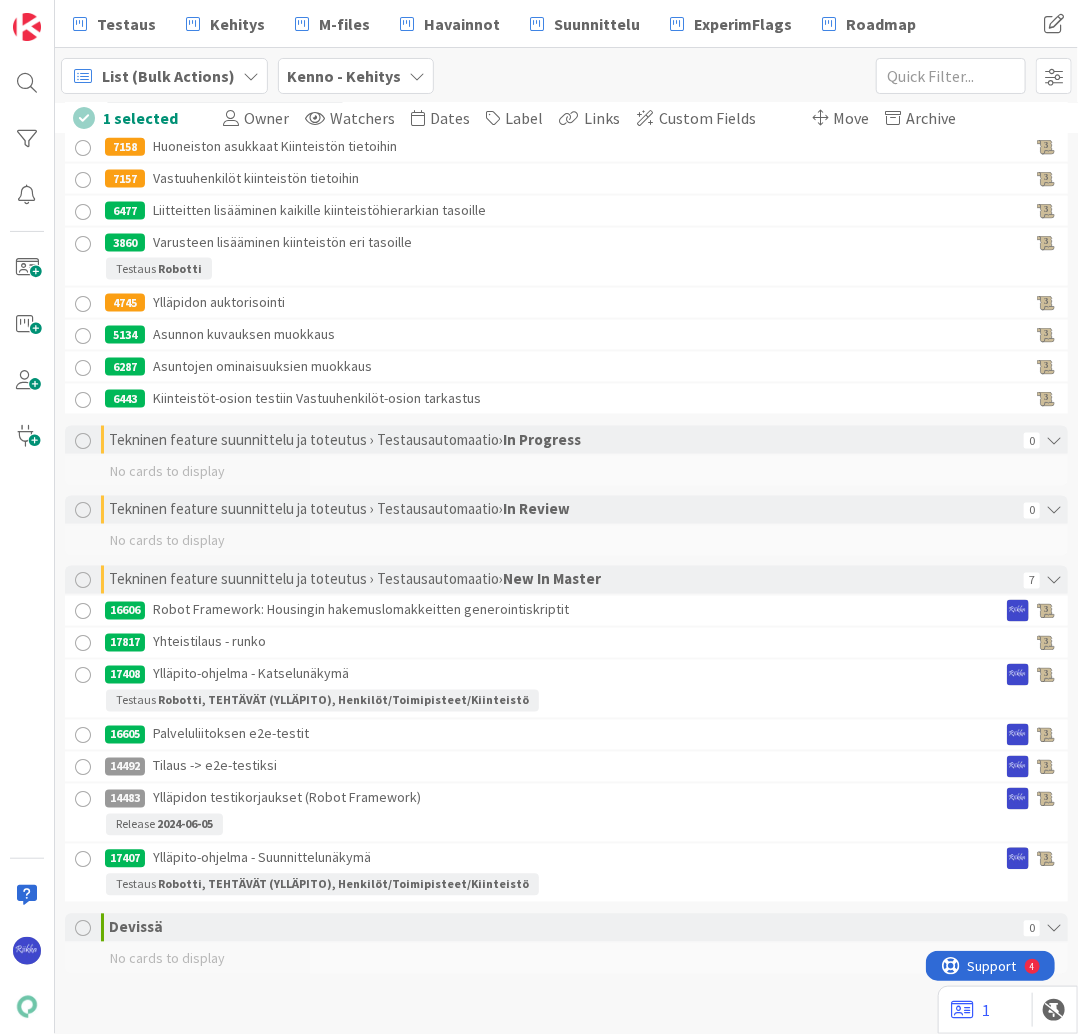 scroll, scrollTop: 17108, scrollLeft: 0, axis: vertical 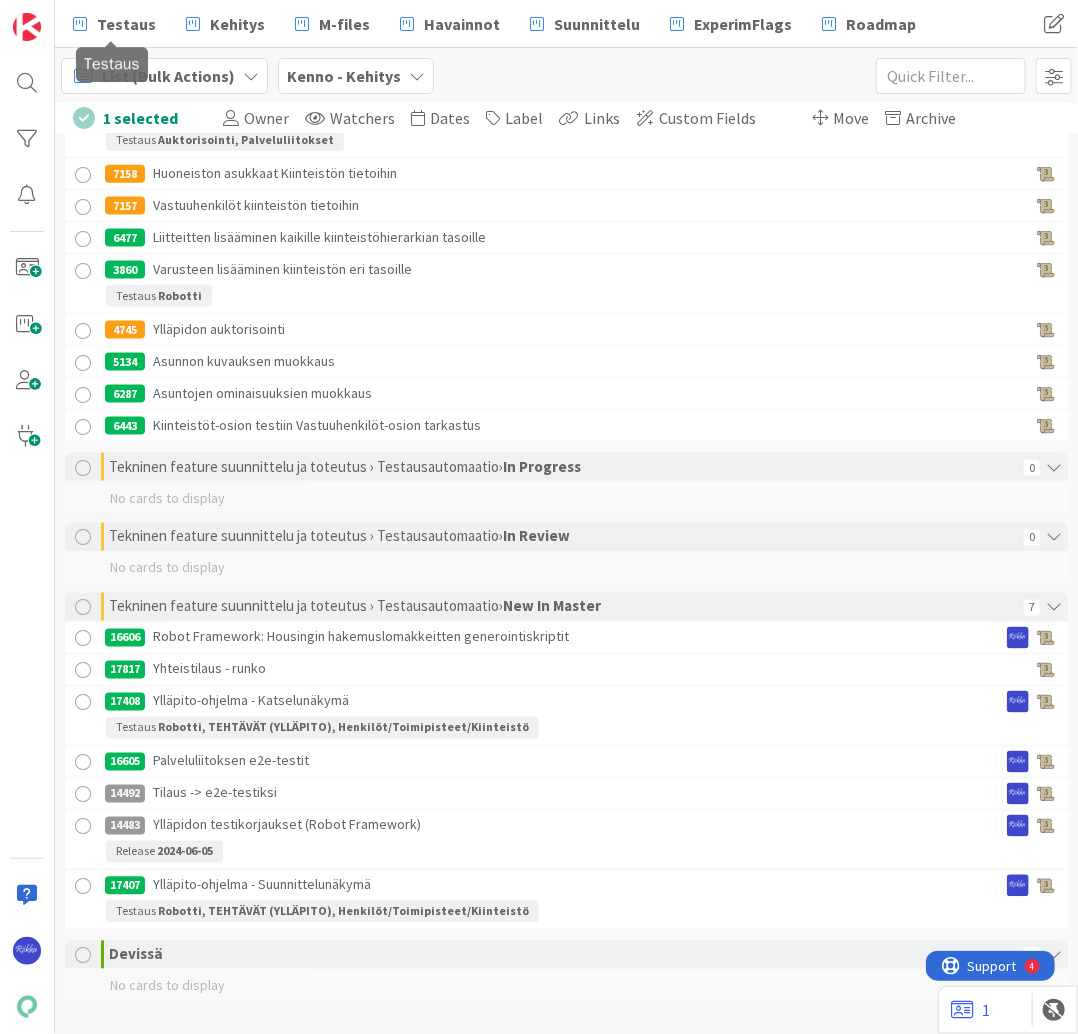 click on "Testaus" at bounding box center [126, 24] 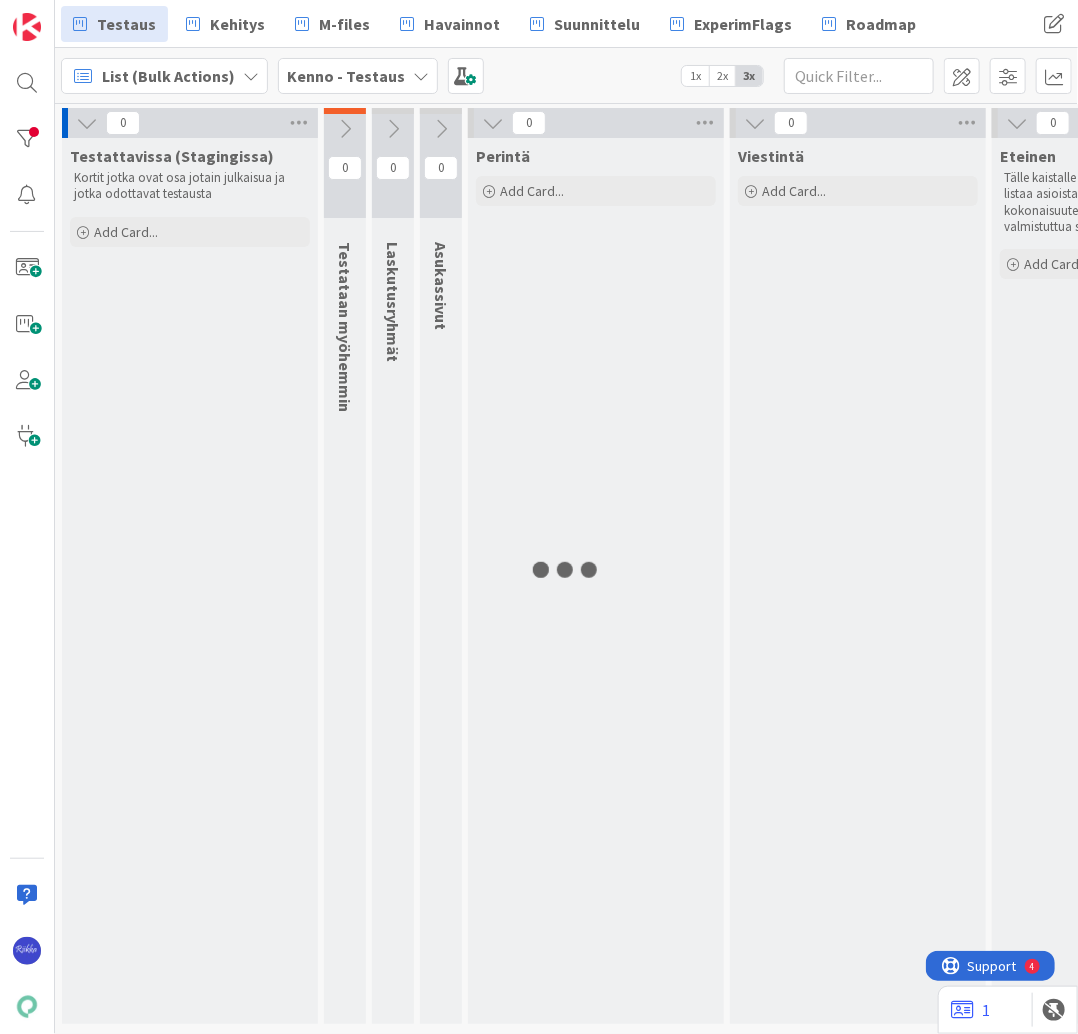 click on "List (Bulk Actions)" at bounding box center [168, 76] 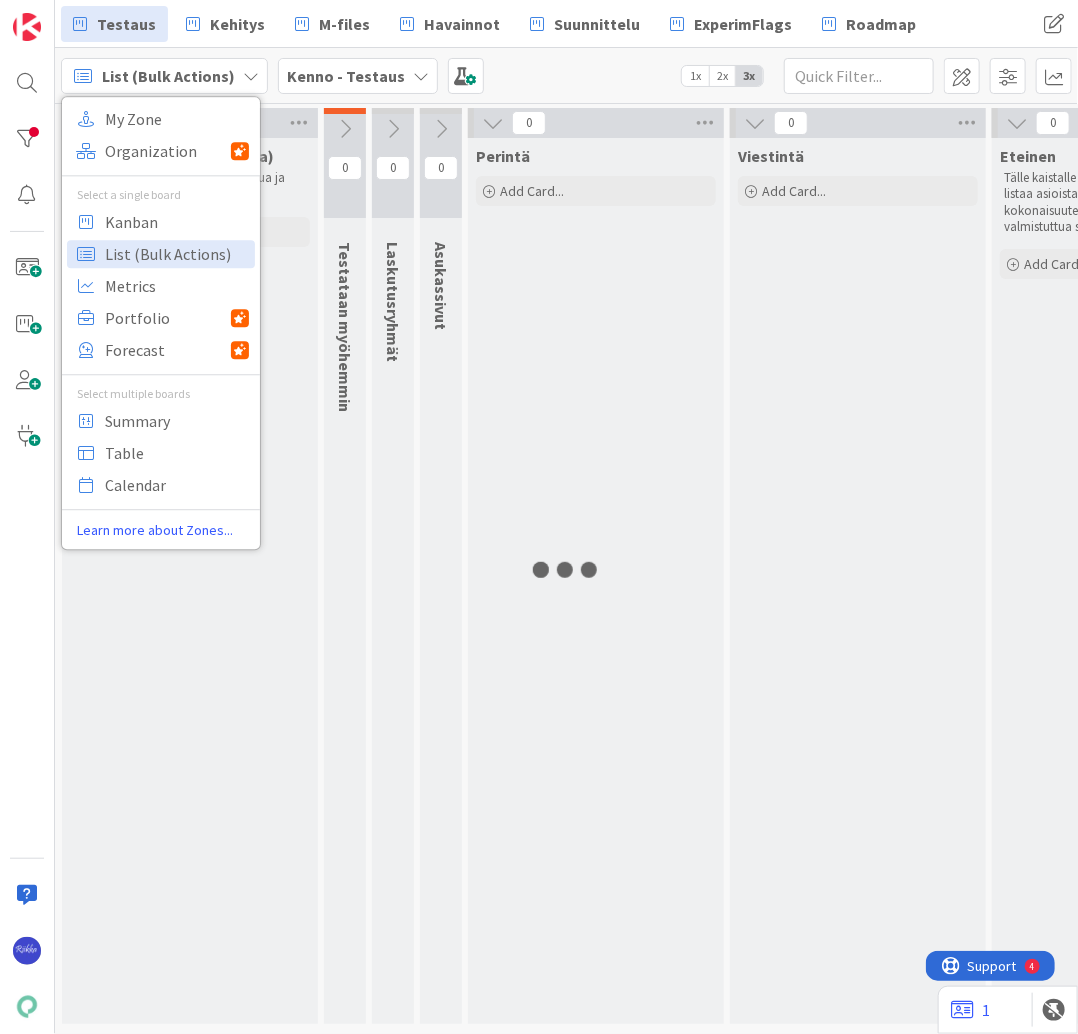 scroll, scrollTop: 0, scrollLeft: 0, axis: both 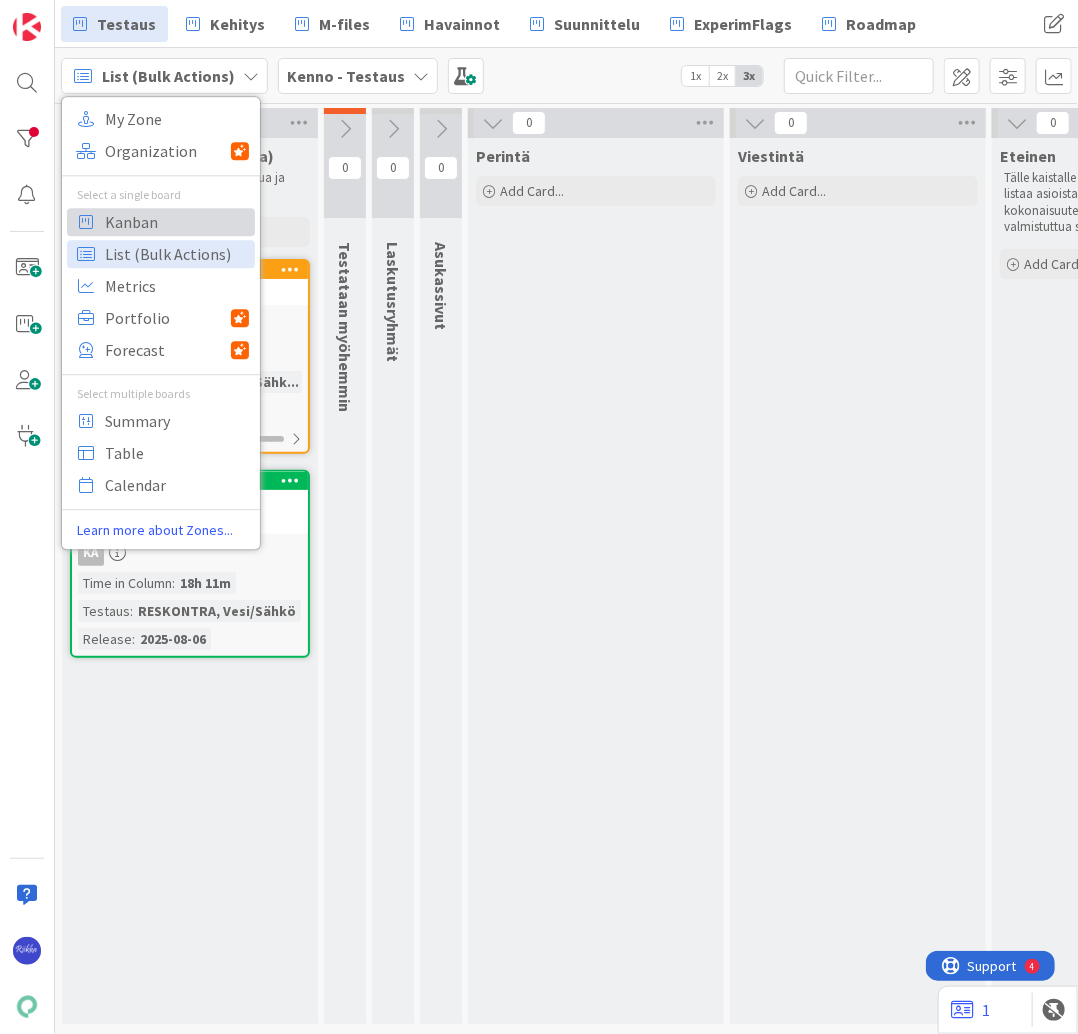 click on "Kanban" at bounding box center (177, 222) 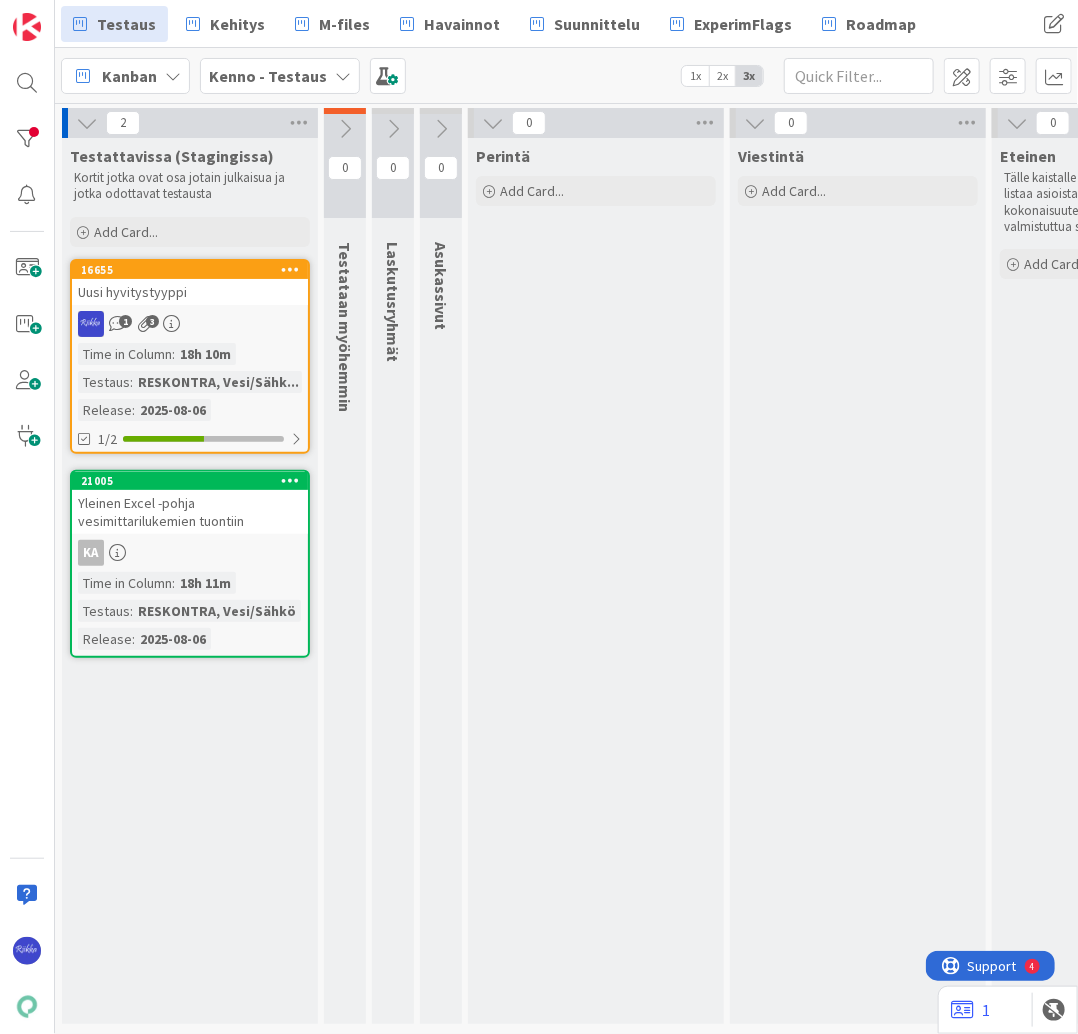 scroll, scrollTop: 3, scrollLeft: 0, axis: vertical 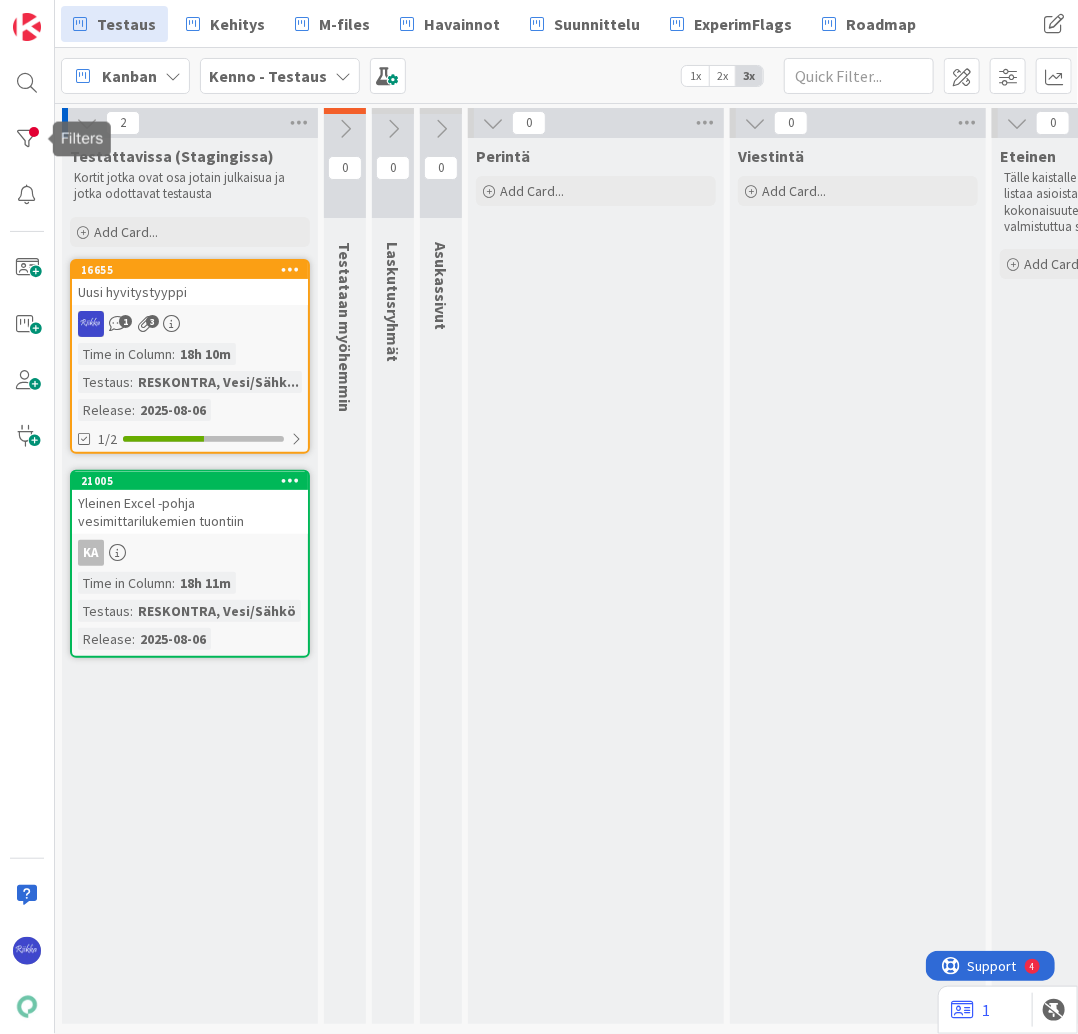 click at bounding box center (27, 139) 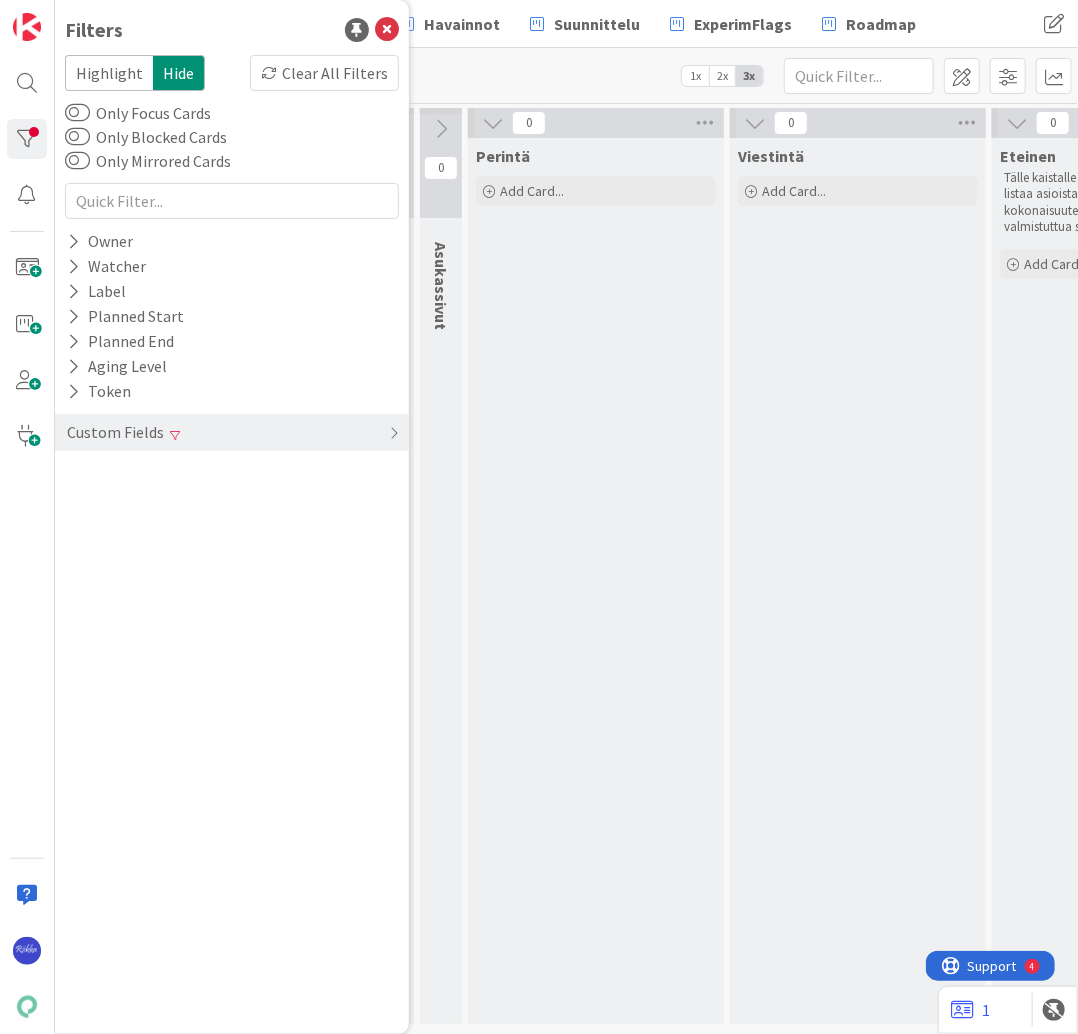 click on "Clear All Filters" at bounding box center (324, 73) 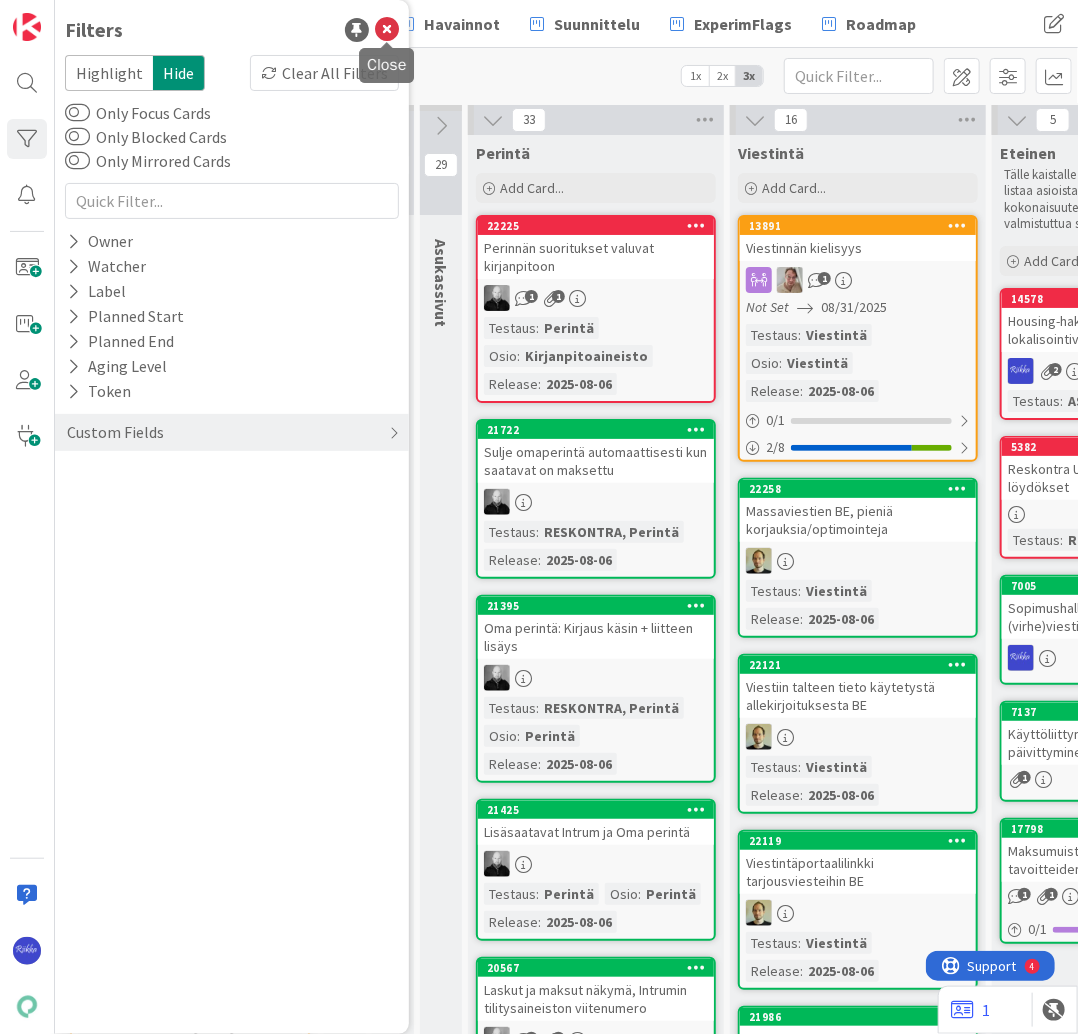 click at bounding box center [387, 30] 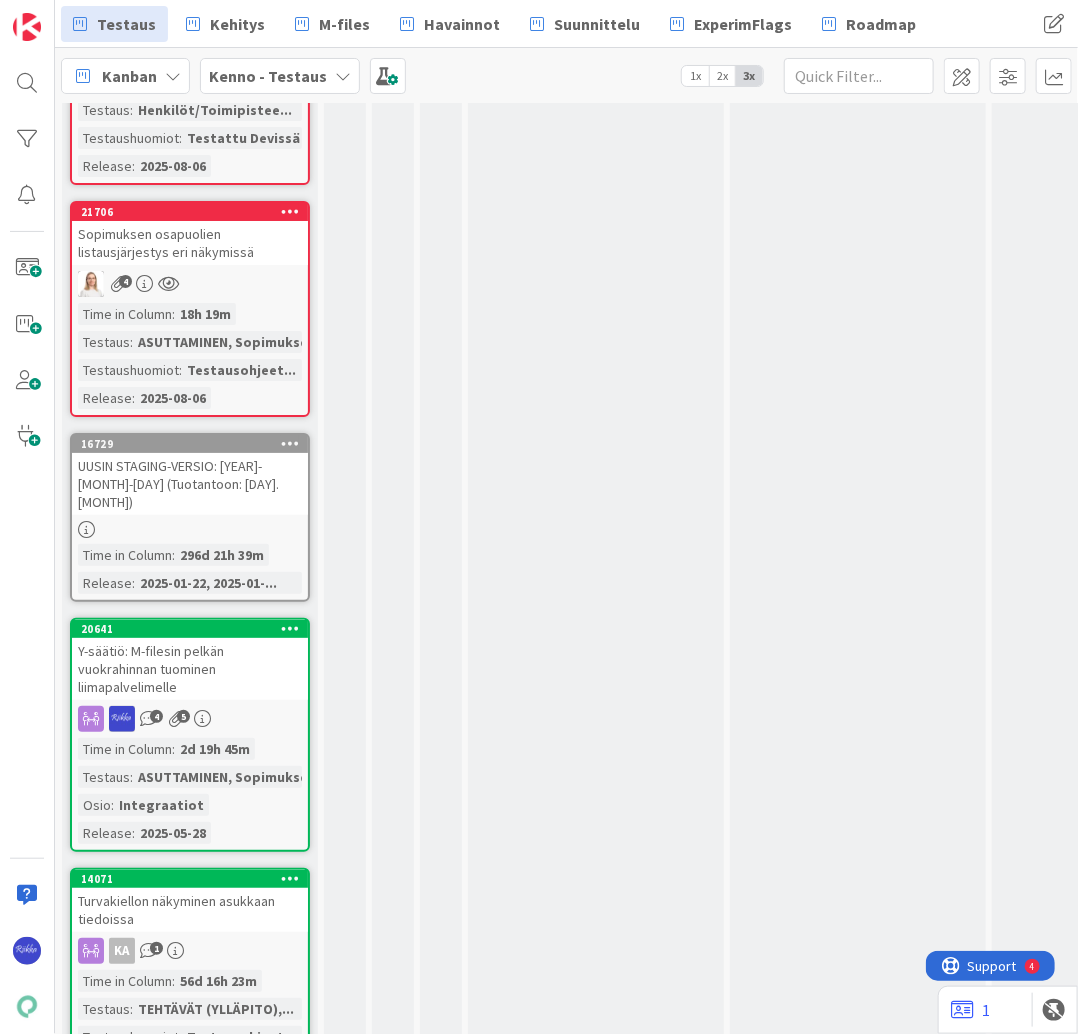 scroll, scrollTop: 26643, scrollLeft: 0, axis: vertical 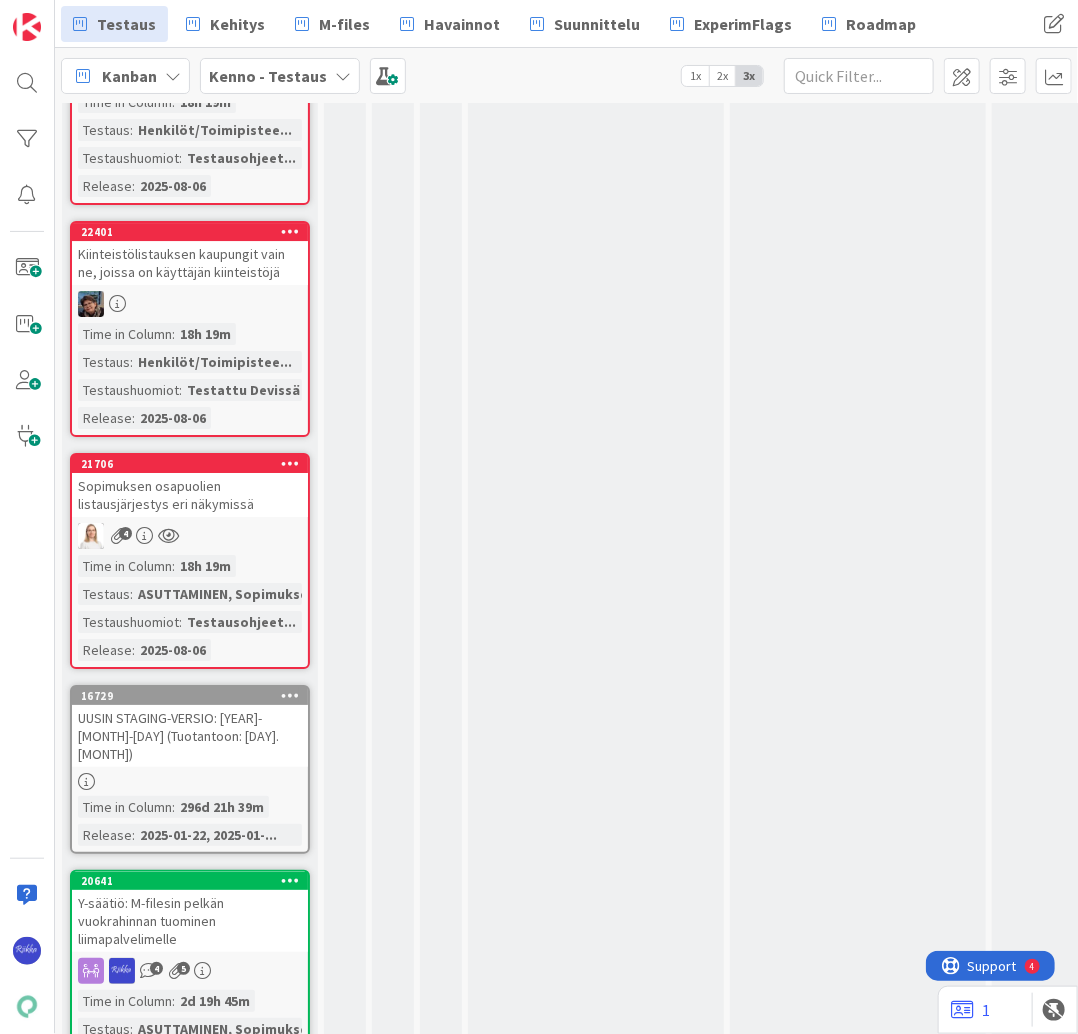 click at bounding box center (290, 695) 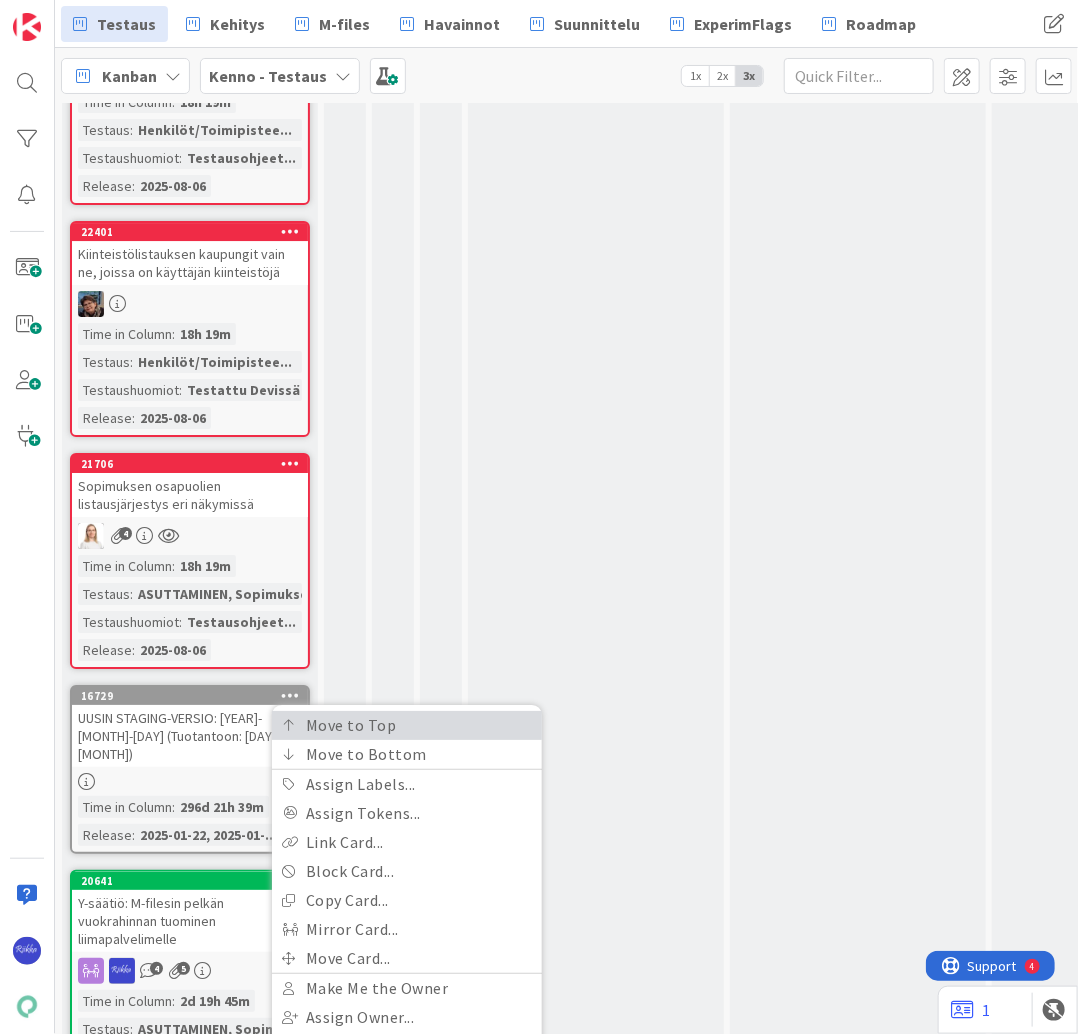 click on "Move to Top" at bounding box center [407, 725] 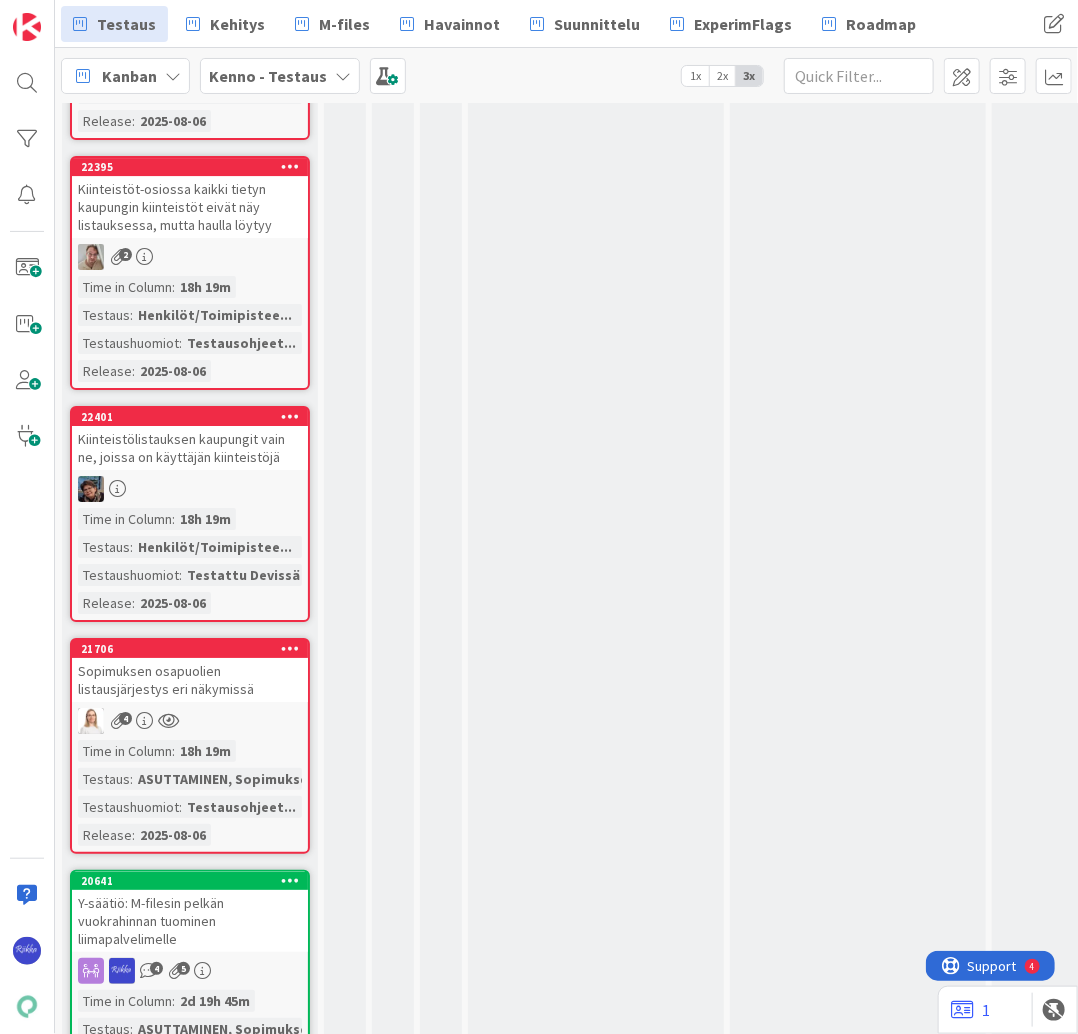 scroll, scrollTop: 0, scrollLeft: 0, axis: both 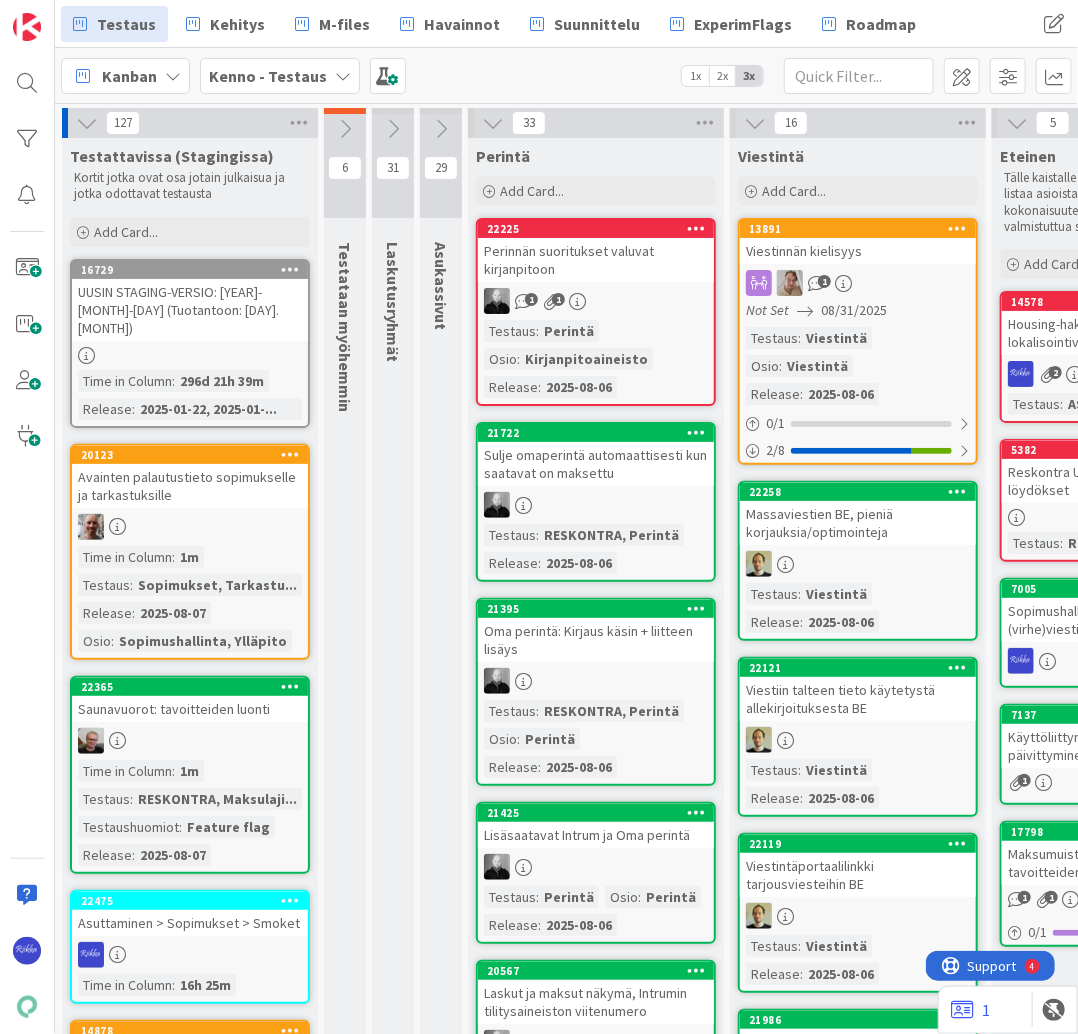 click on "UUSIN STAGING-VERSIO: 2025-08-06 (Tuotantoon: 19.08.)" at bounding box center [190, 310] 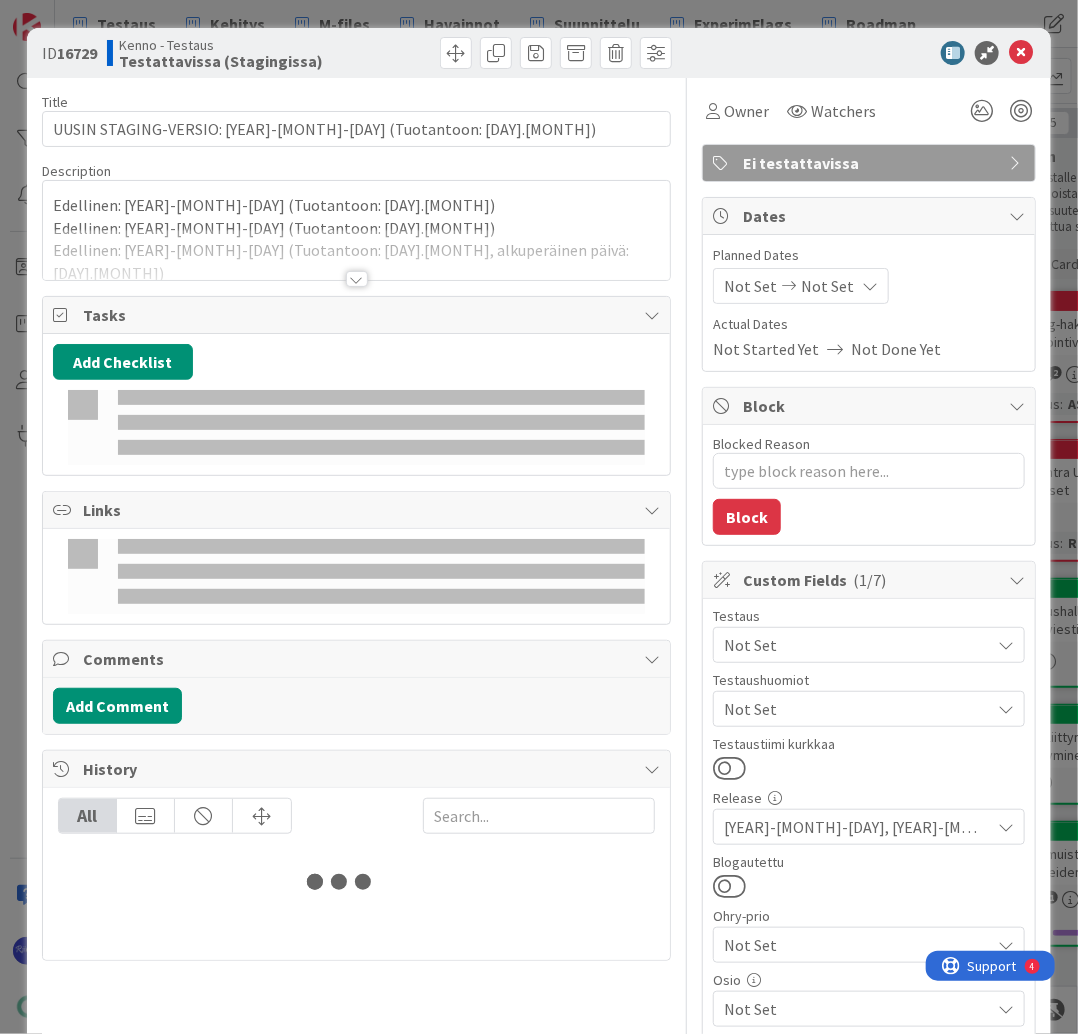 type on "x" 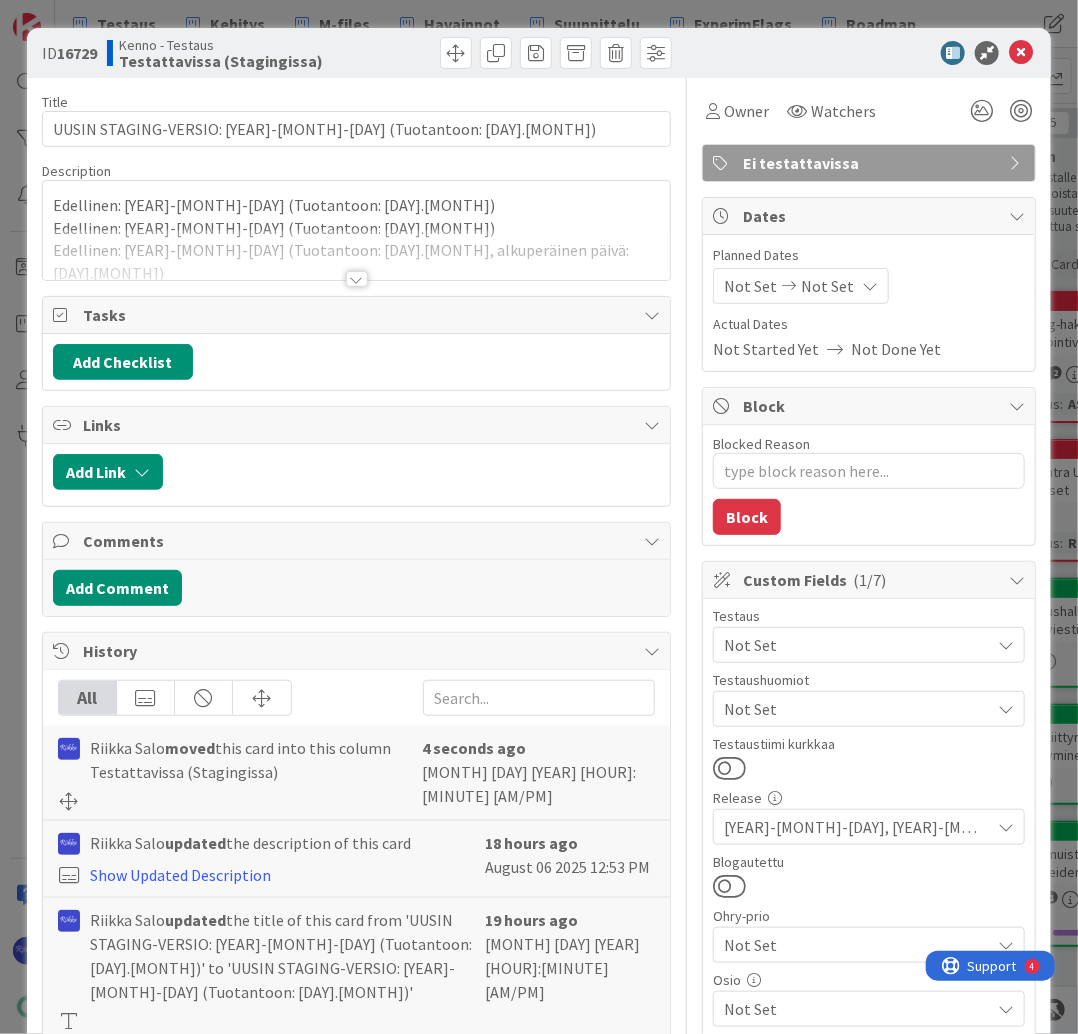 scroll, scrollTop: 0, scrollLeft: 0, axis: both 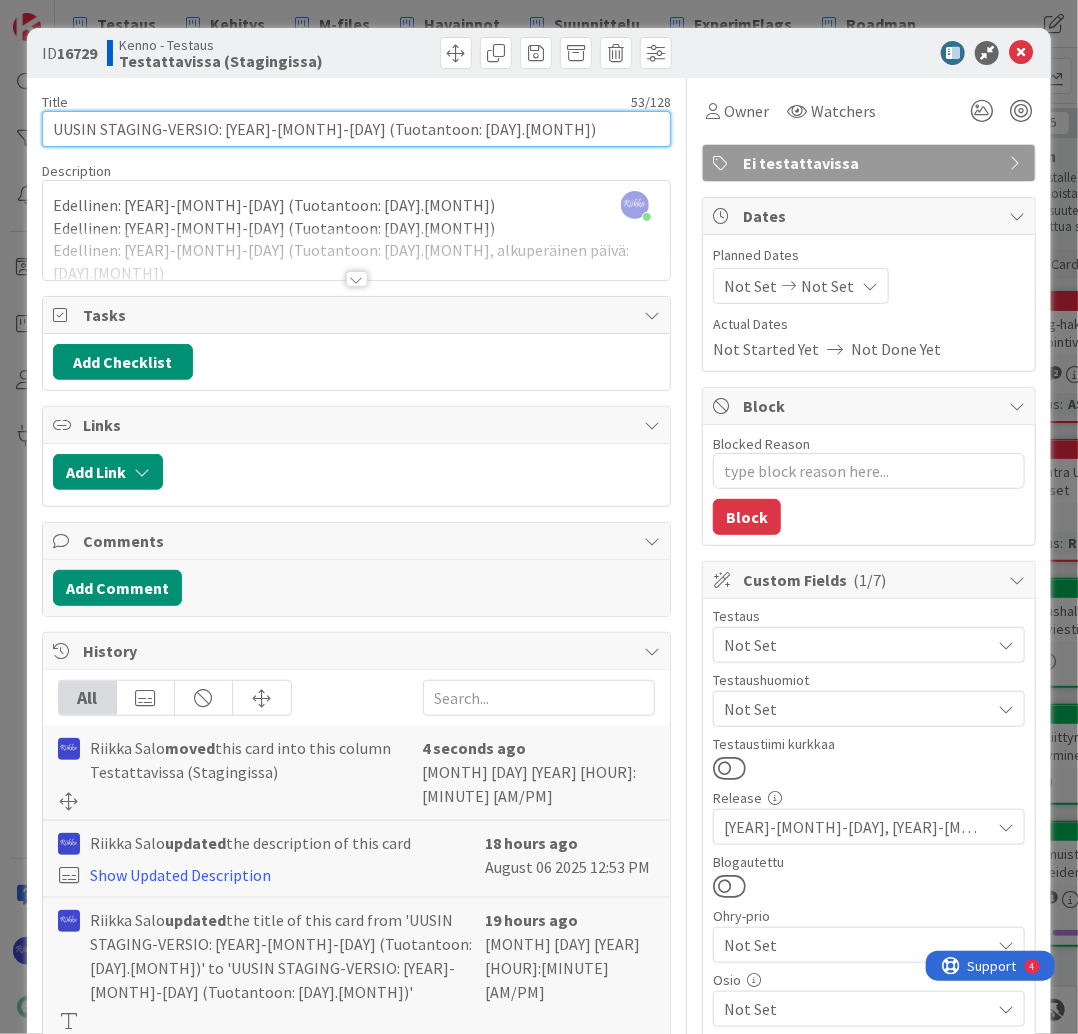 click on "UUSIN STAGING-VERSIO: 2025-08-06 (Tuotantoon: 19.08.)" at bounding box center (356, 129) 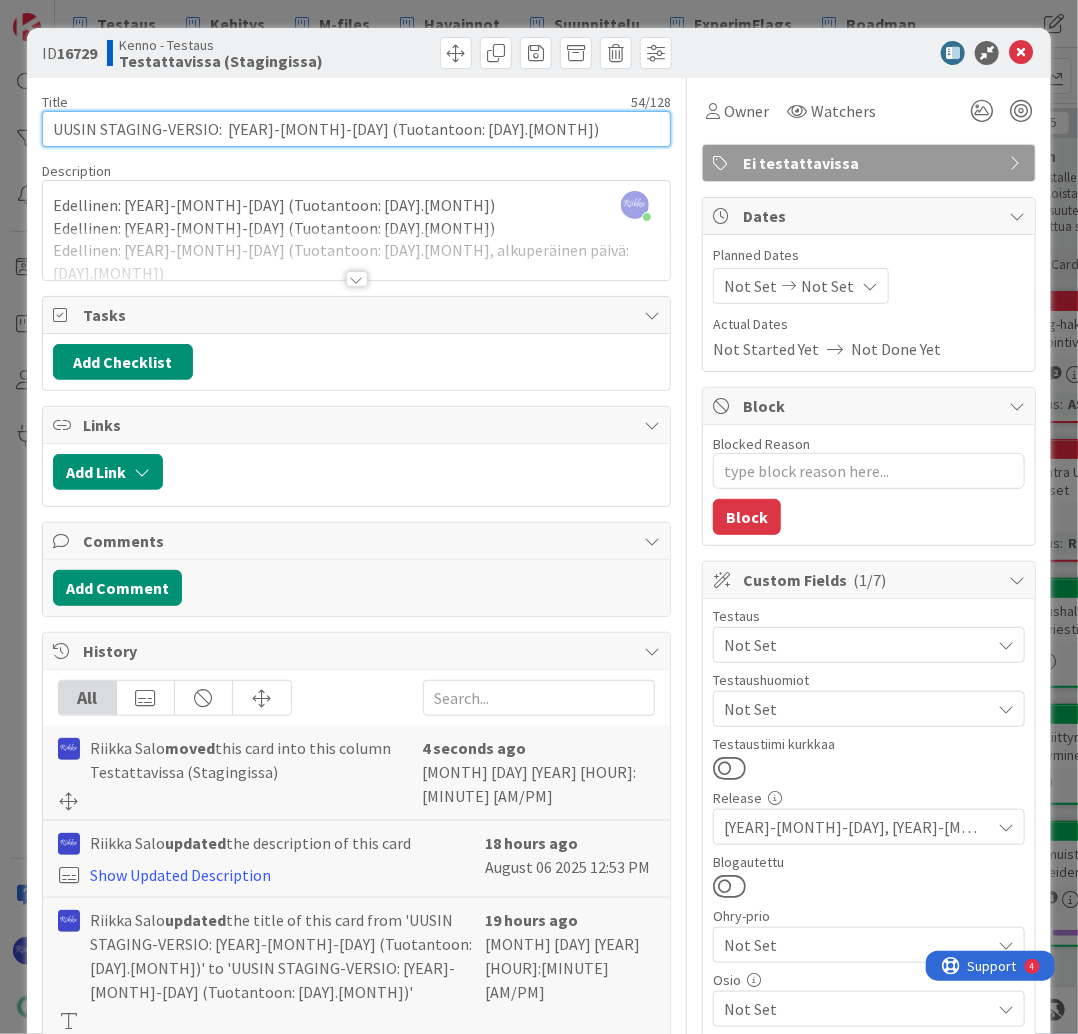 paste on "2025-08-06" 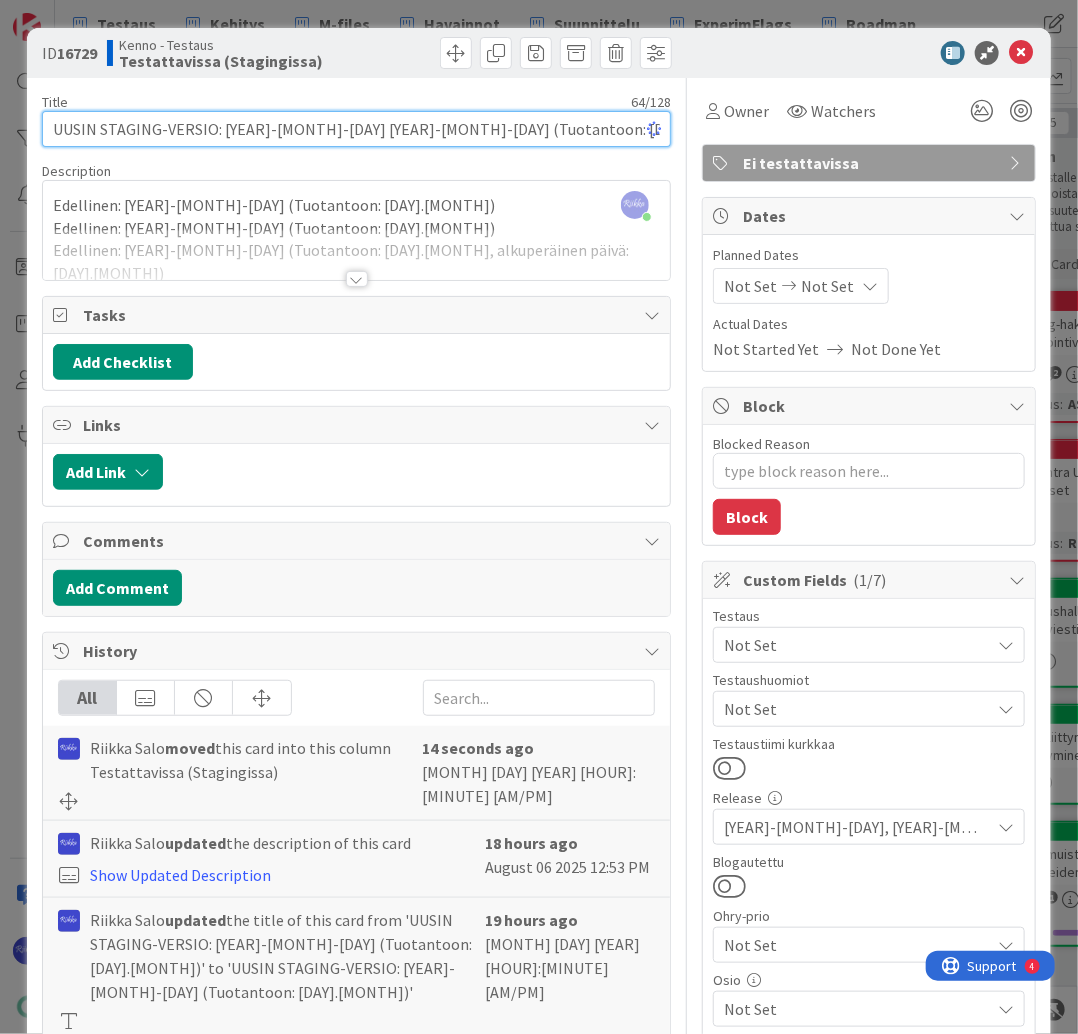 type on "x" 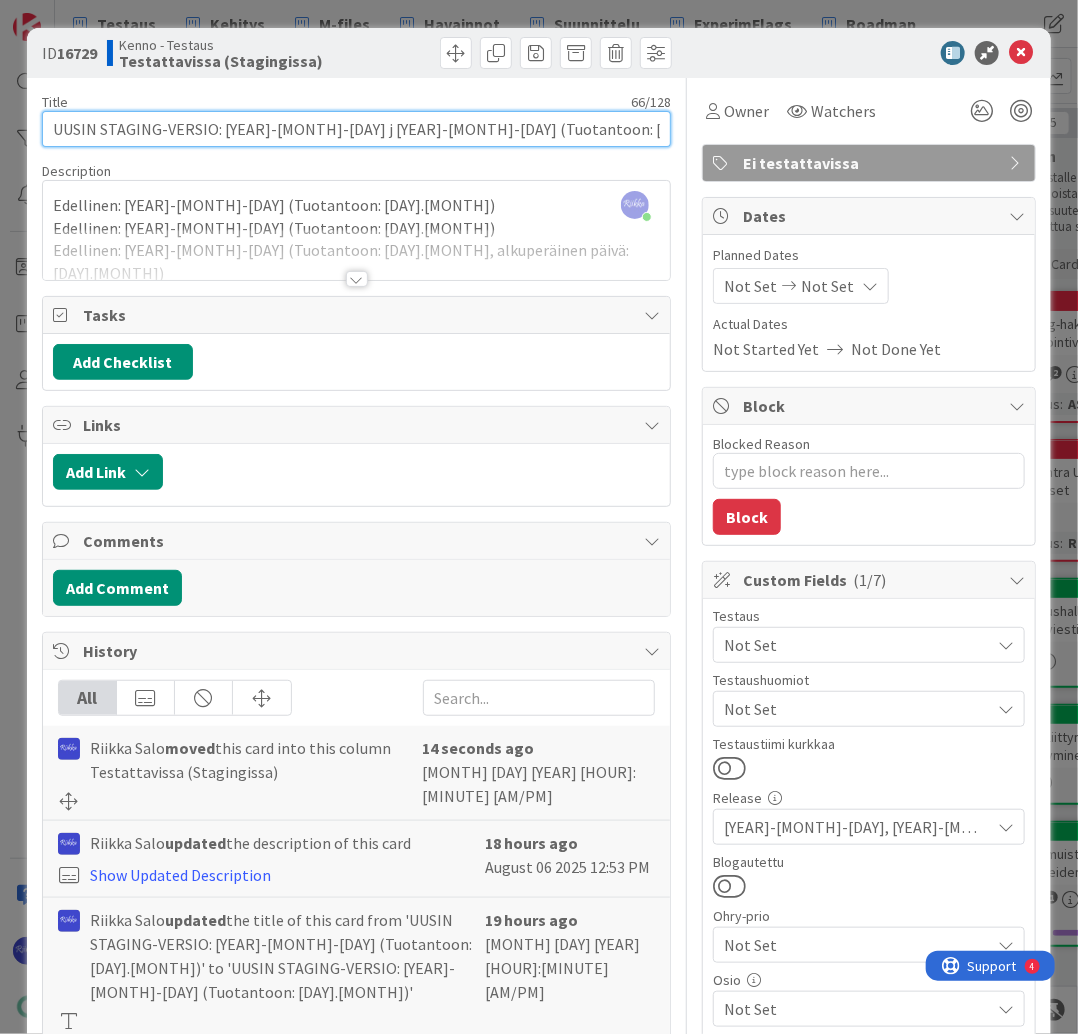 type on "UUSIN STAGING-VERSIO: 2025-08-06 ja 2025-08-06 (Tuotantoon: 19.08.)" 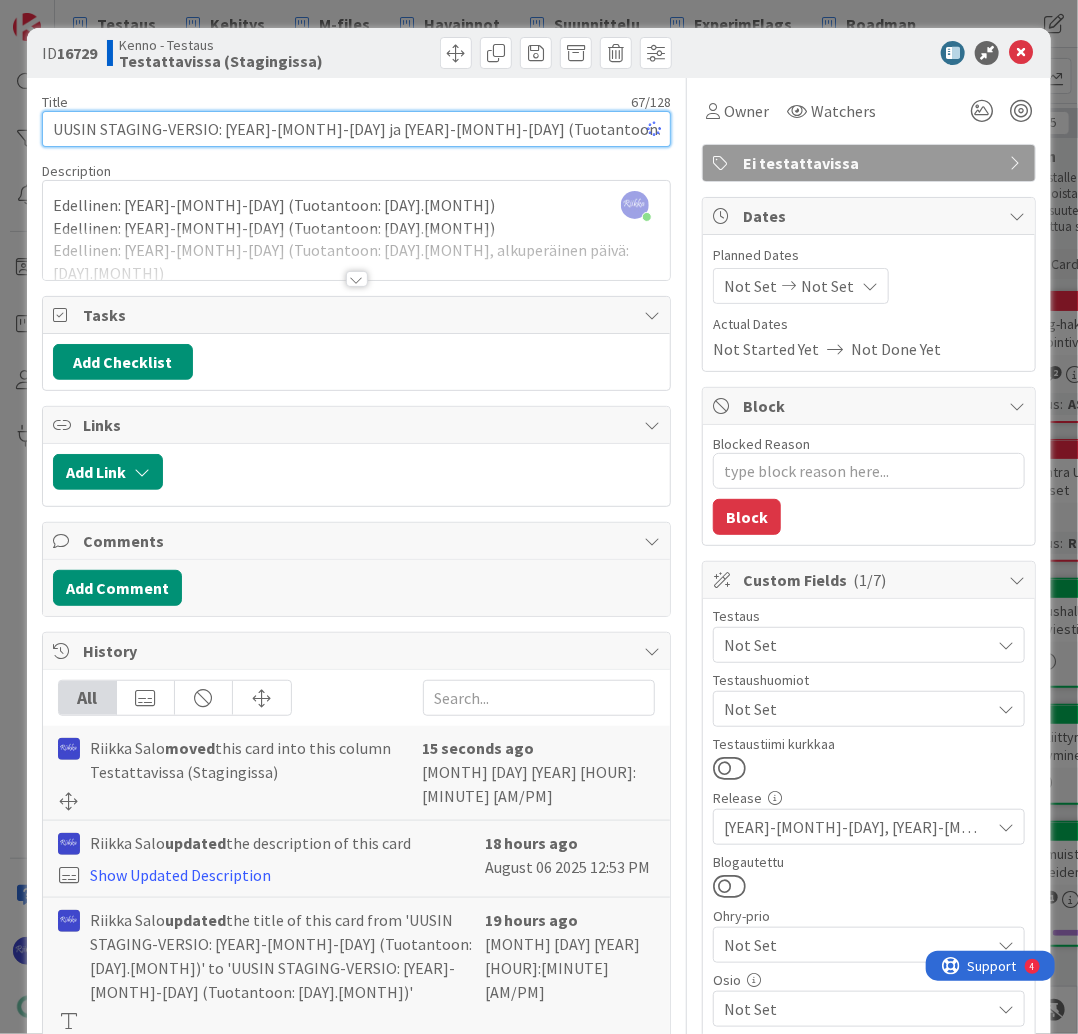 type on "x" 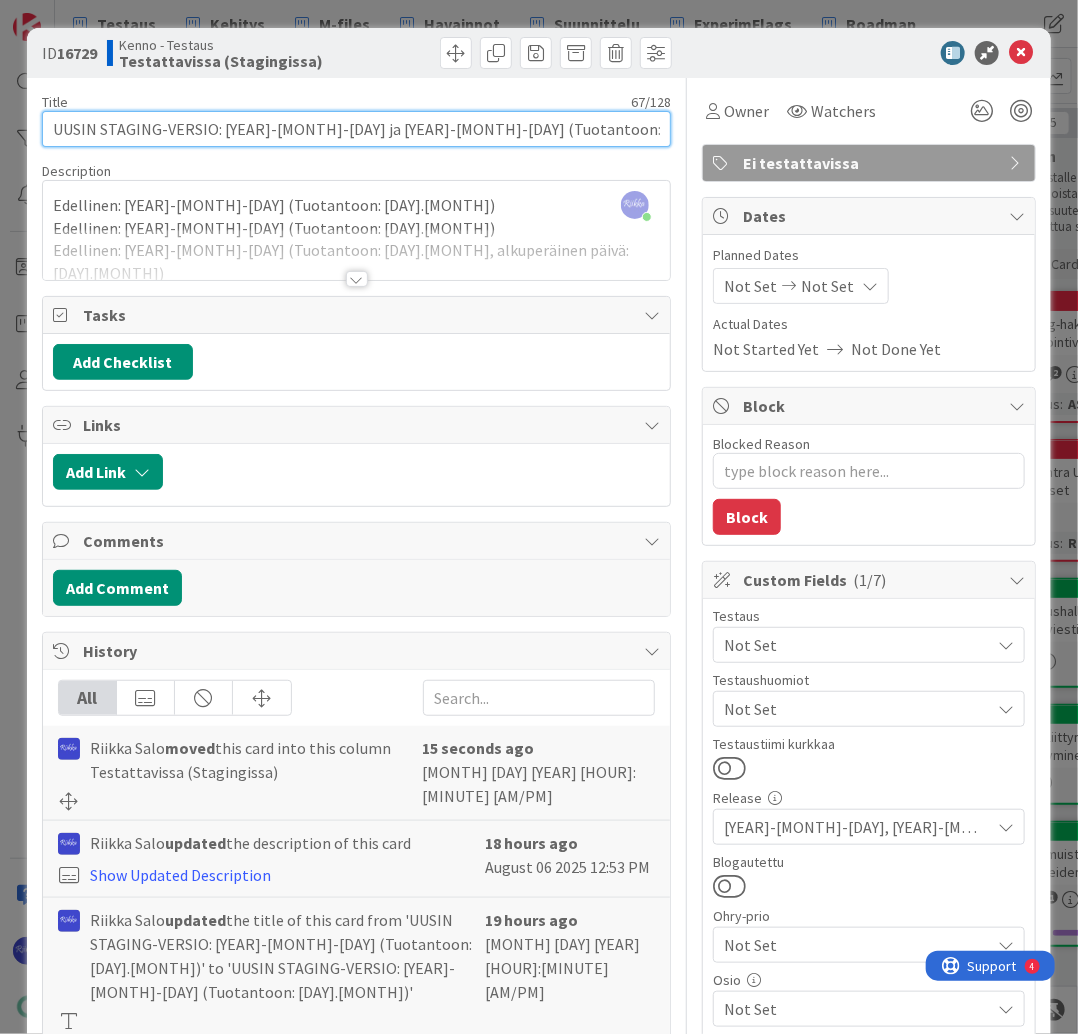 click on "UUSIN STAGING-VERSIO: 2025-08-06 ja 2025-08-06 (Tuotantoon: 19.08.)" at bounding box center [356, 129] 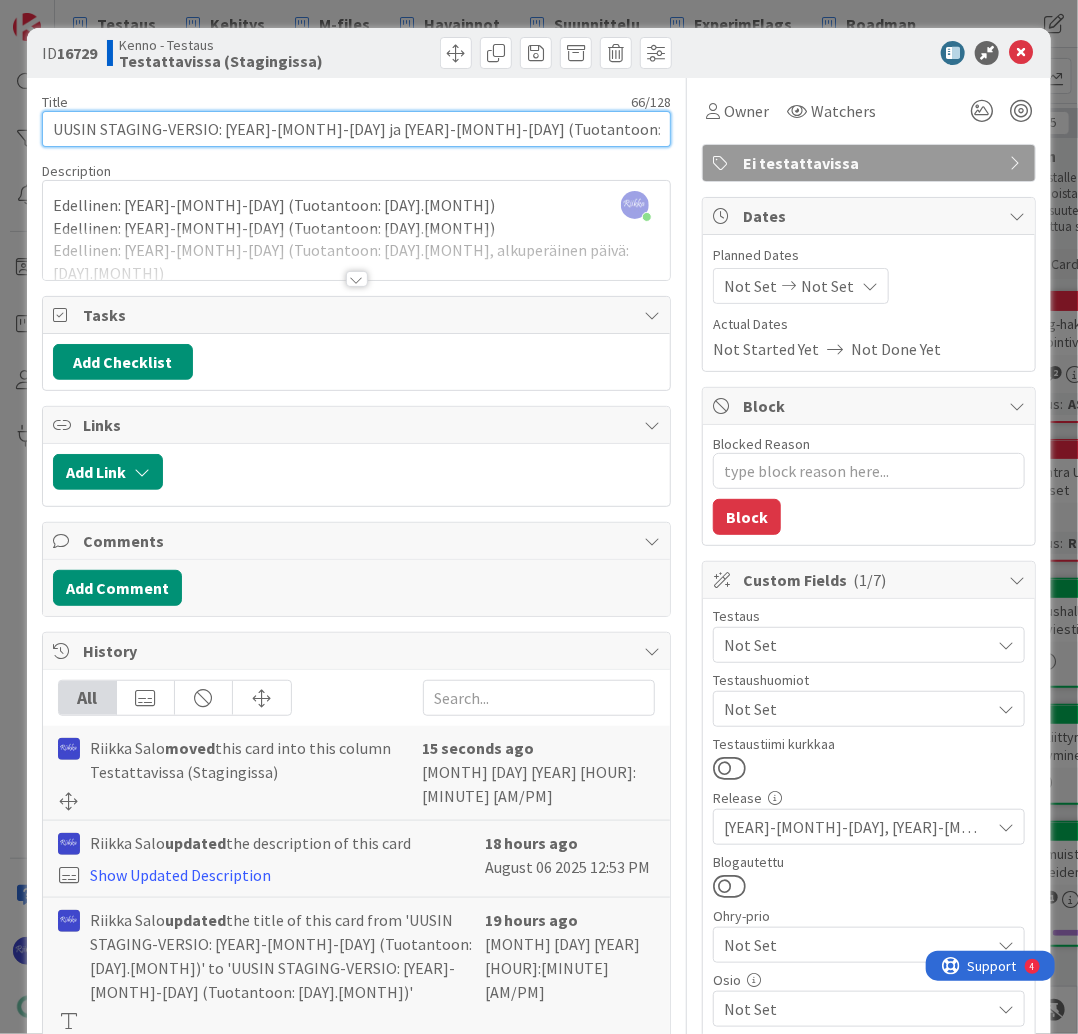type on "UUSIN STAGING-VERSIO: 2025-08-07 ja 2025-08-06 (Tuotantoon: 19.08.)" 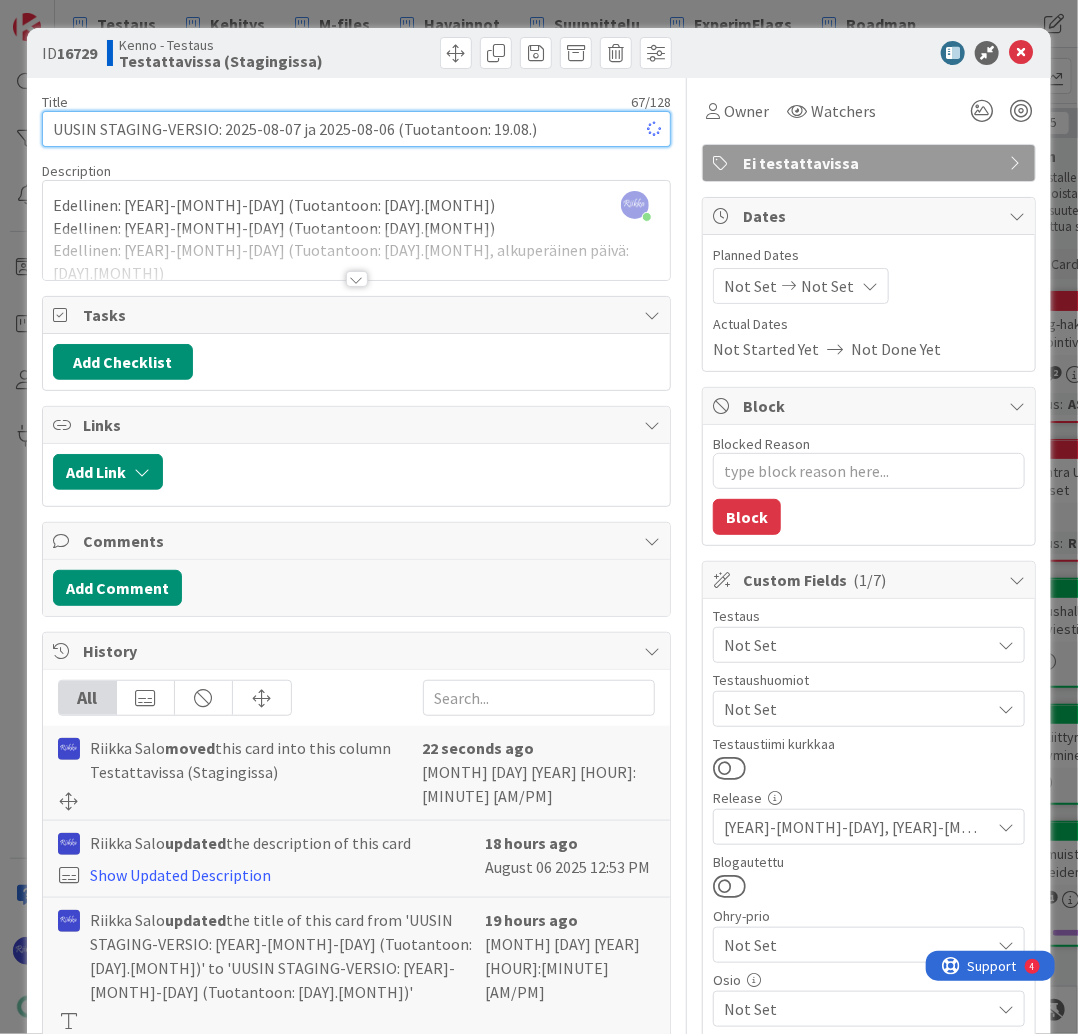type on "x" 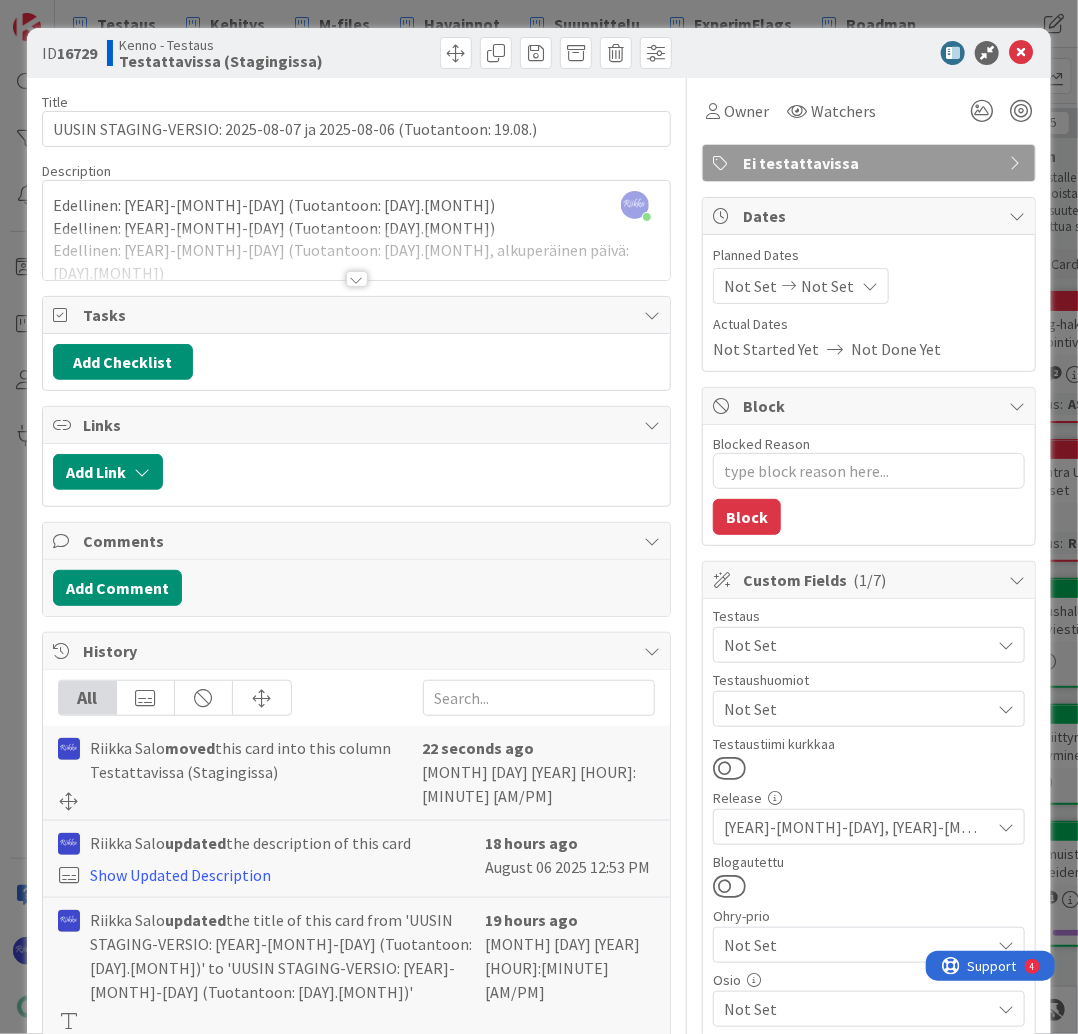 click at bounding box center (517, 53) 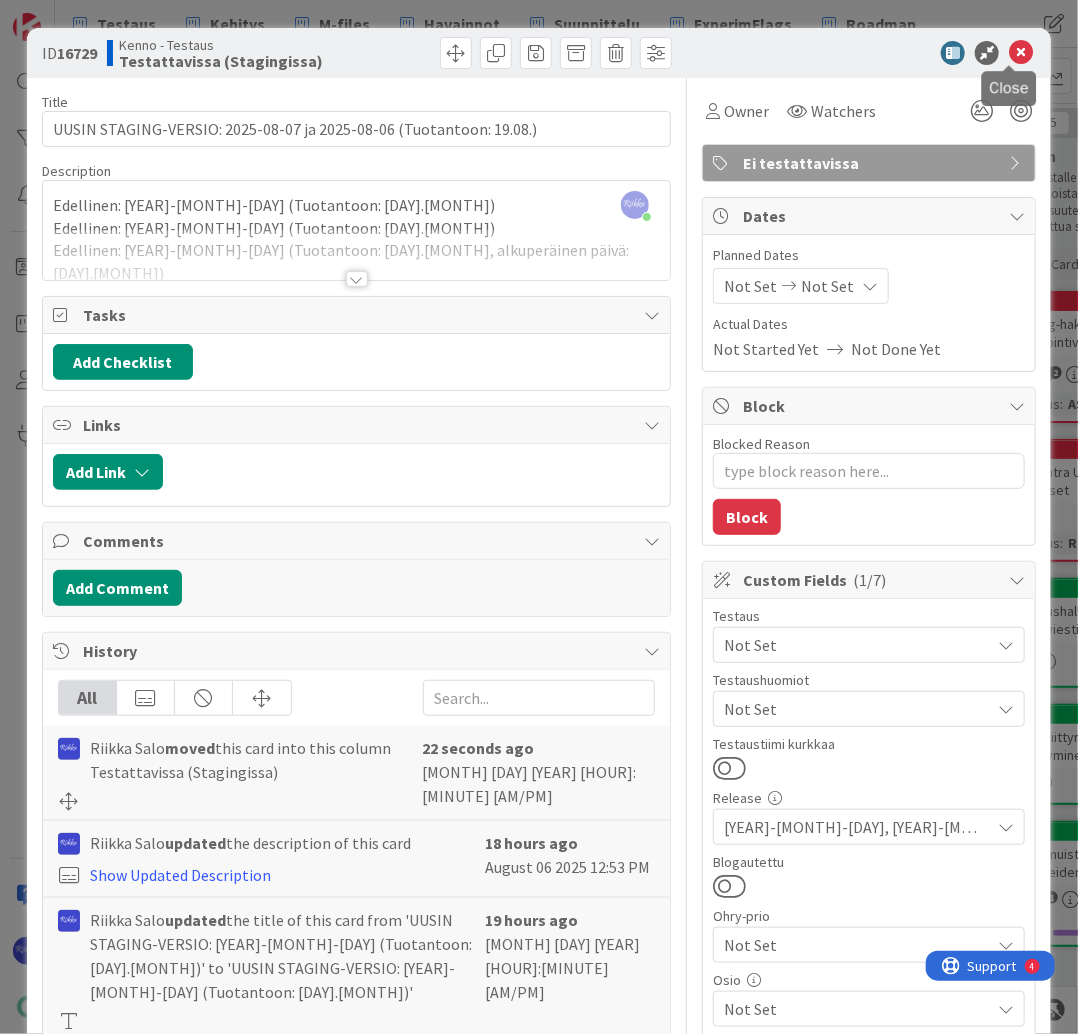 click at bounding box center [1021, 53] 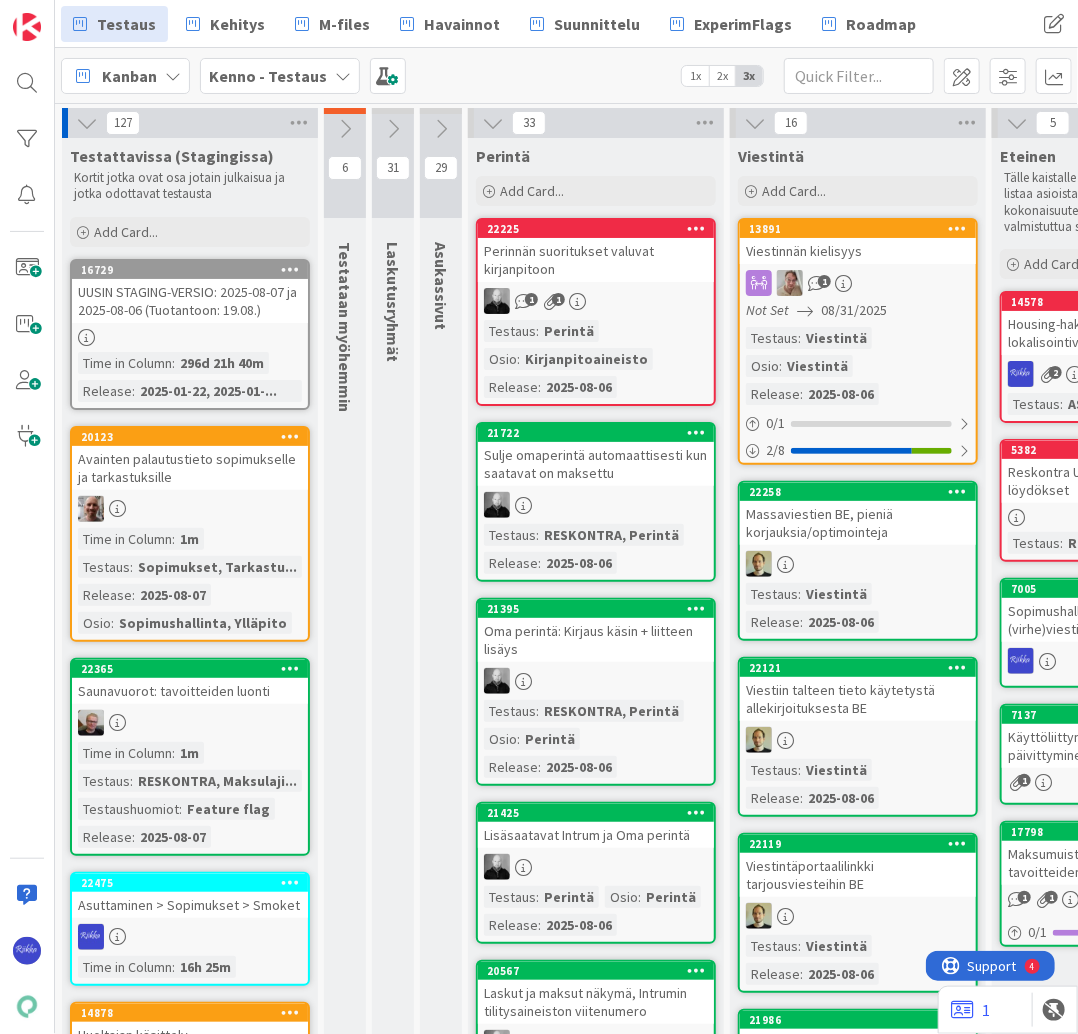 scroll, scrollTop: 0, scrollLeft: 0, axis: both 